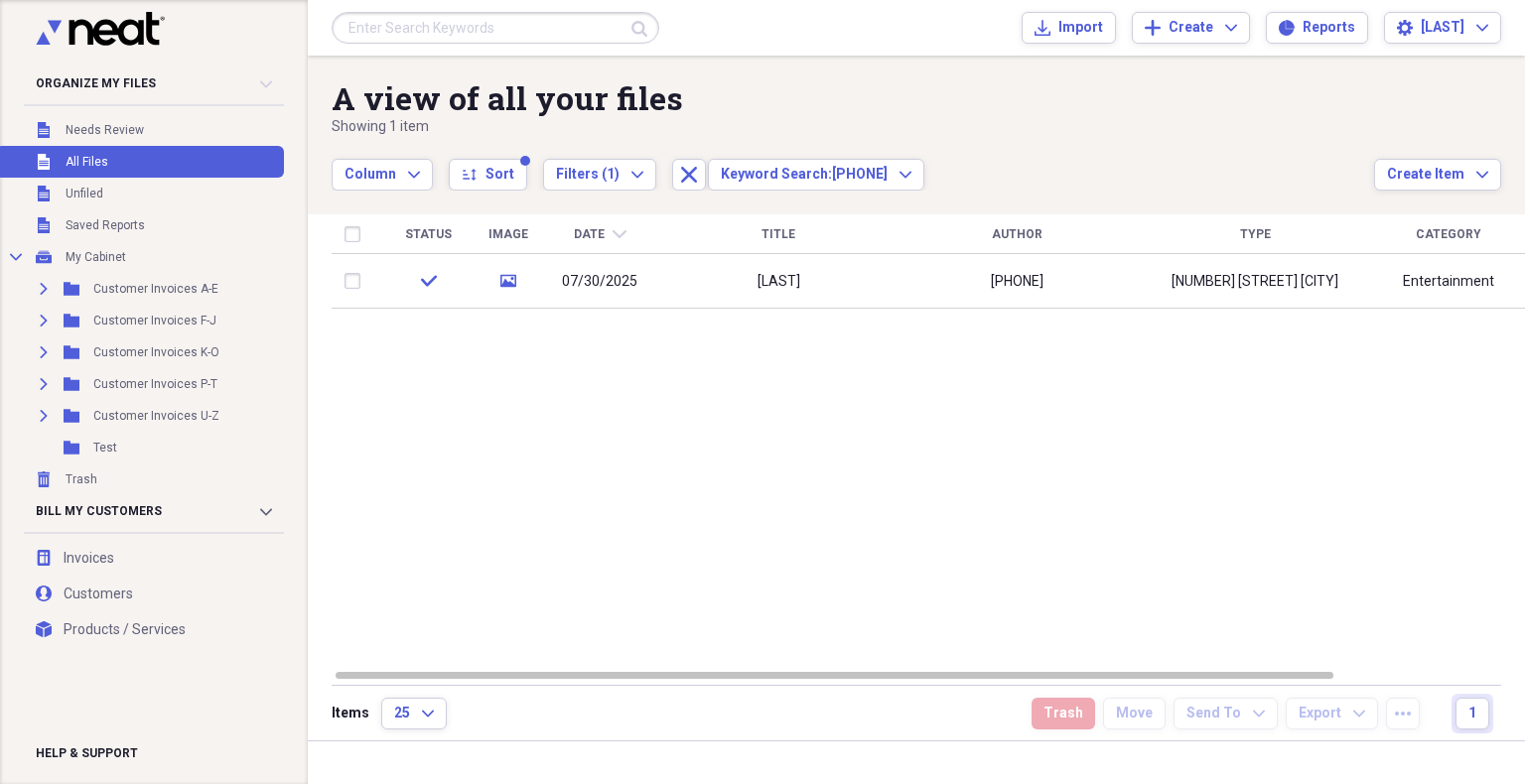 scroll, scrollTop: 0, scrollLeft: 0, axis: both 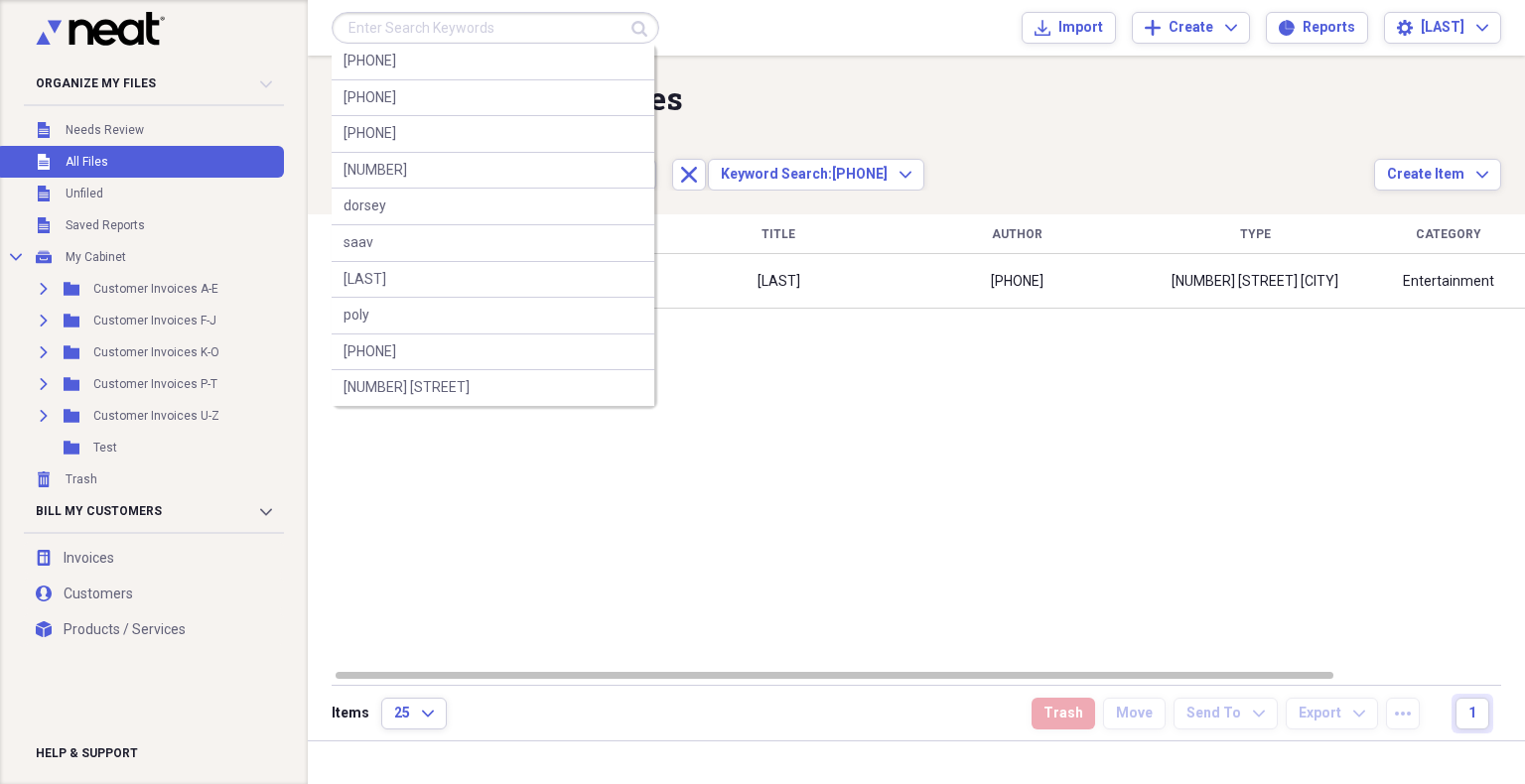 click at bounding box center [495, 28] 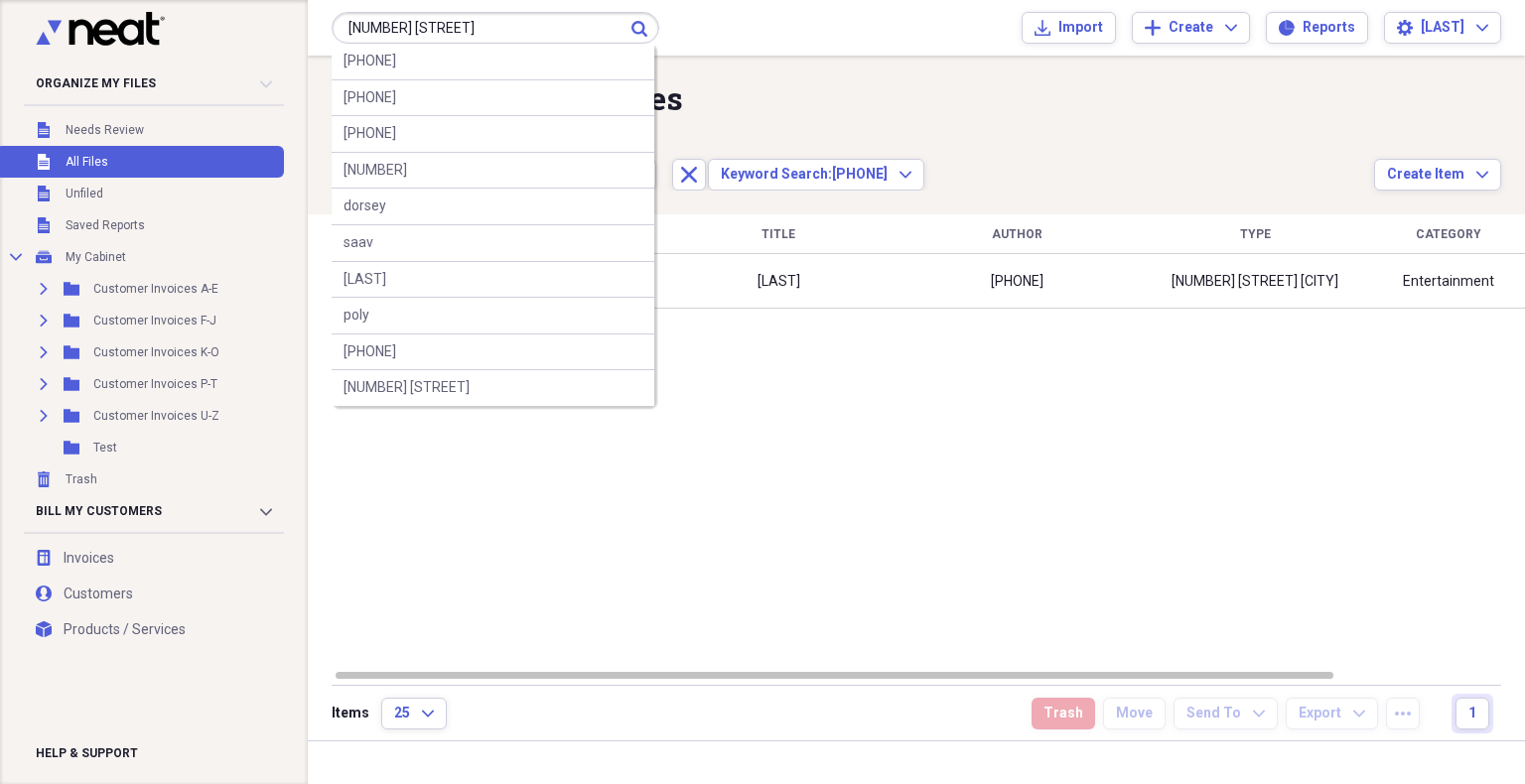 type on "[NUMBER] [STREET]" 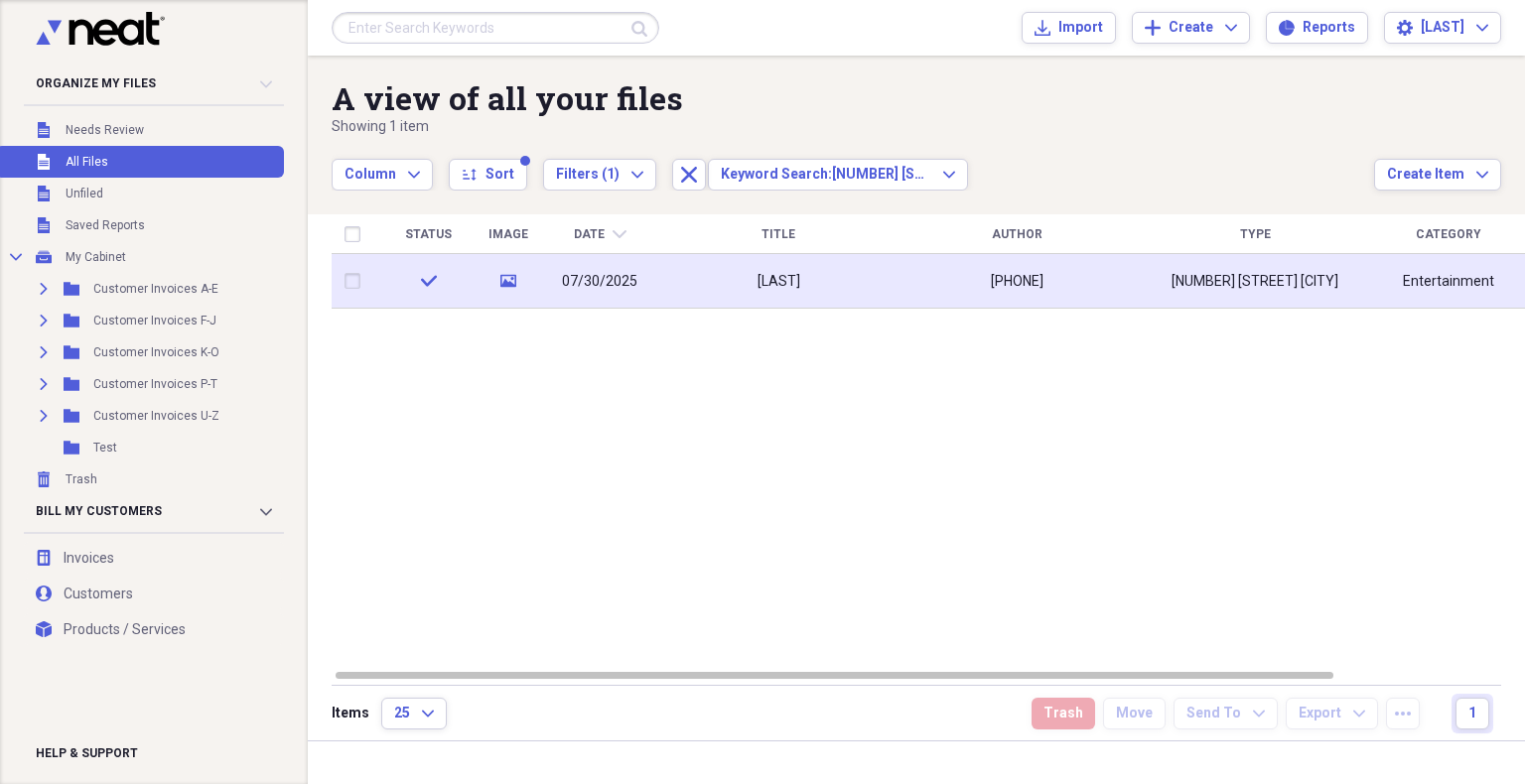click on "[LAST]" at bounding box center [778, 282] 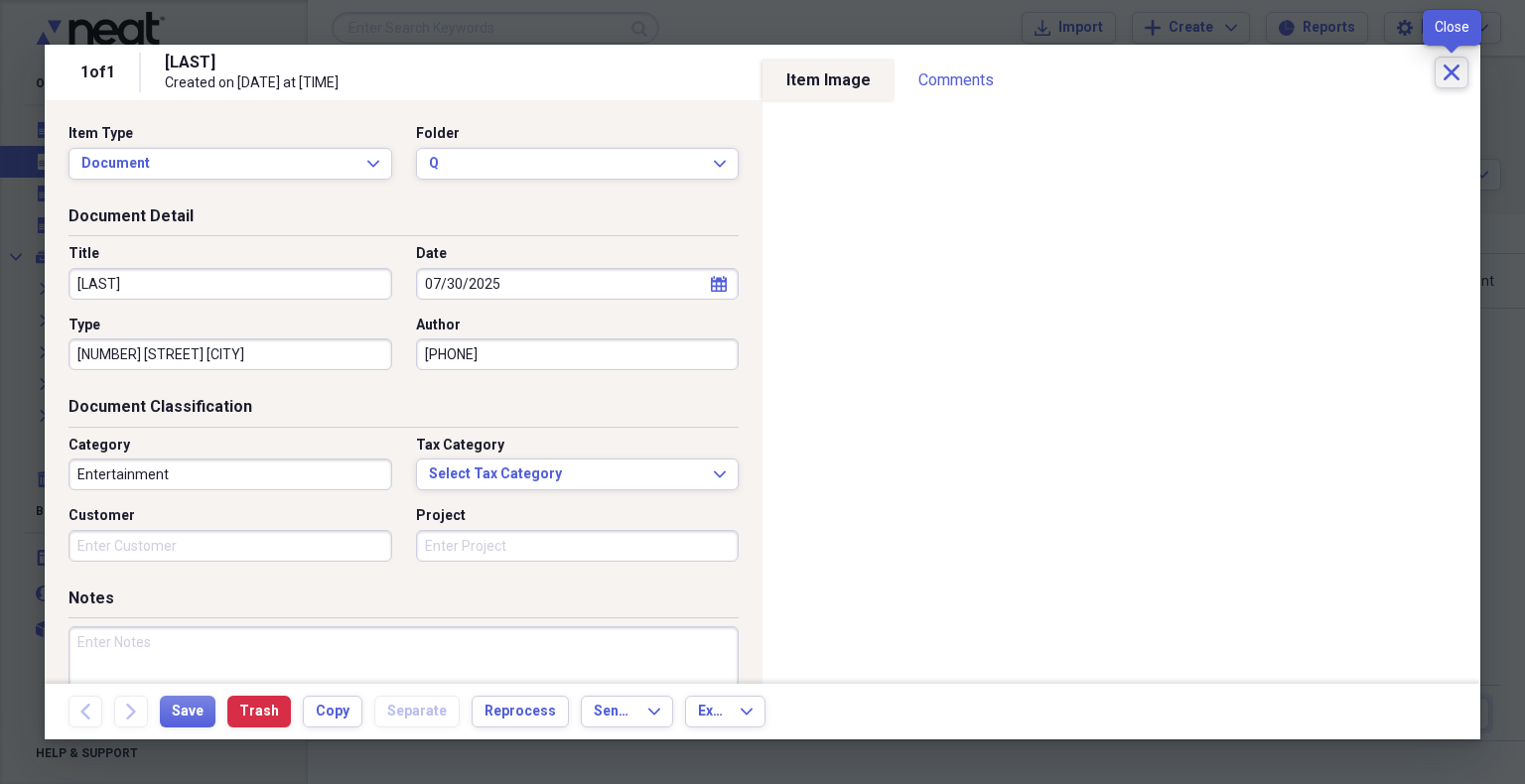 click on "Close" at bounding box center [1452, 72] 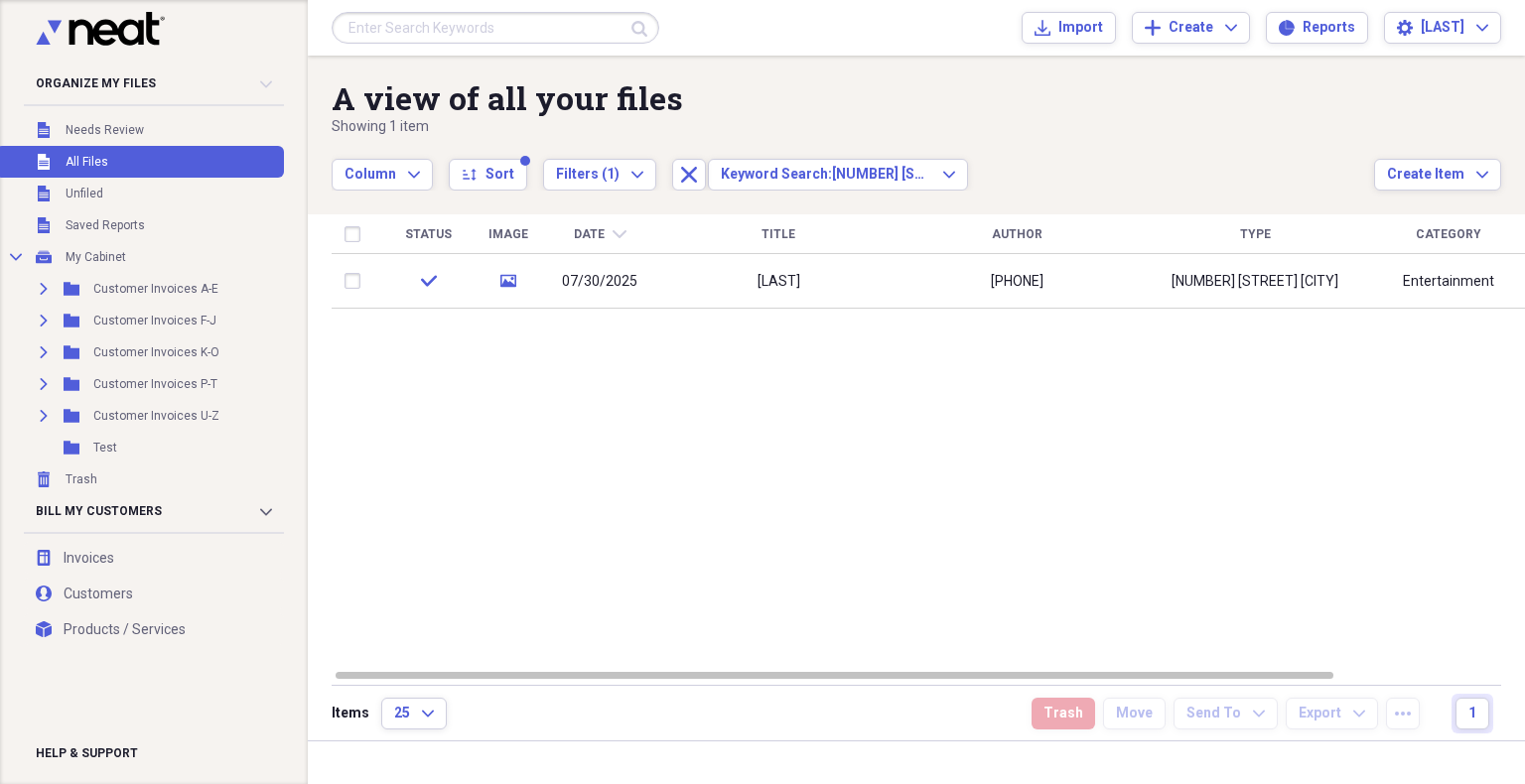 click at bounding box center (495, 28) 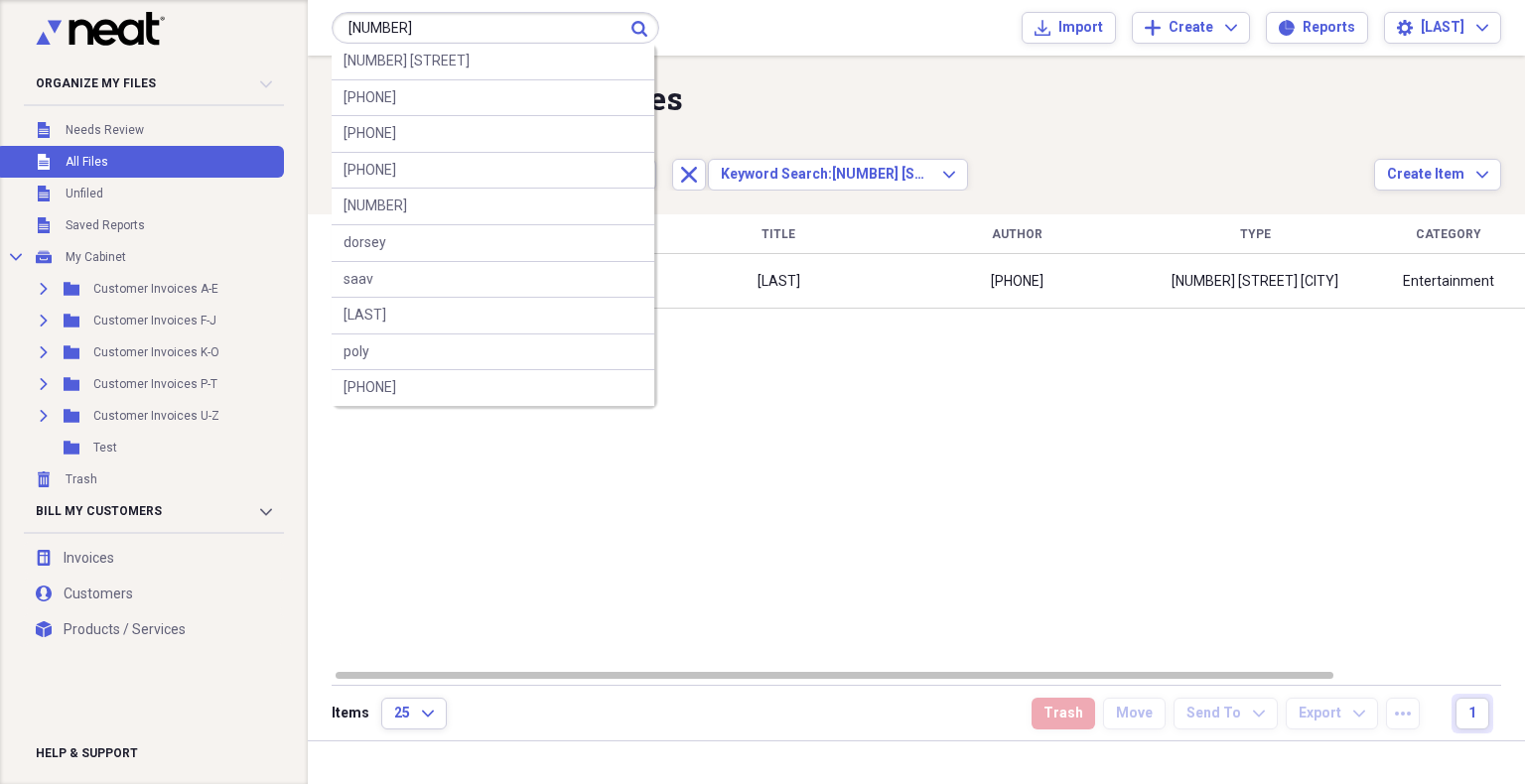 type on "[NUMBER]" 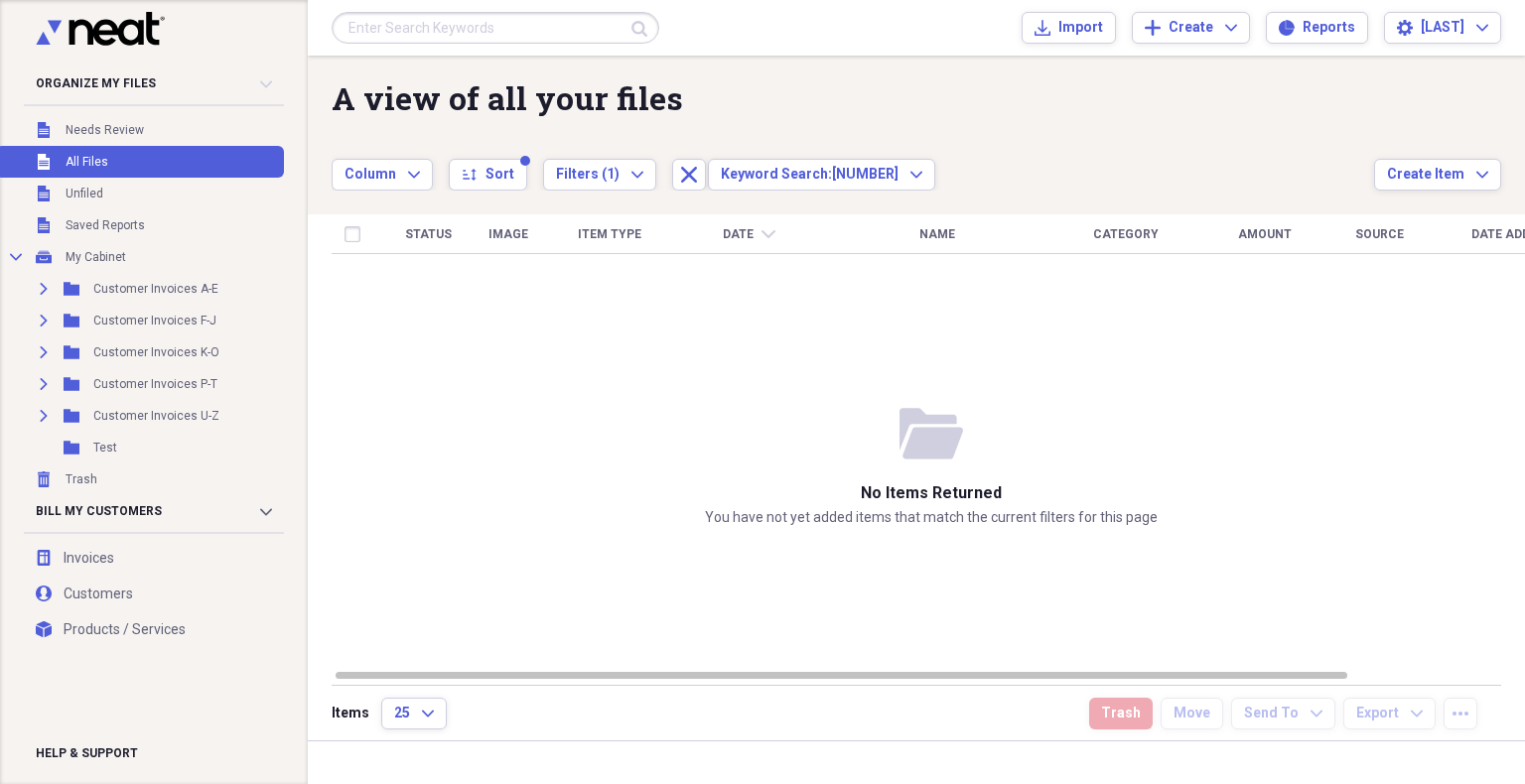 click at bounding box center (495, 28) 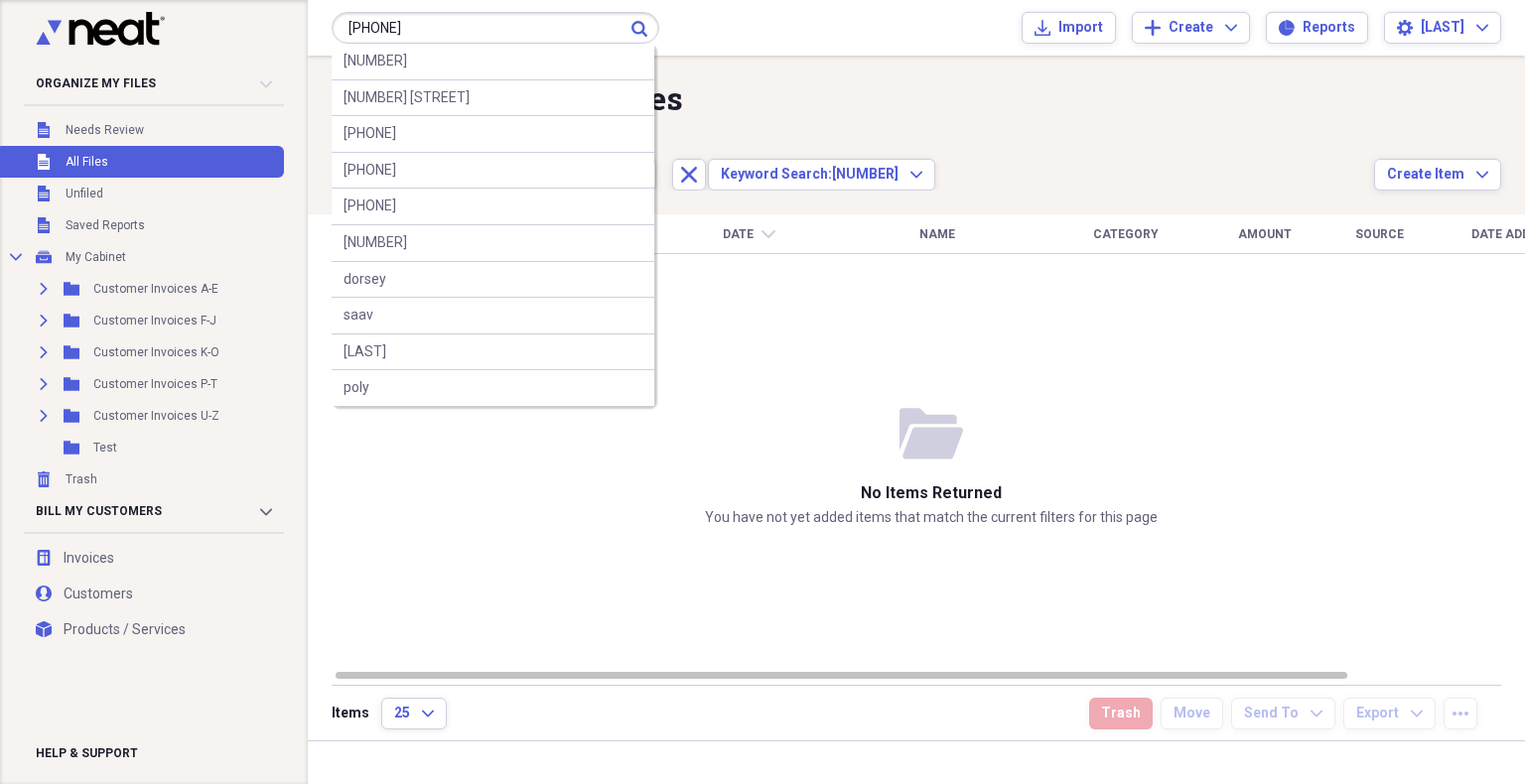 type on "[PHONE]" 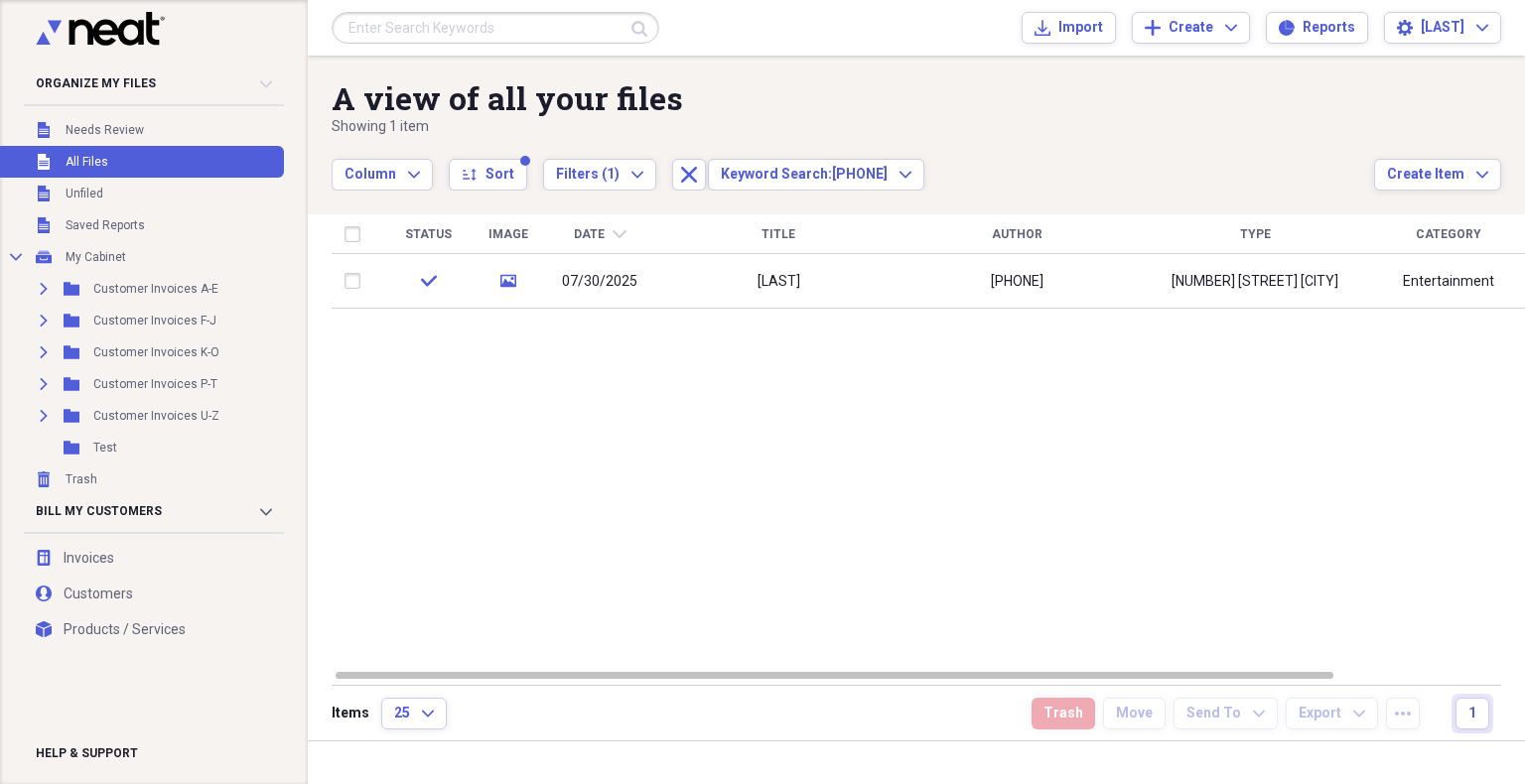 click at bounding box center (495, 28) 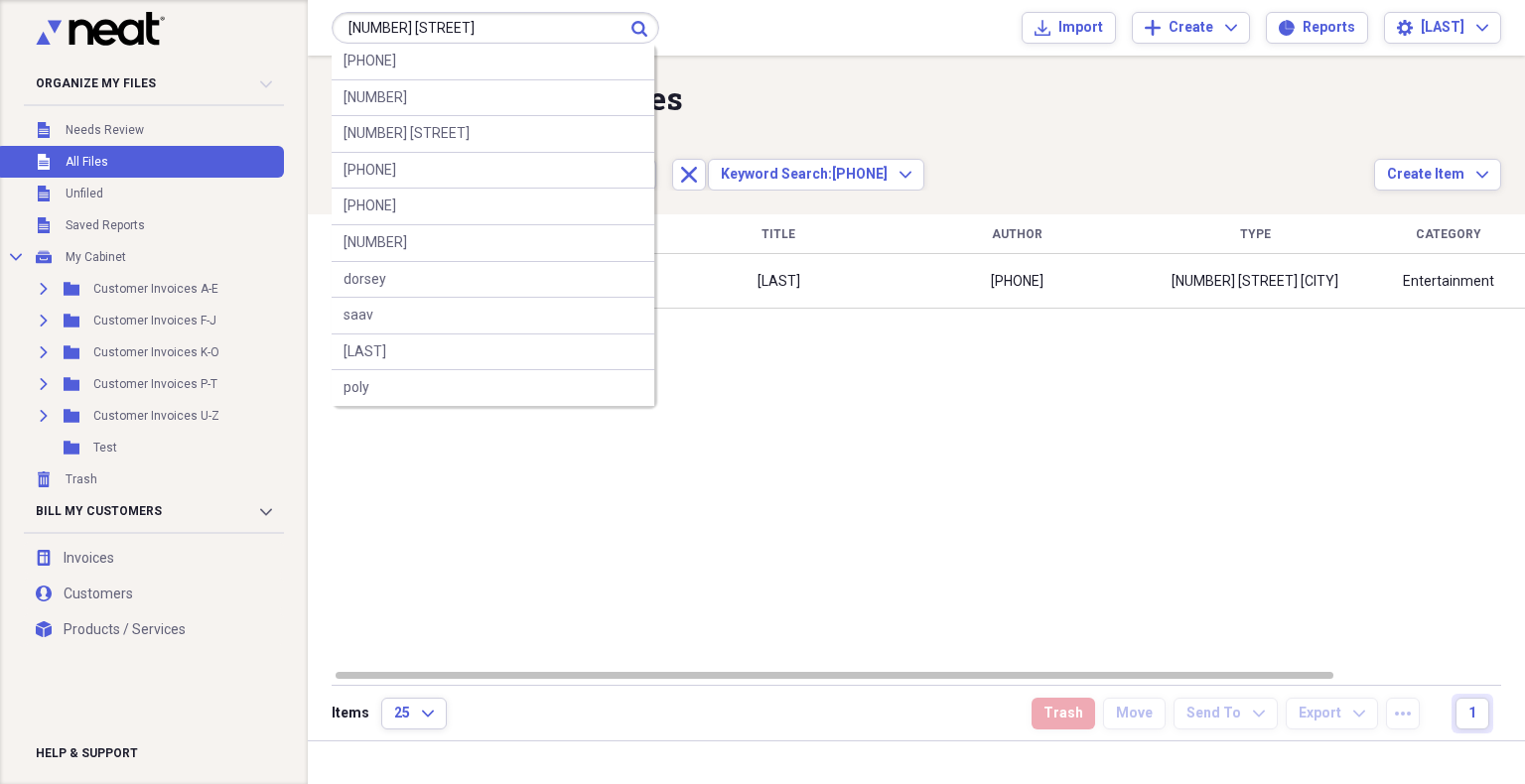 type on "[NUMBER] [STREET]" 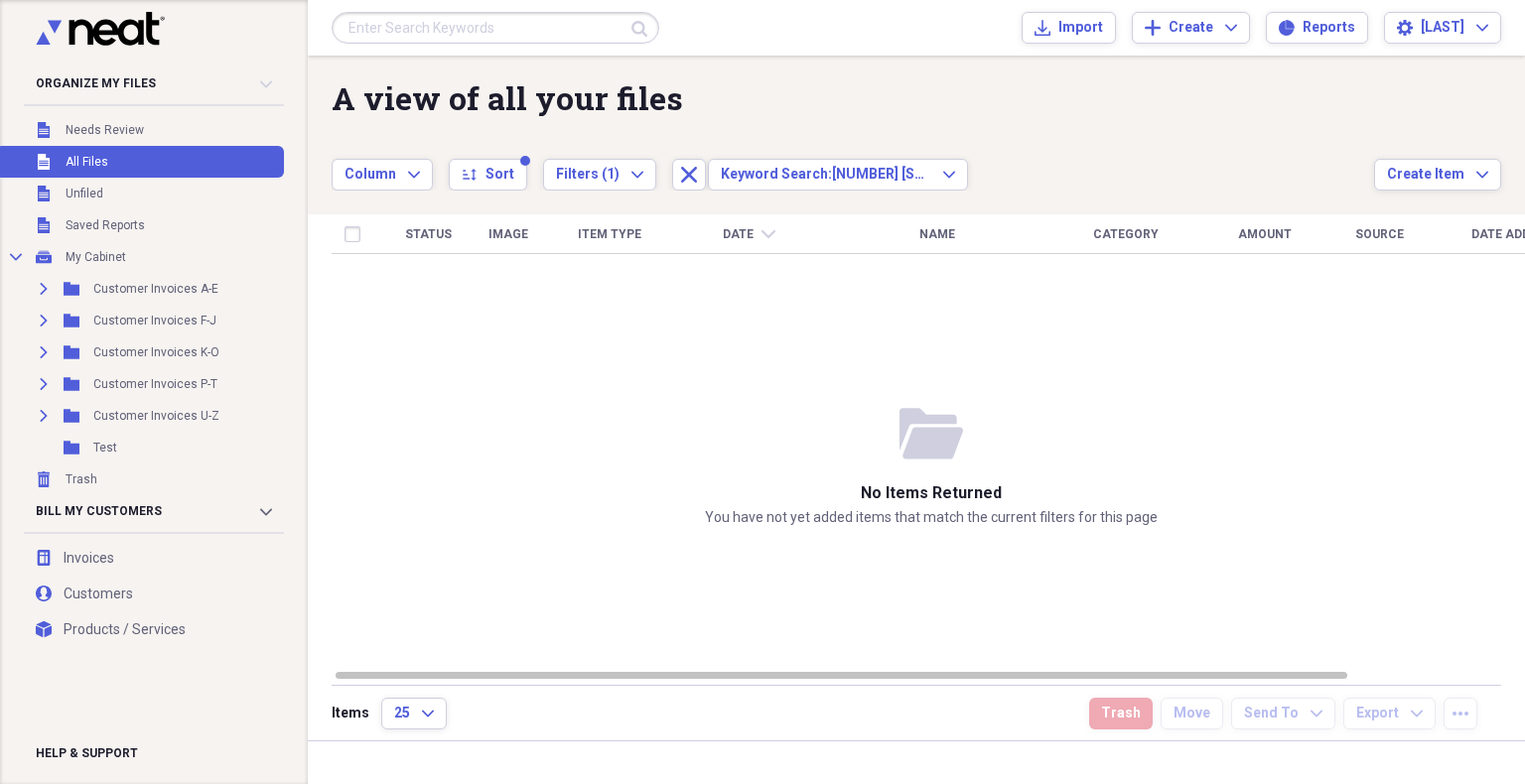click at bounding box center [495, 28] 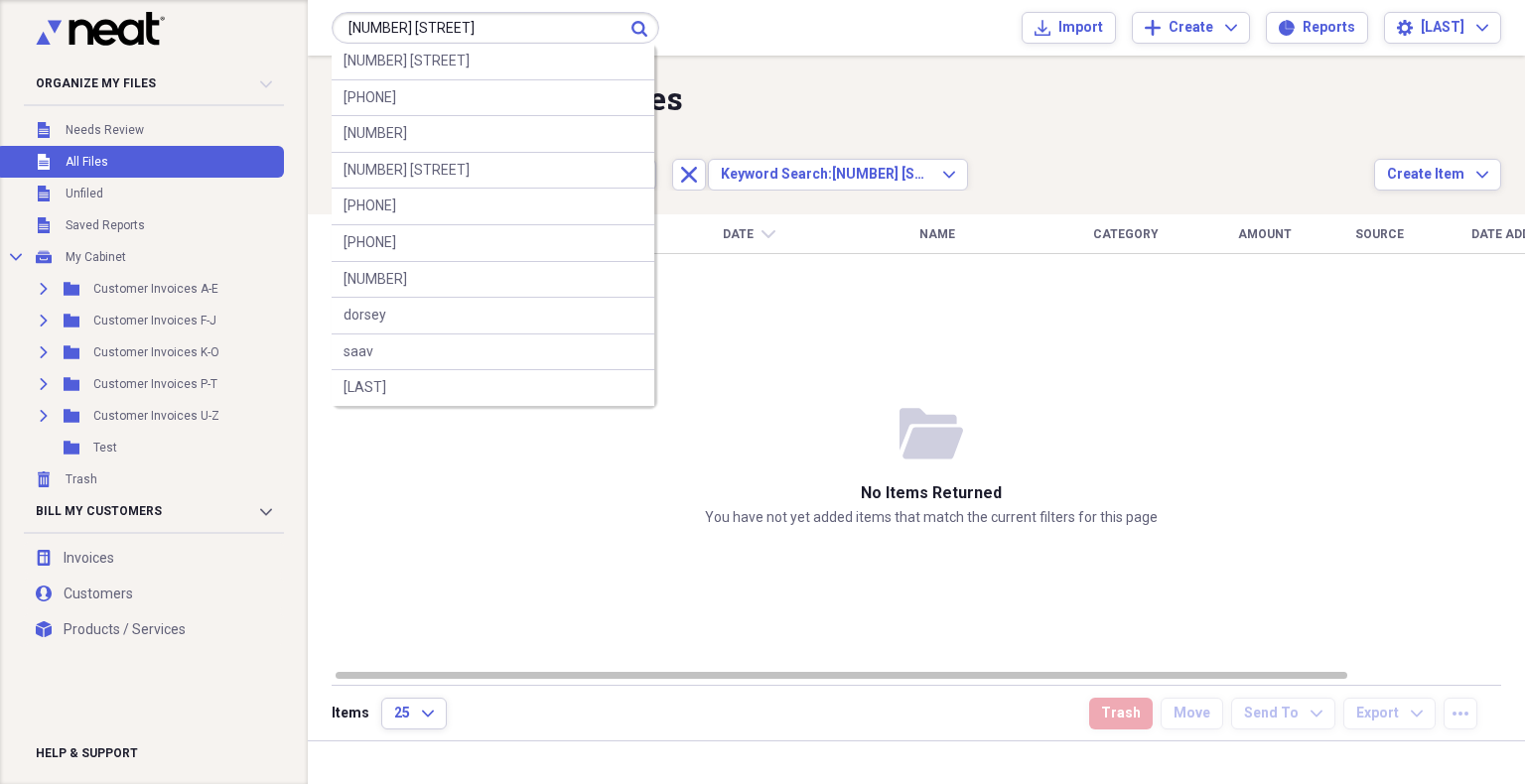 type on "[NUMBER] [STREET]" 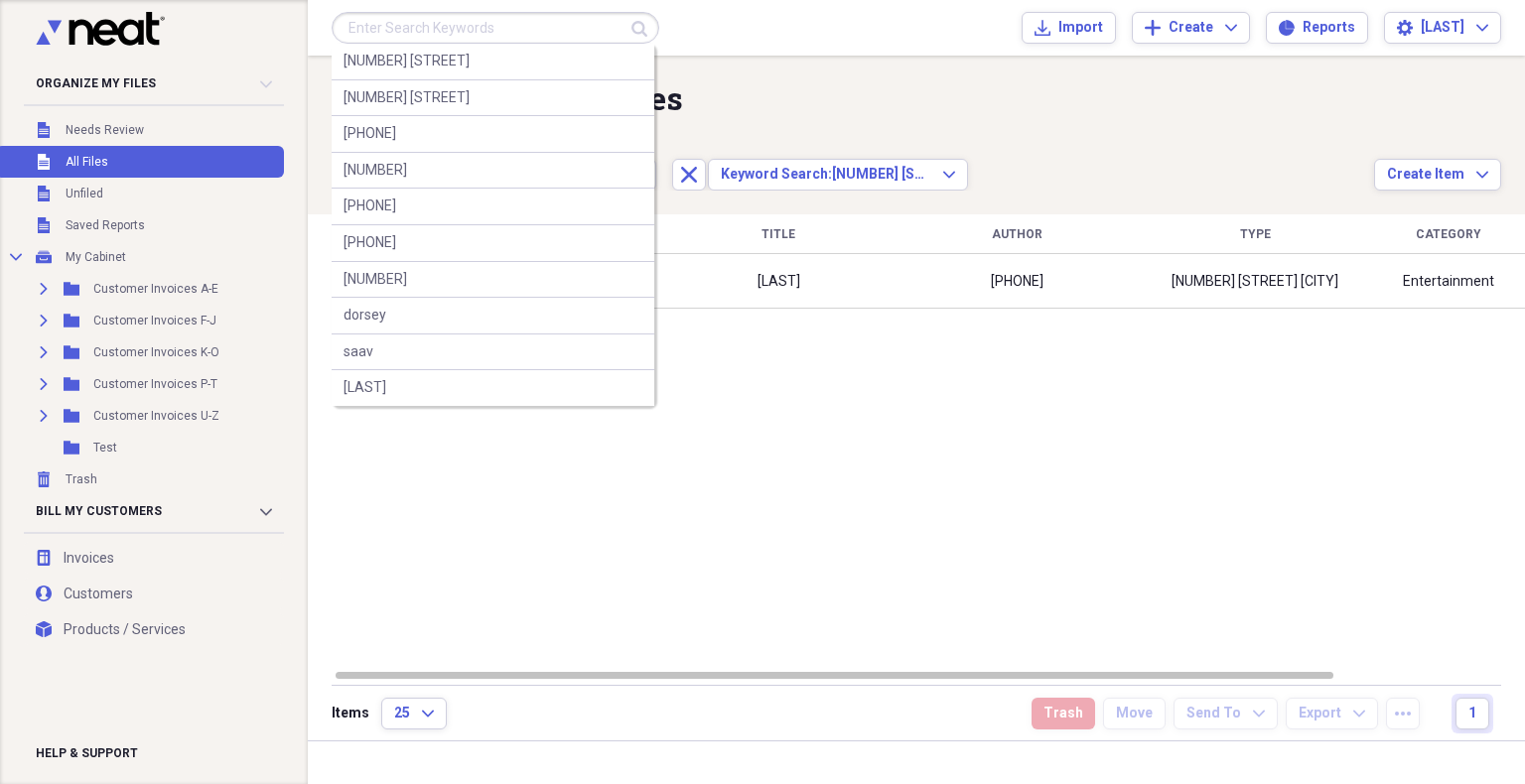 click at bounding box center [495, 28] 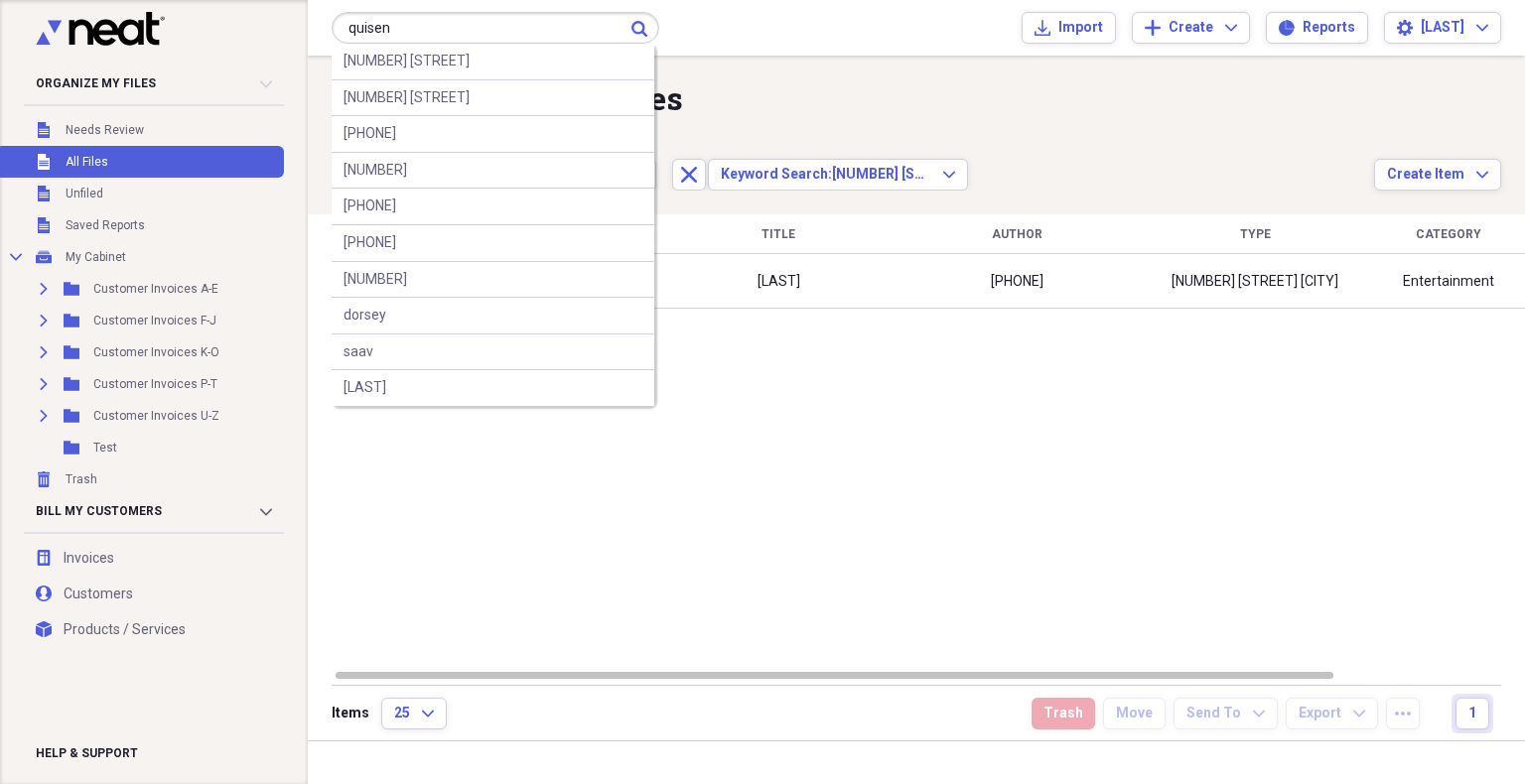 type on "quisen" 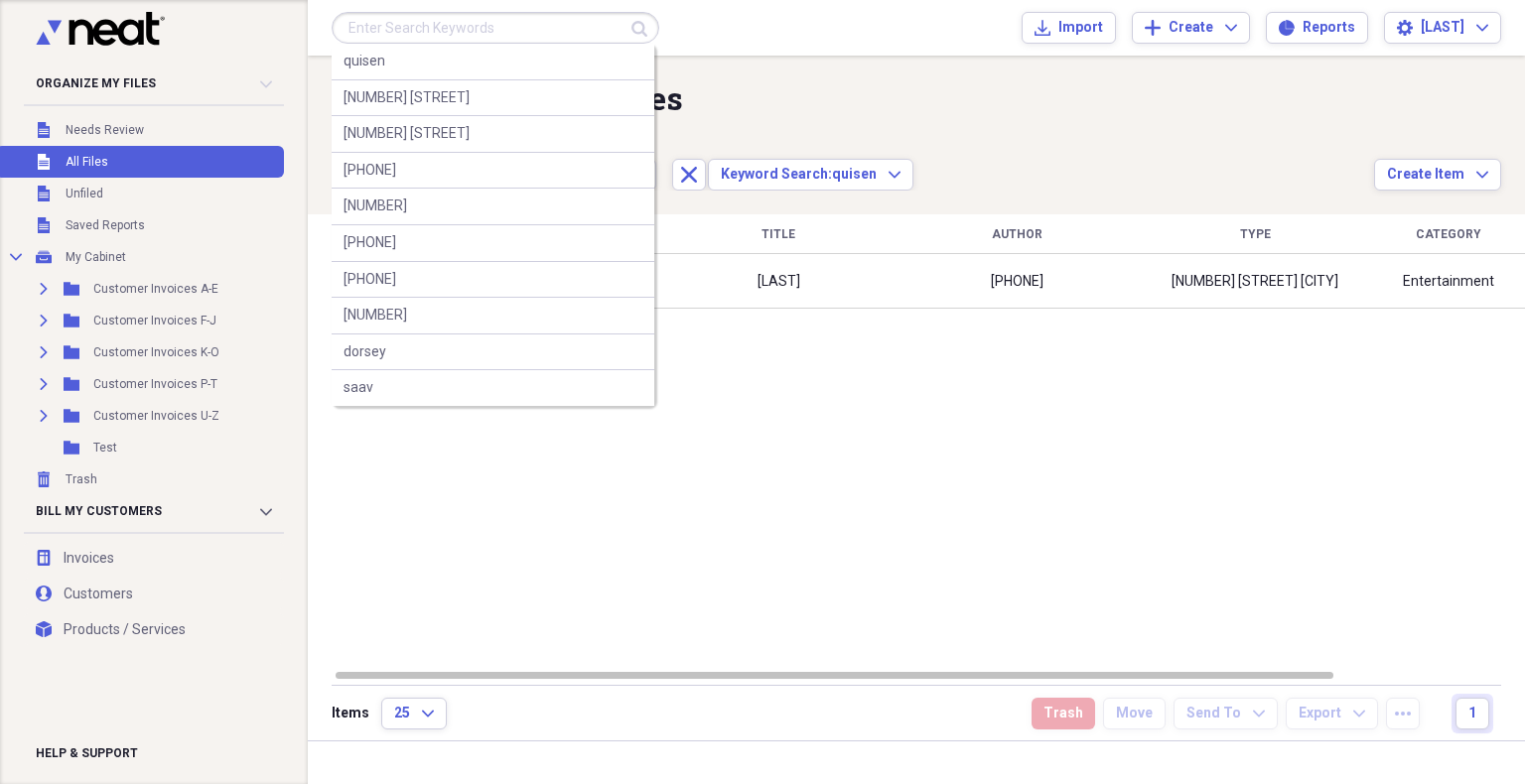 click at bounding box center [495, 28] 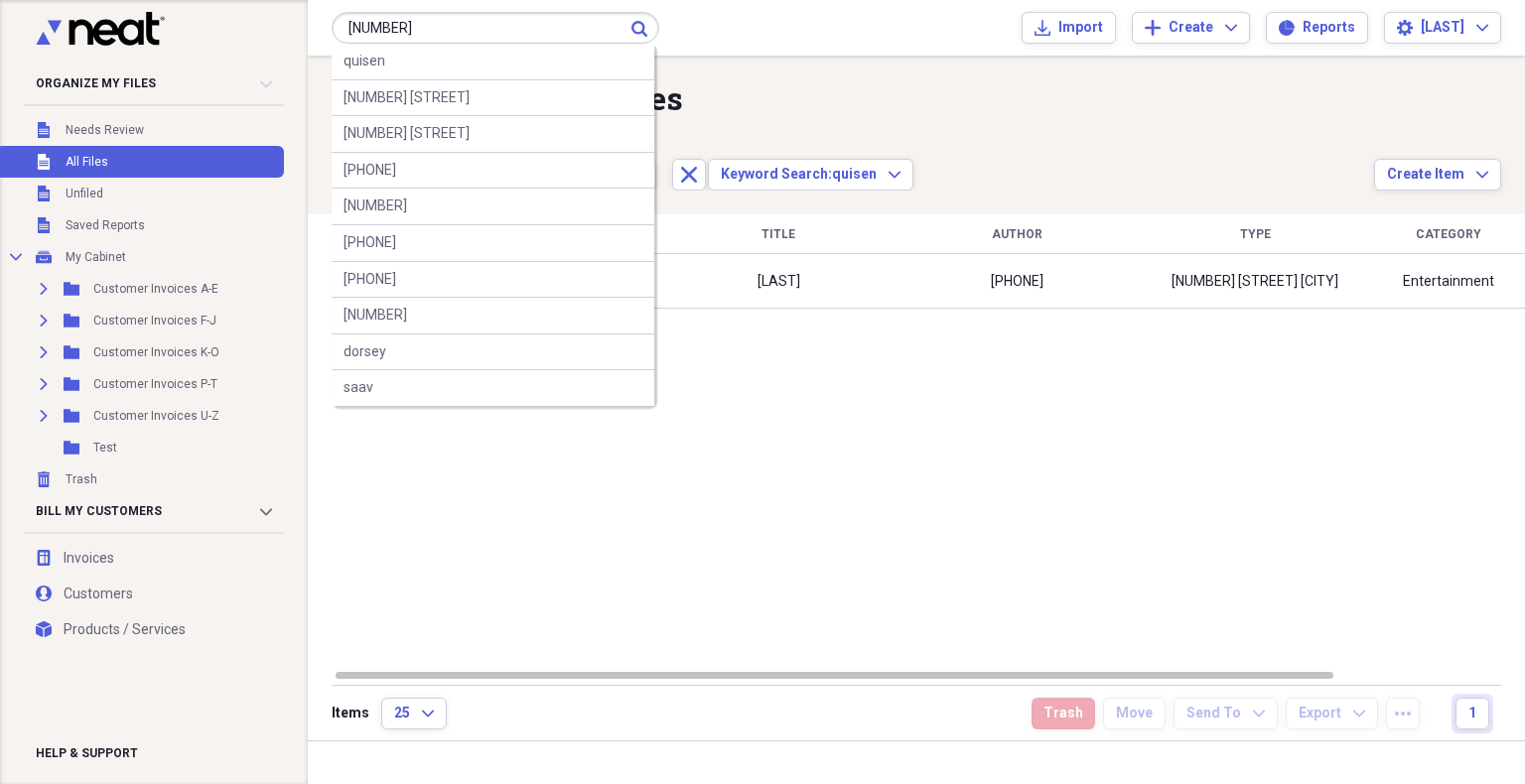 type on "[NUMBER]" 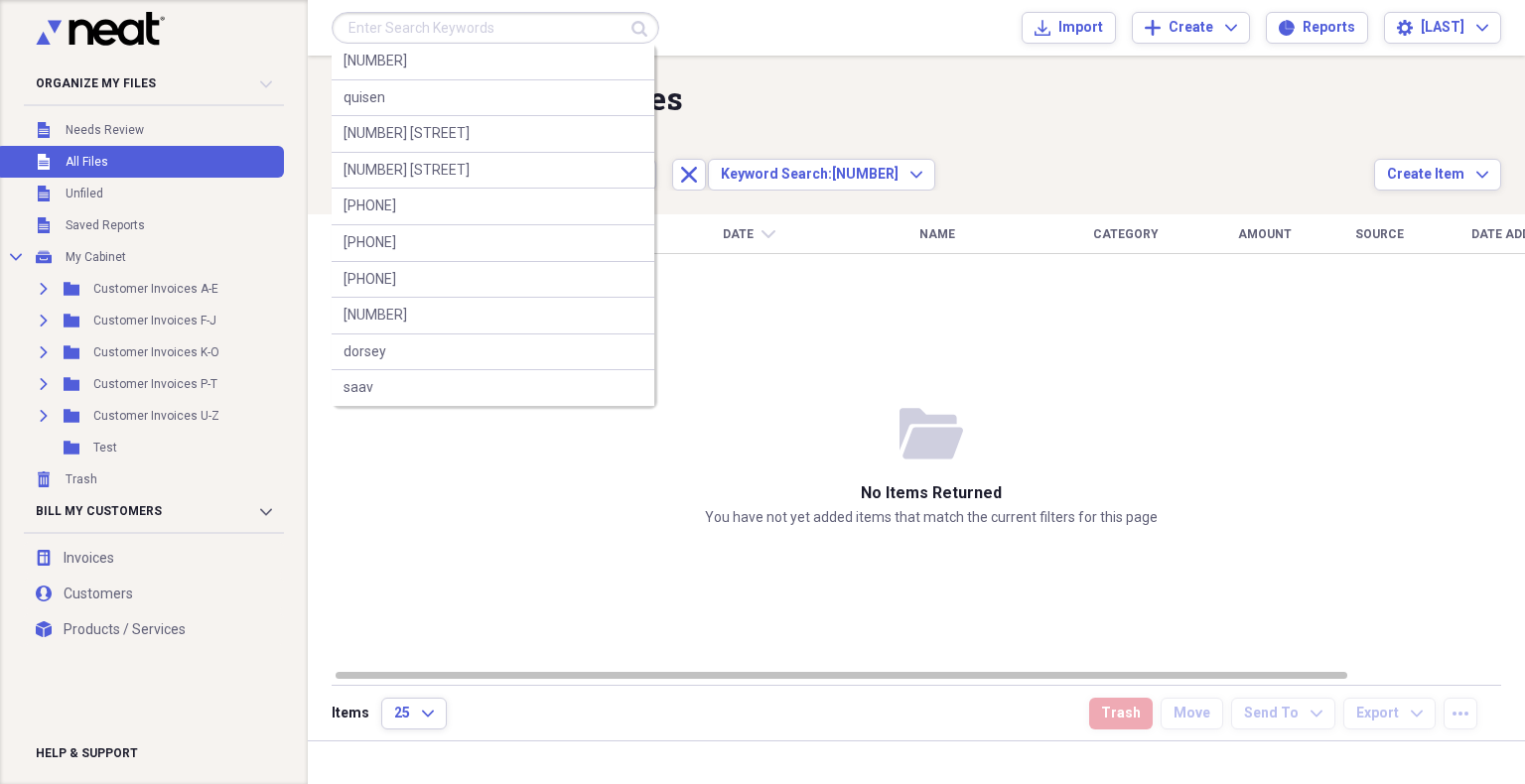 click at bounding box center [495, 28] 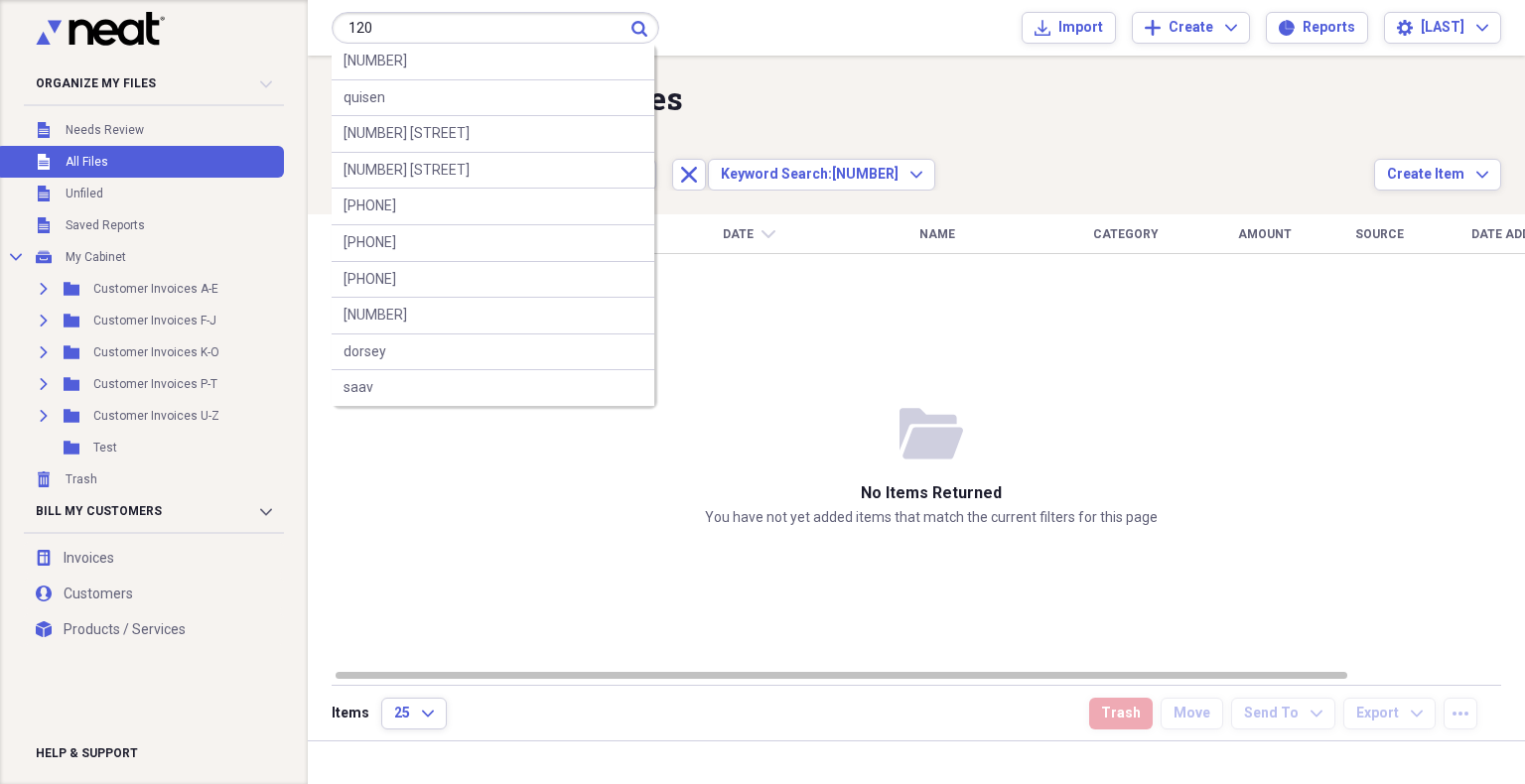 click on "120" at bounding box center (495, 28) 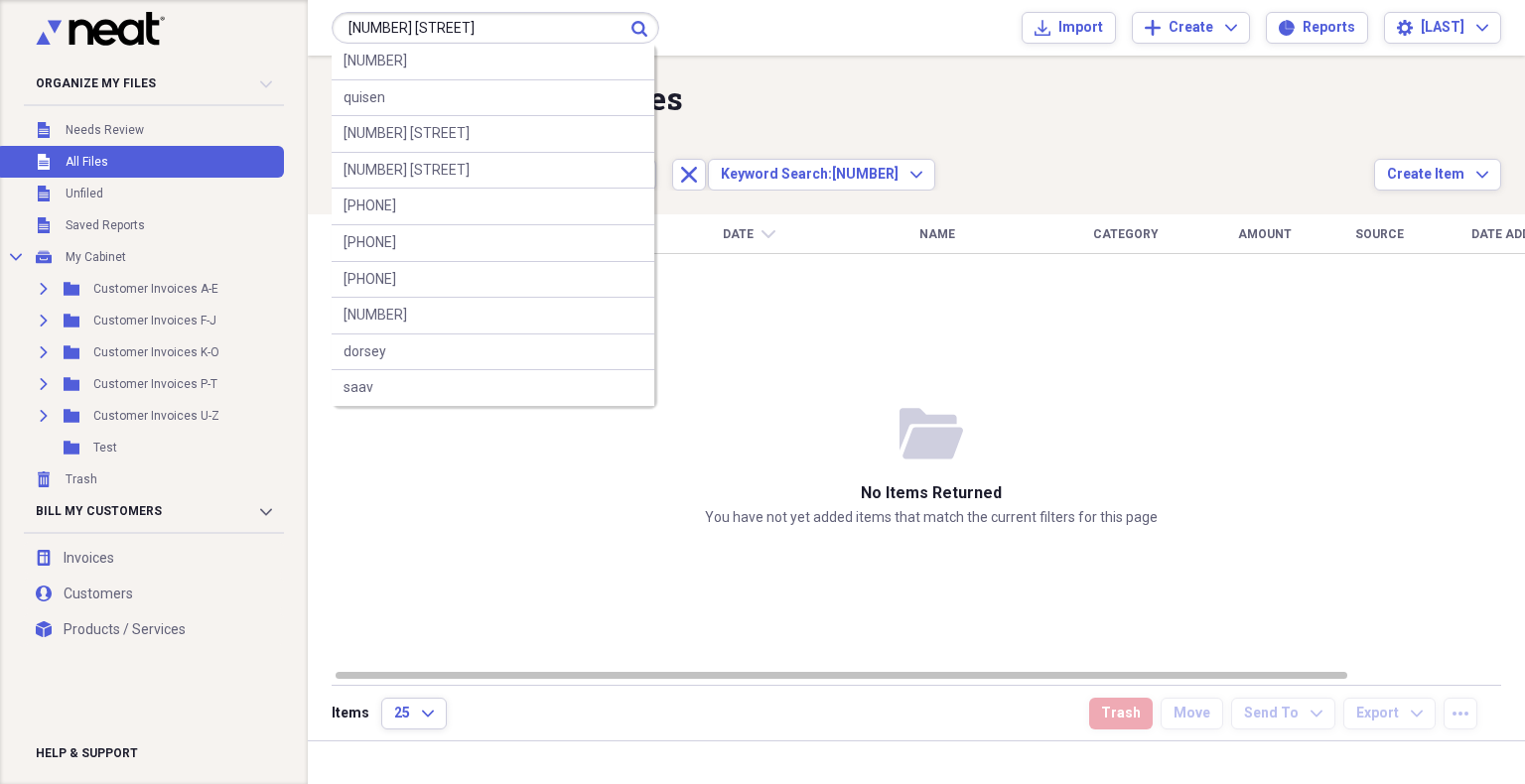 type on "[NUMBER] [STREET]" 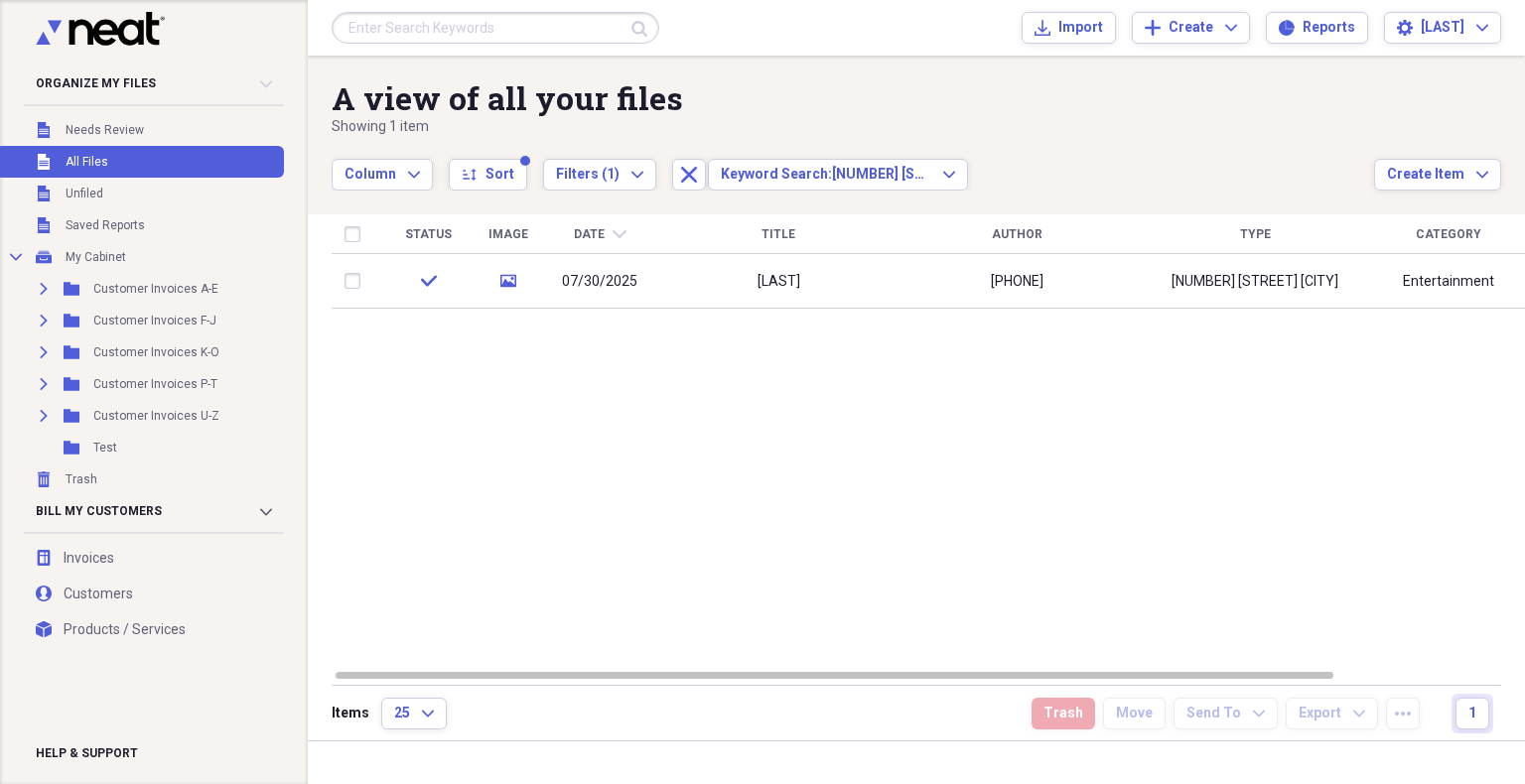 click at bounding box center (495, 28) 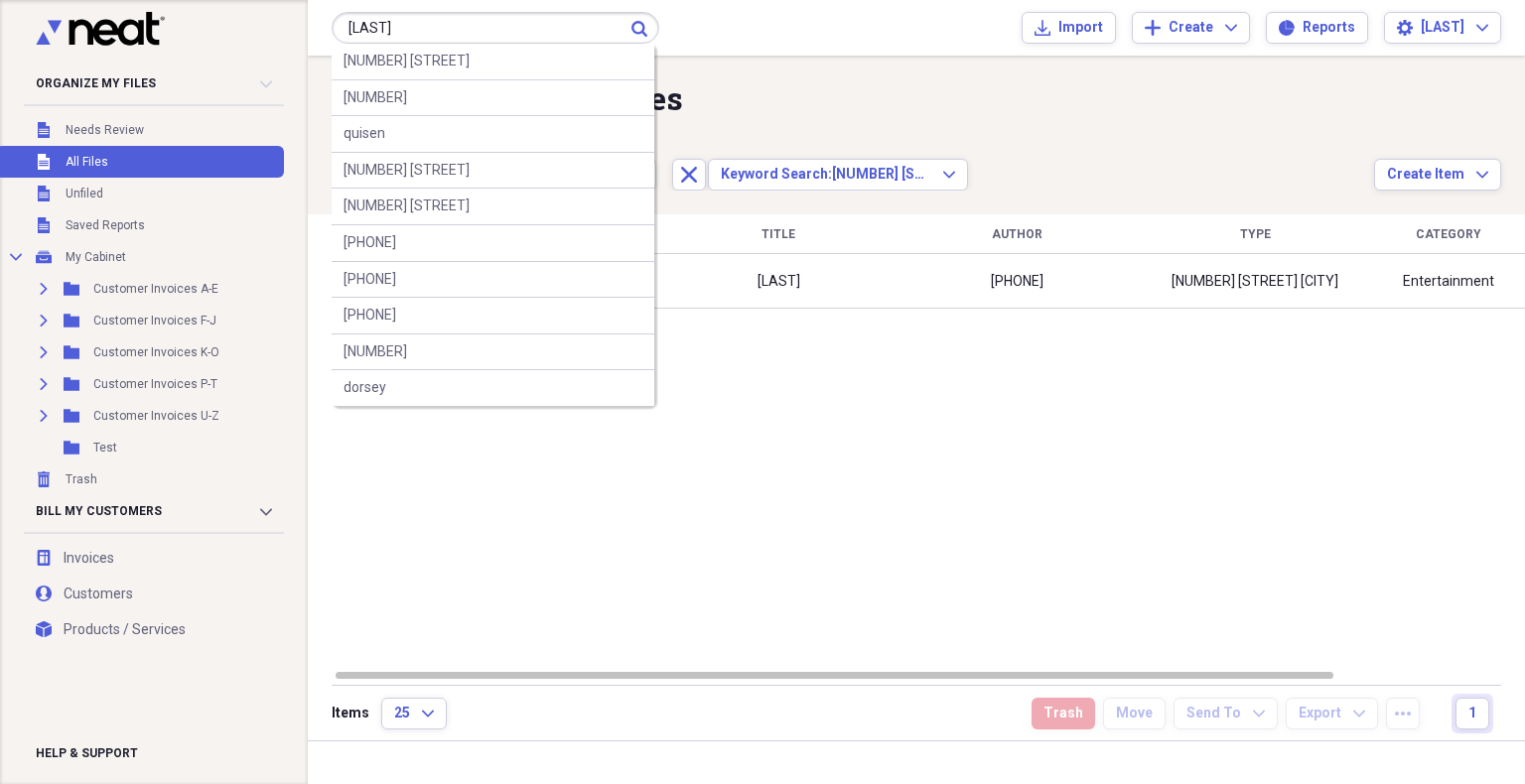 type on "[LAST]" 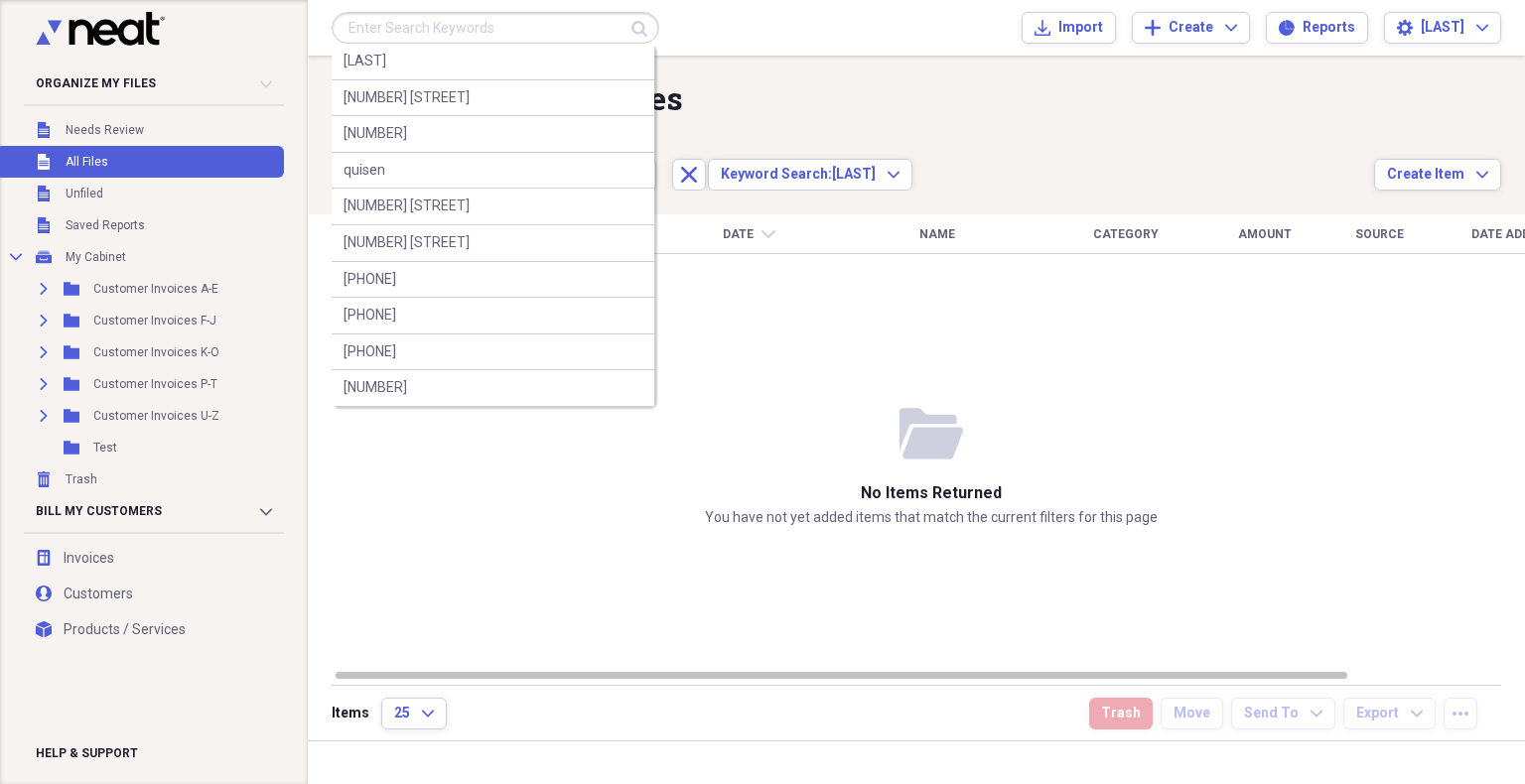 click at bounding box center (495, 28) 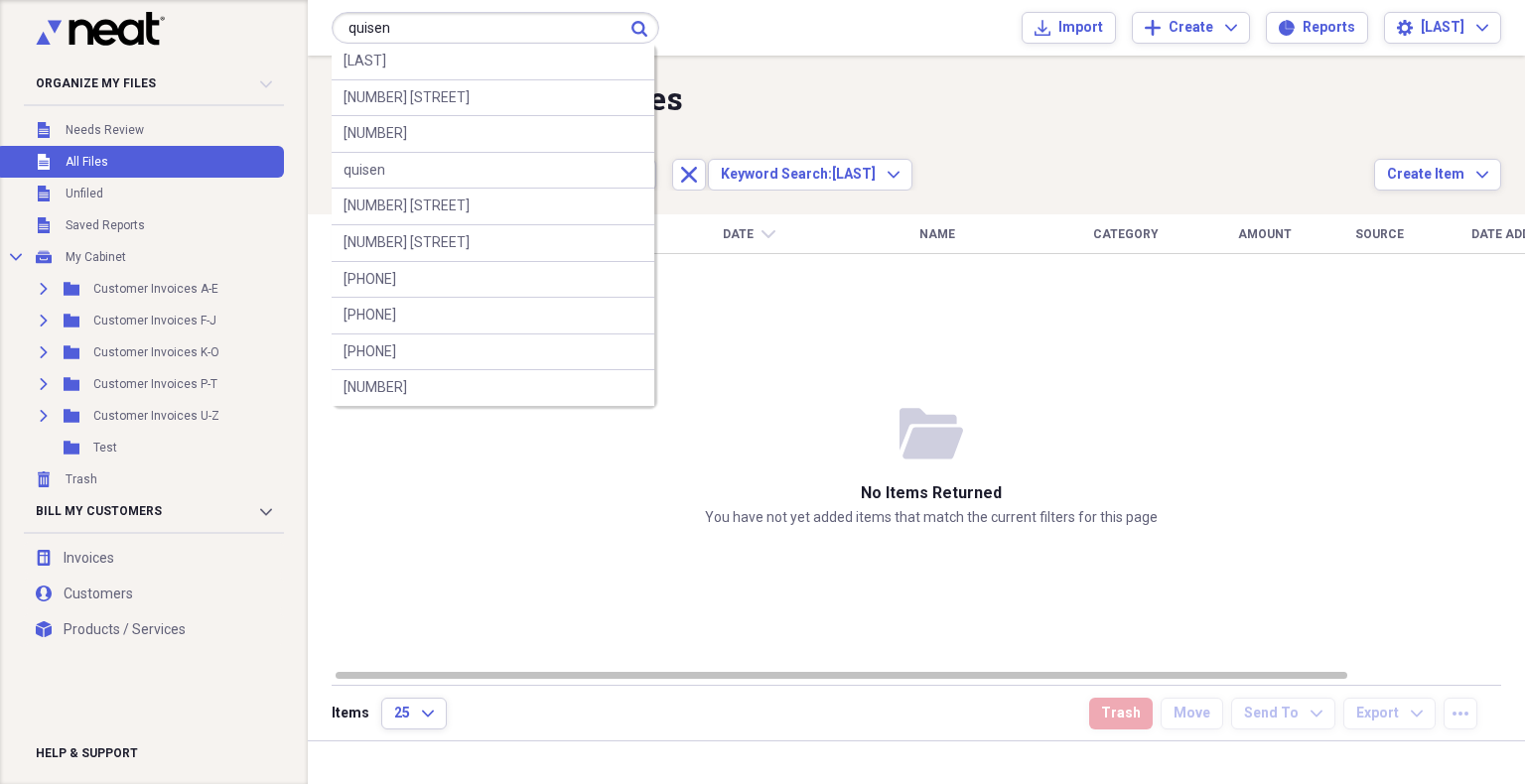 type on "quisen" 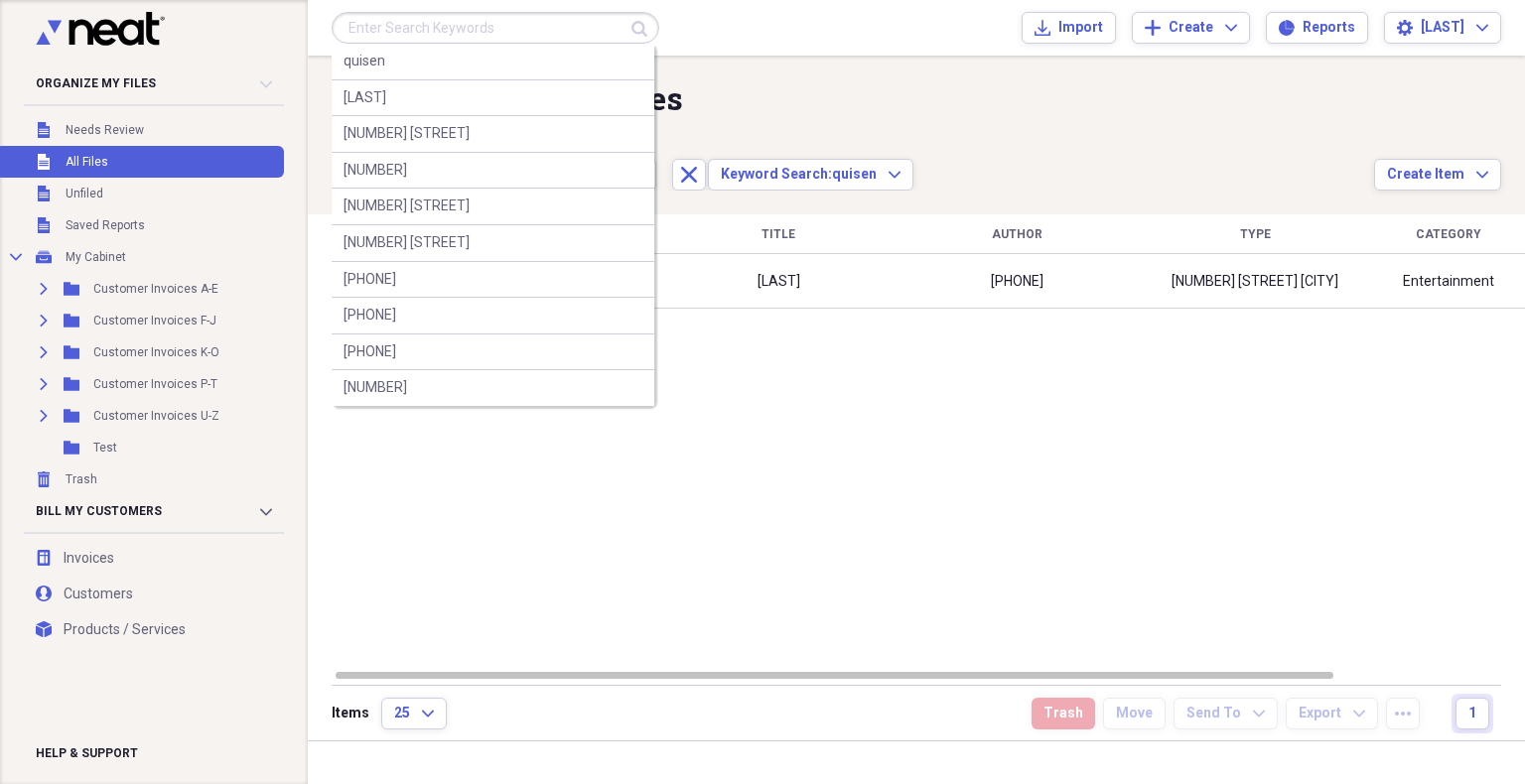click at bounding box center [495, 28] 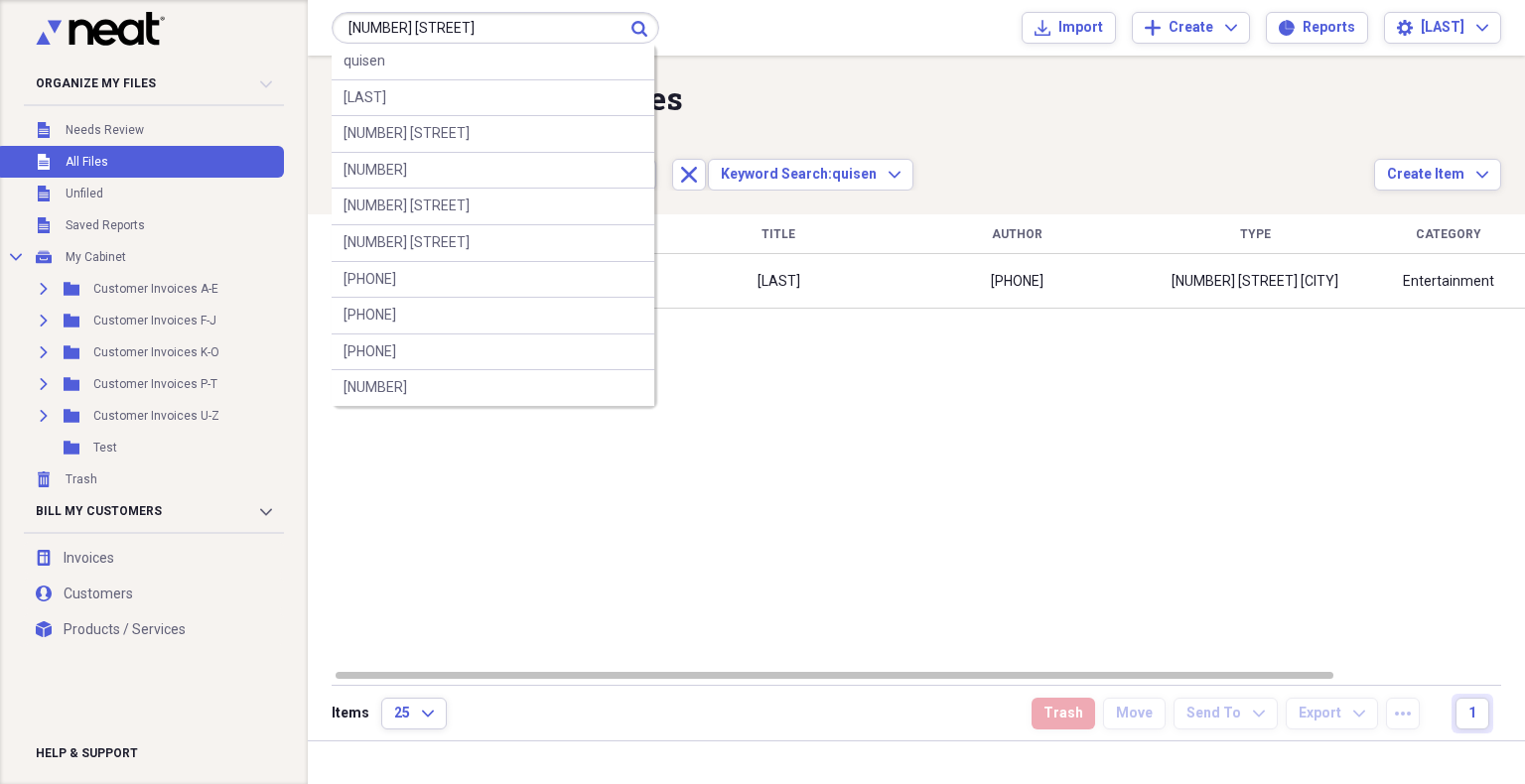 type on "[NUMBER] [STREET]" 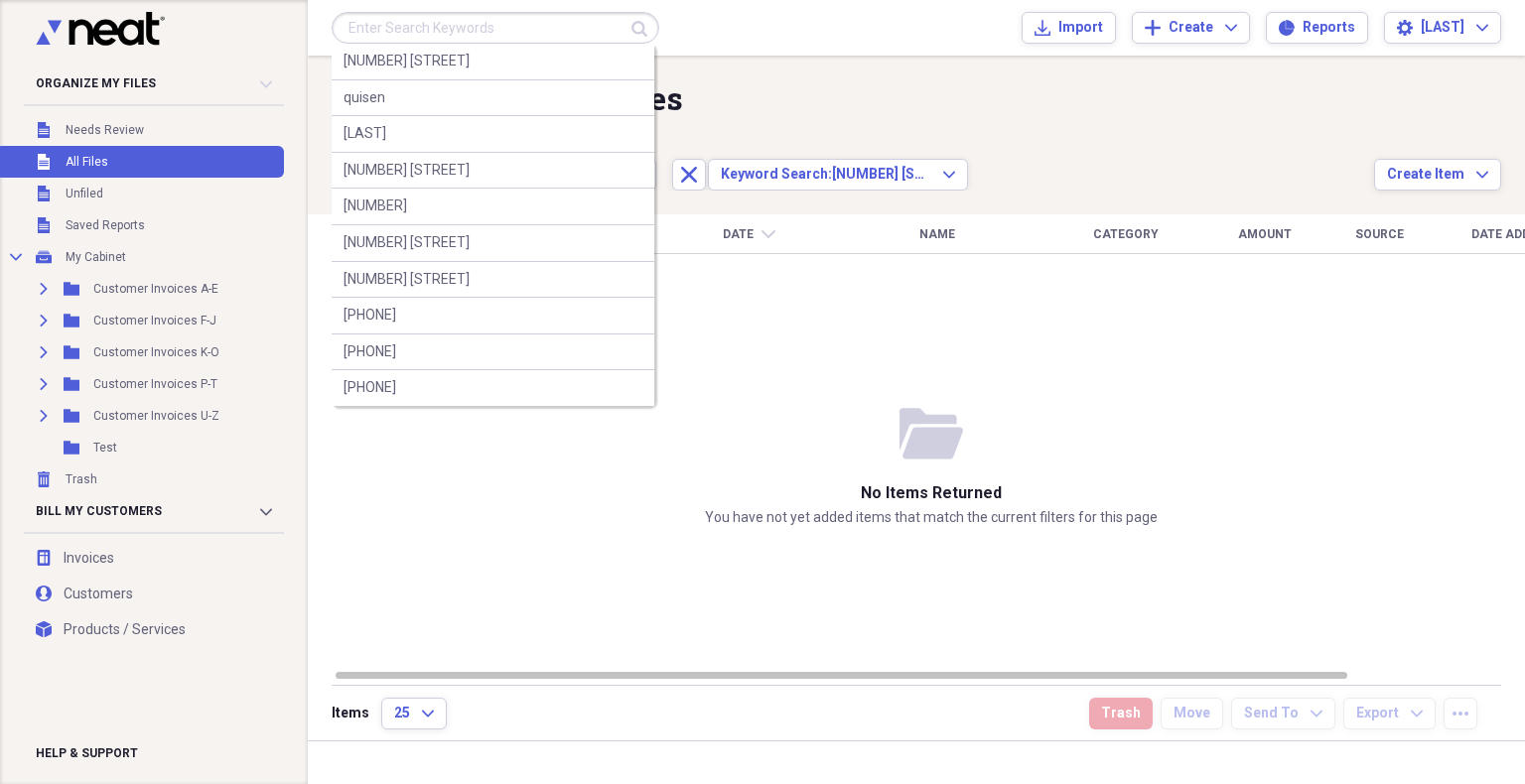 click at bounding box center (495, 28) 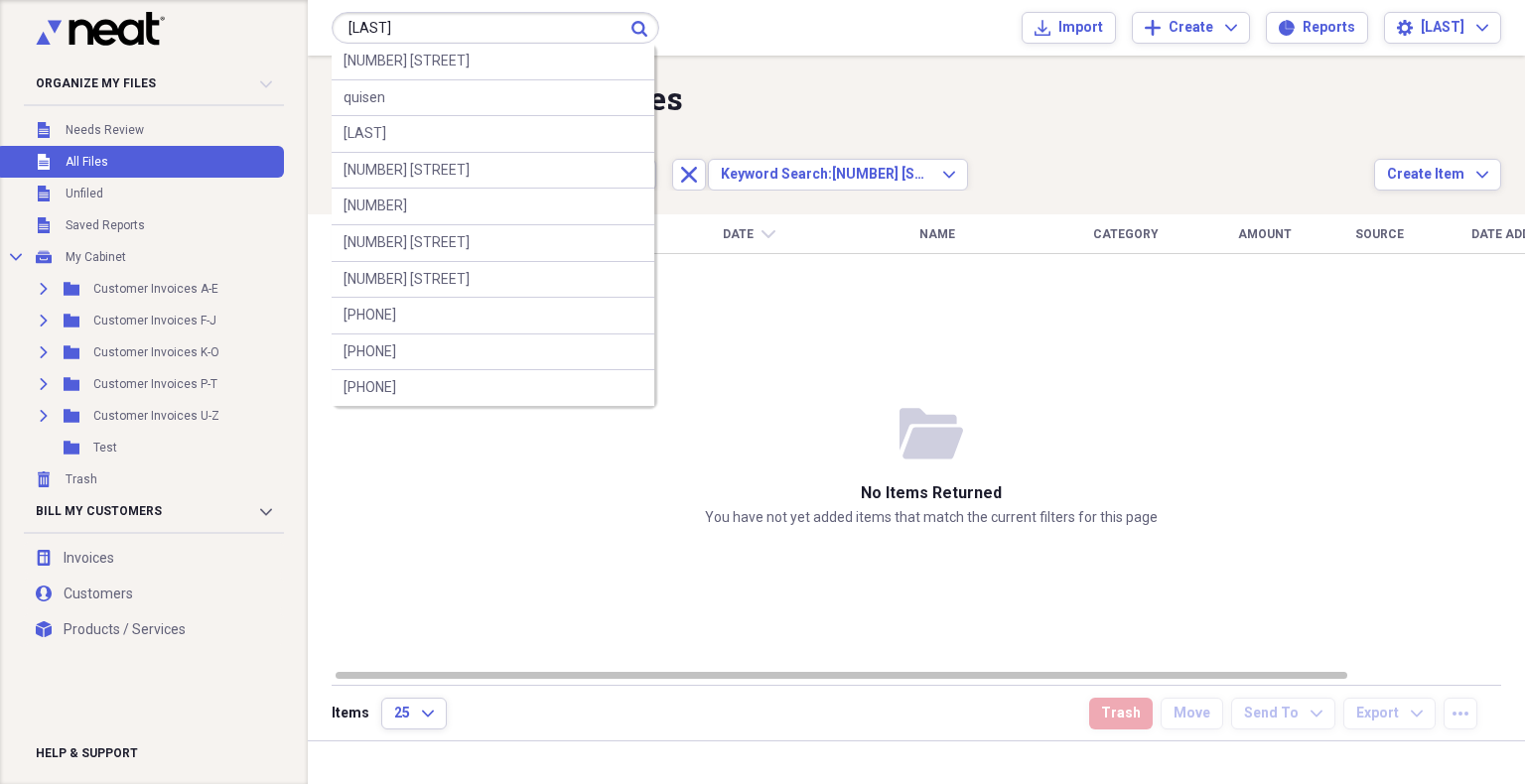 type on "[LAST]" 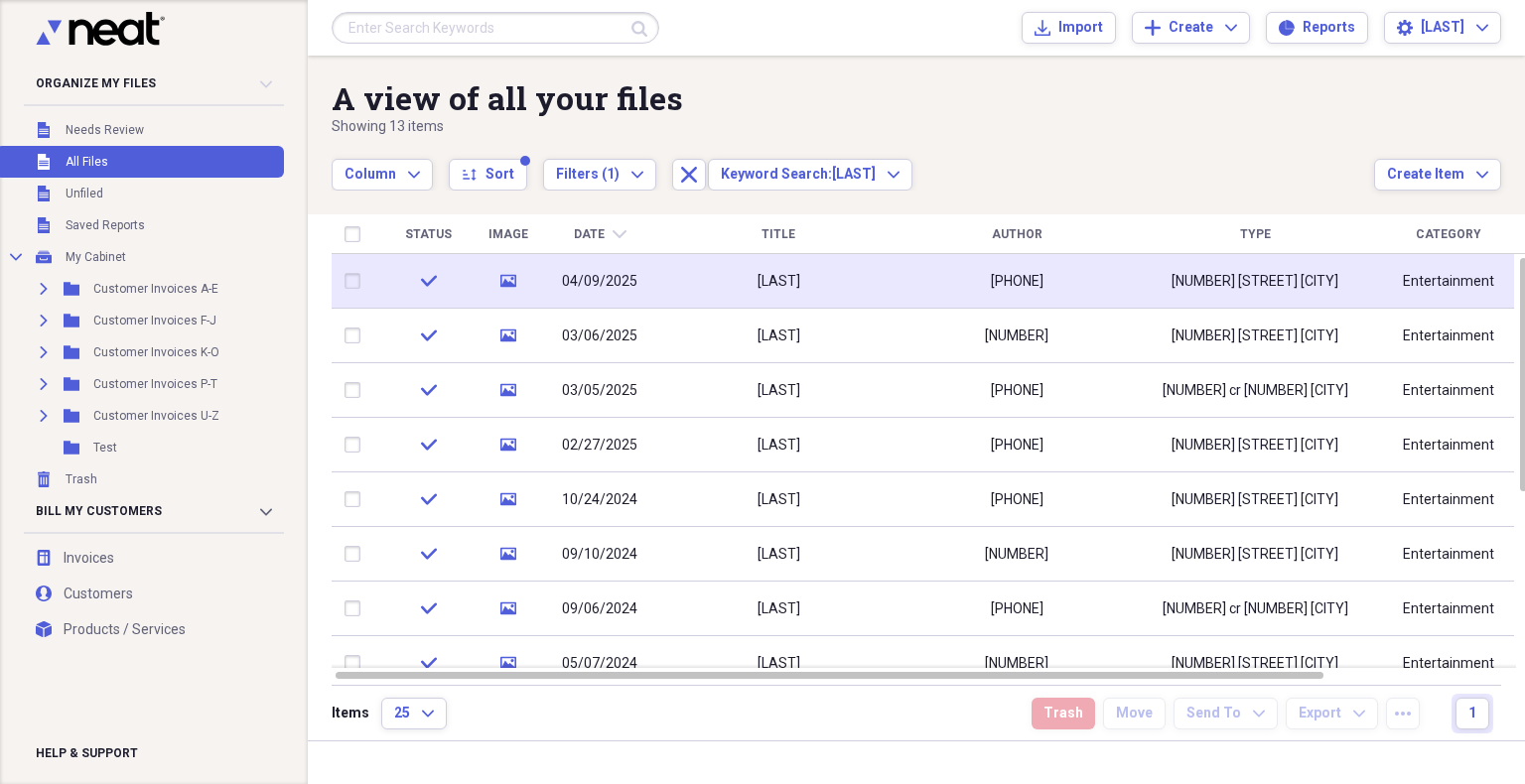 click on "[LAST]" at bounding box center [778, 281] 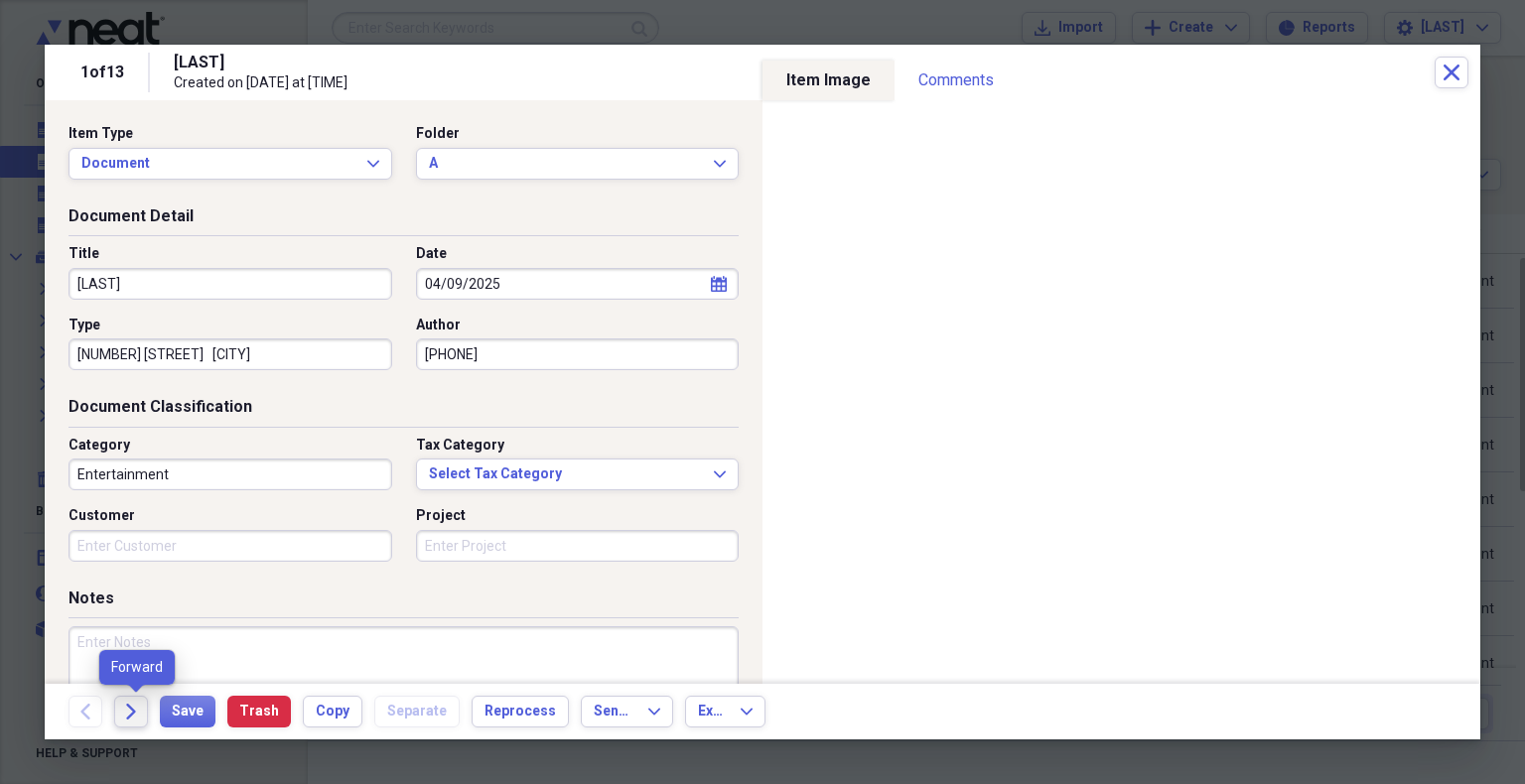 click on "Forward" 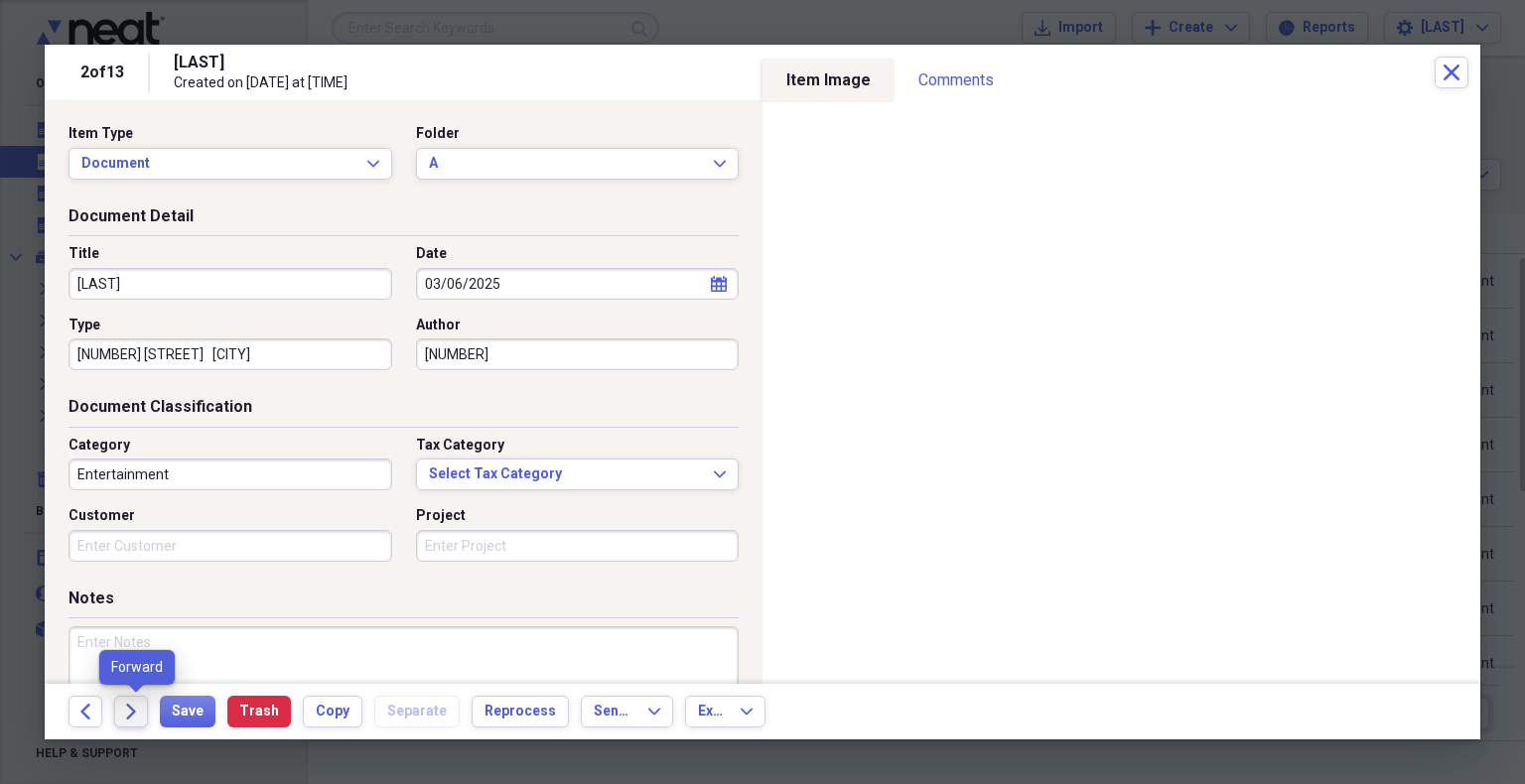 click on "Forward" 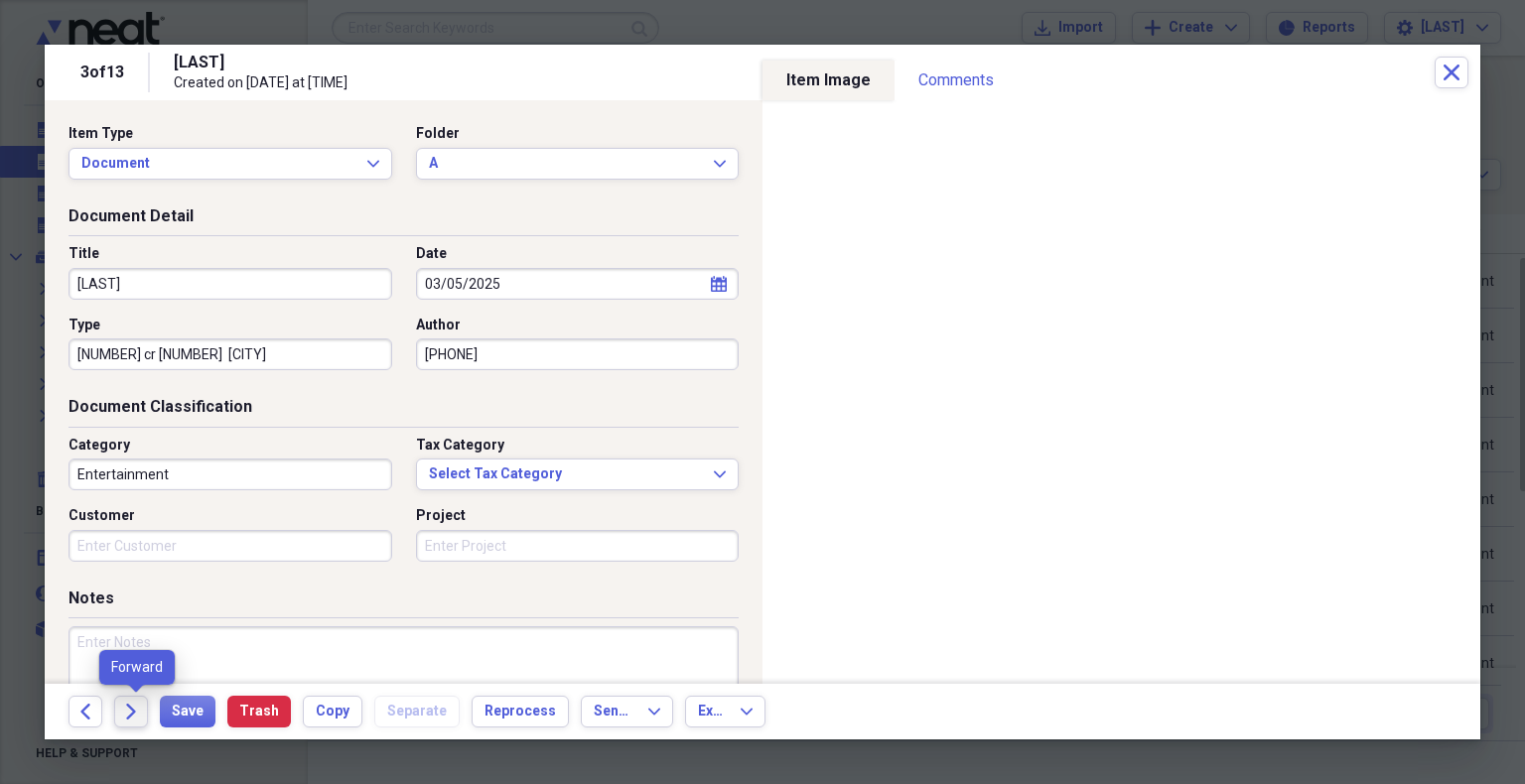 click on "Forward" 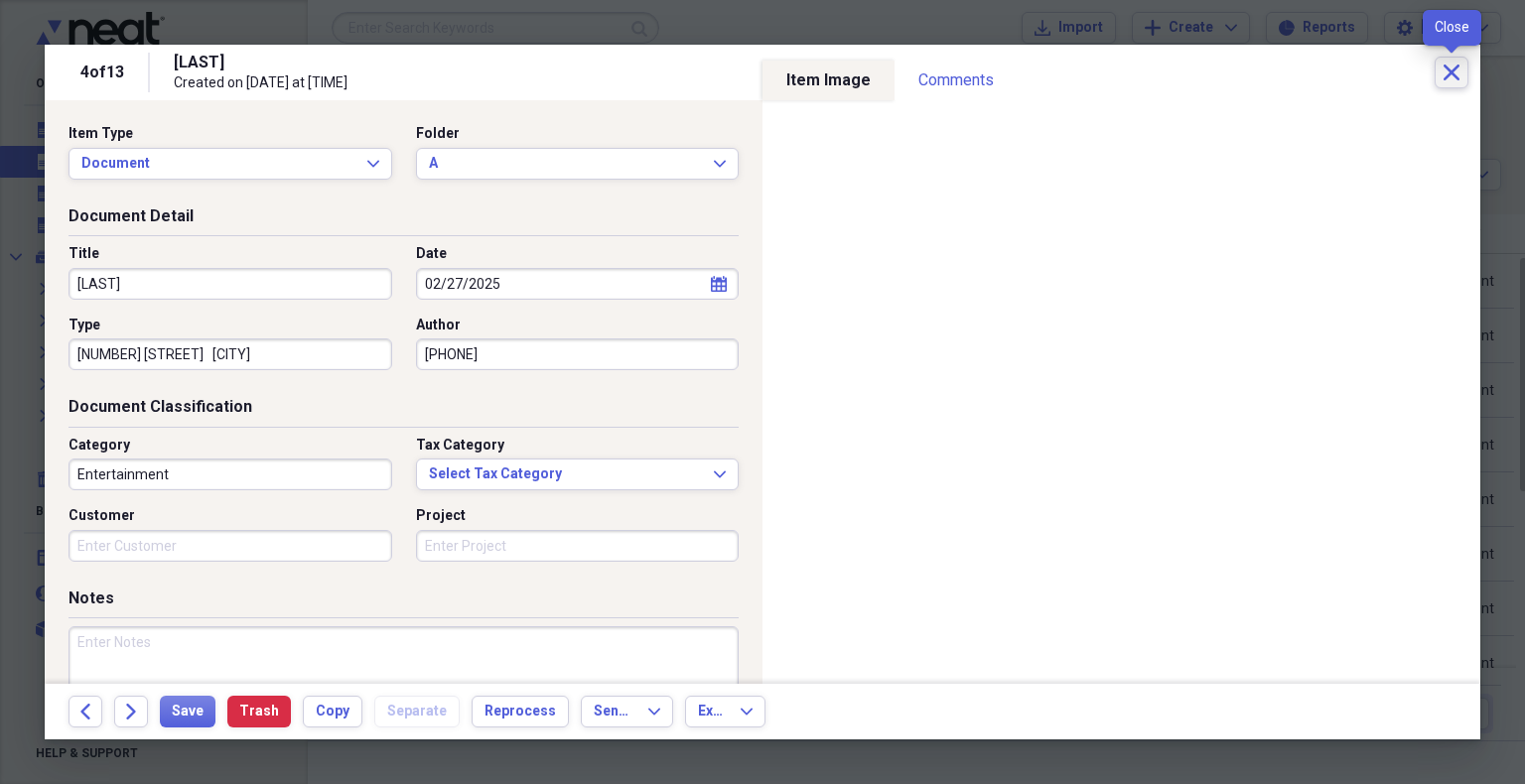 click on "Close" 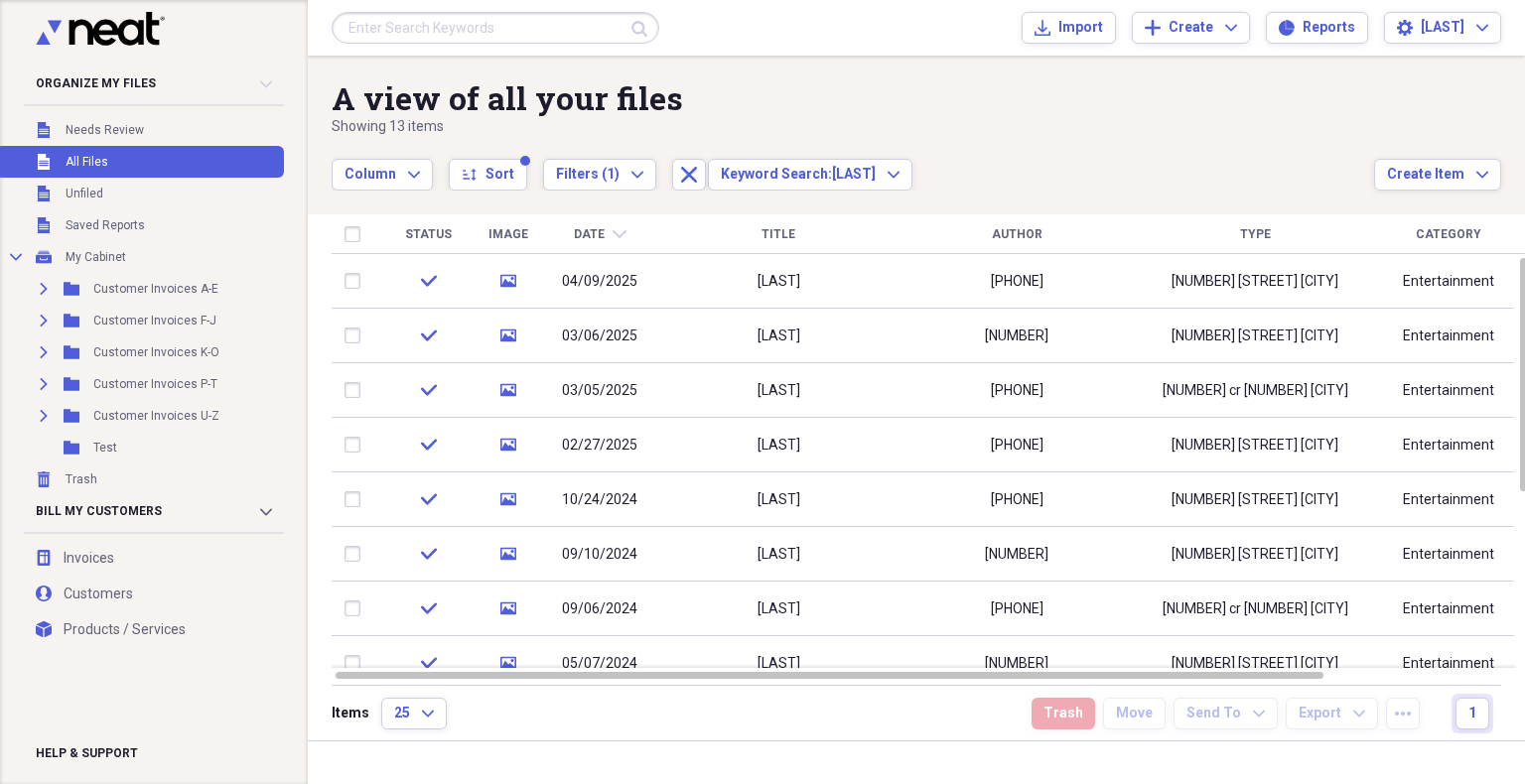click at bounding box center (495, 28) 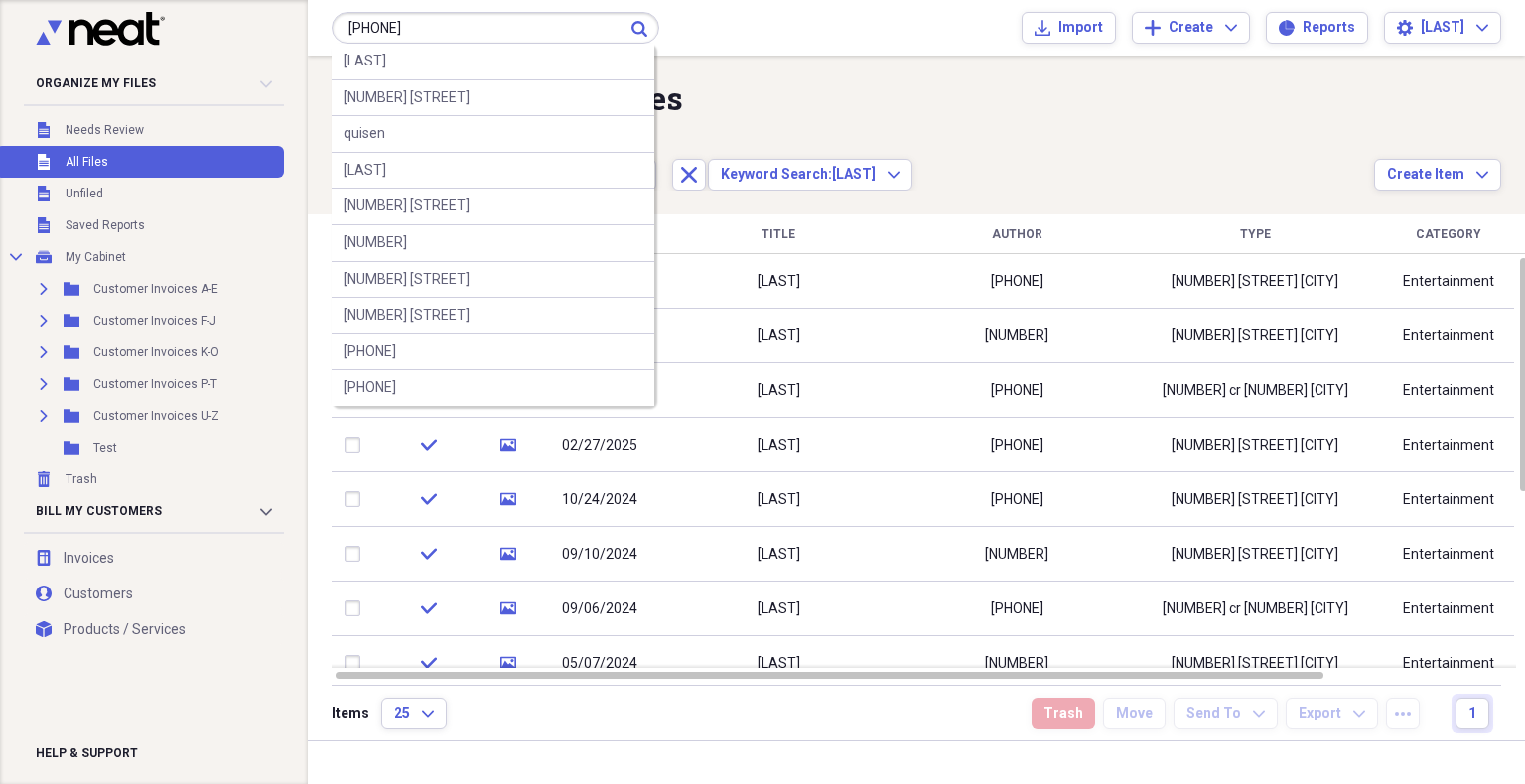 type on "[PHONE]" 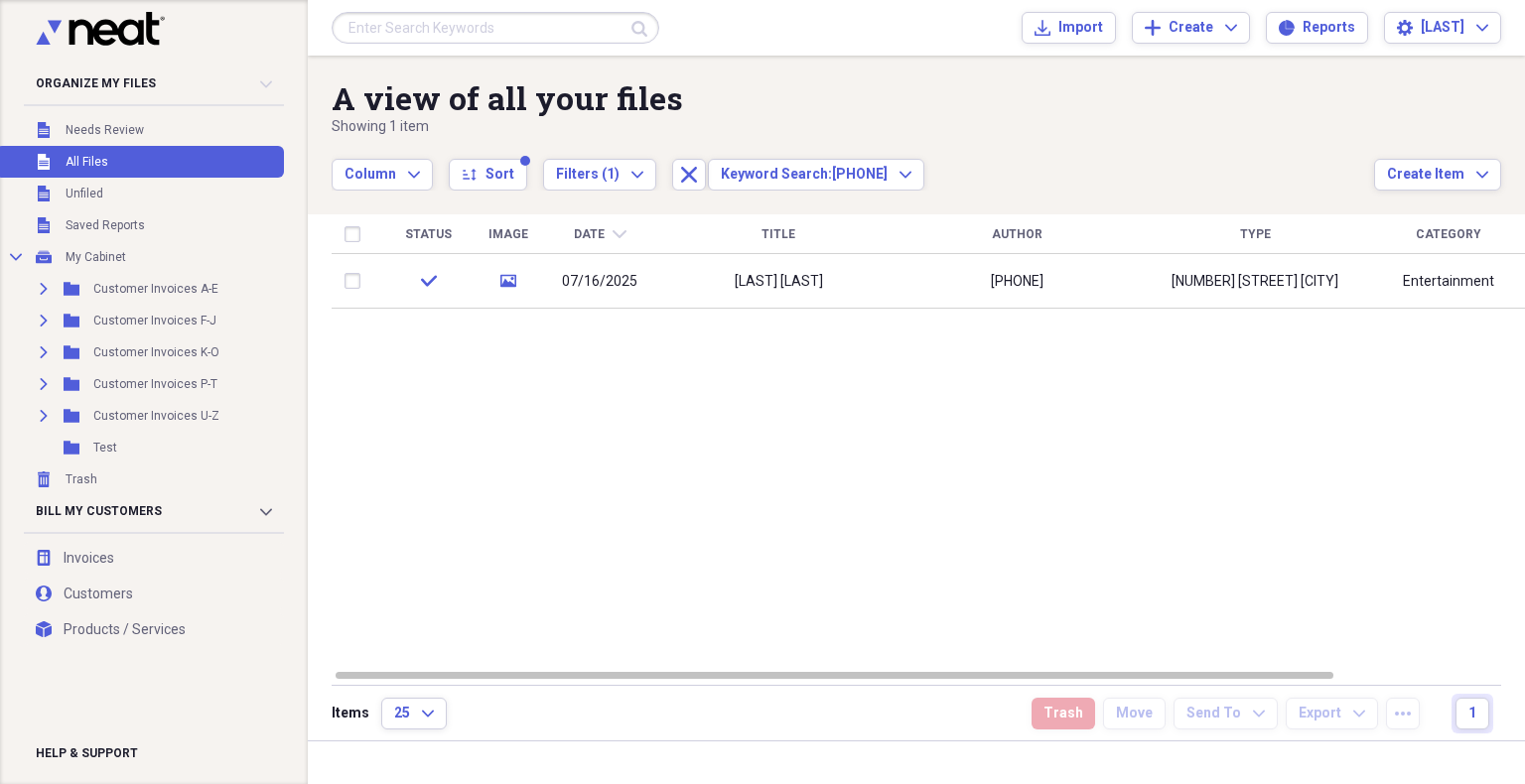 click at bounding box center (495, 28) 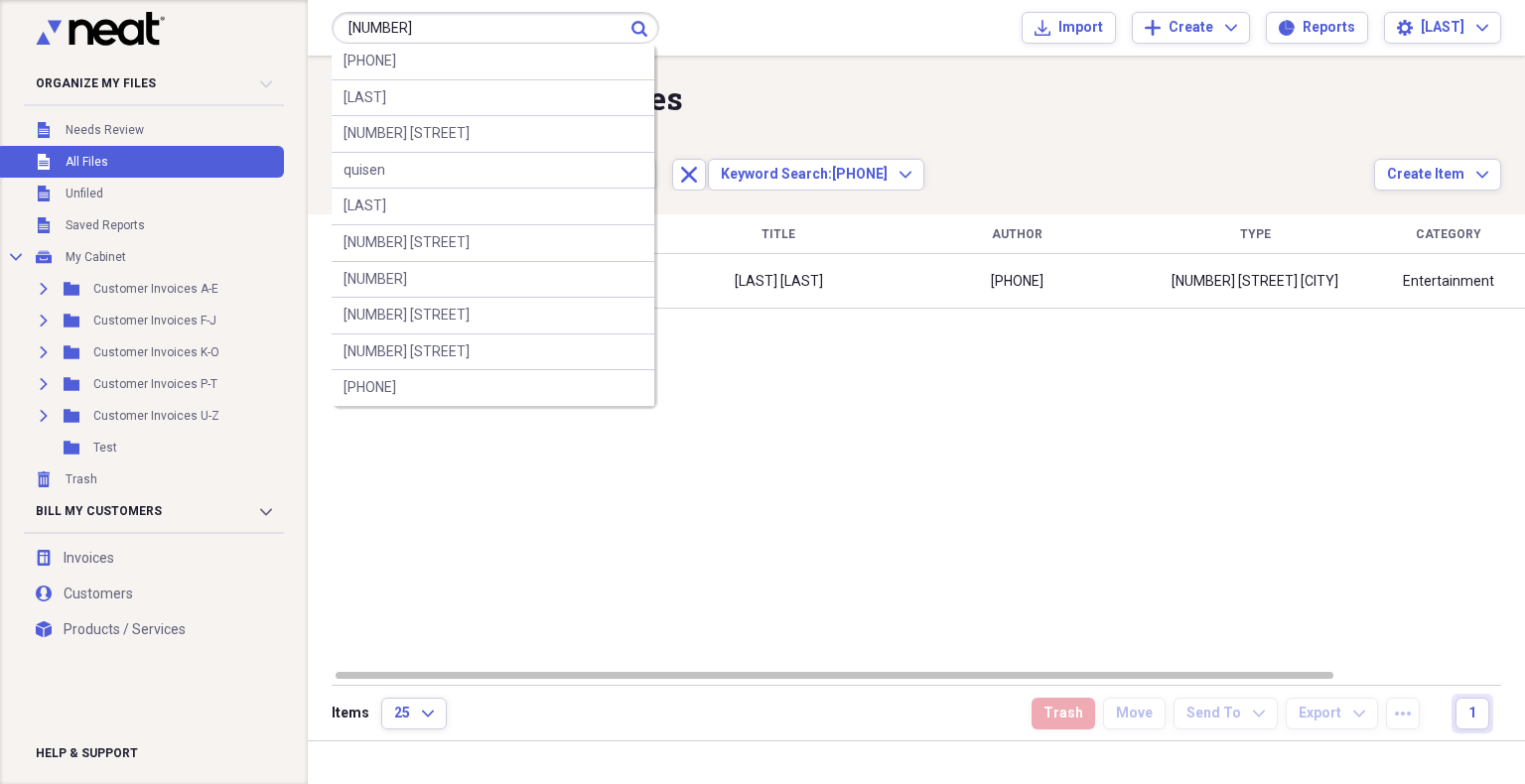 type on "[NUMBER]" 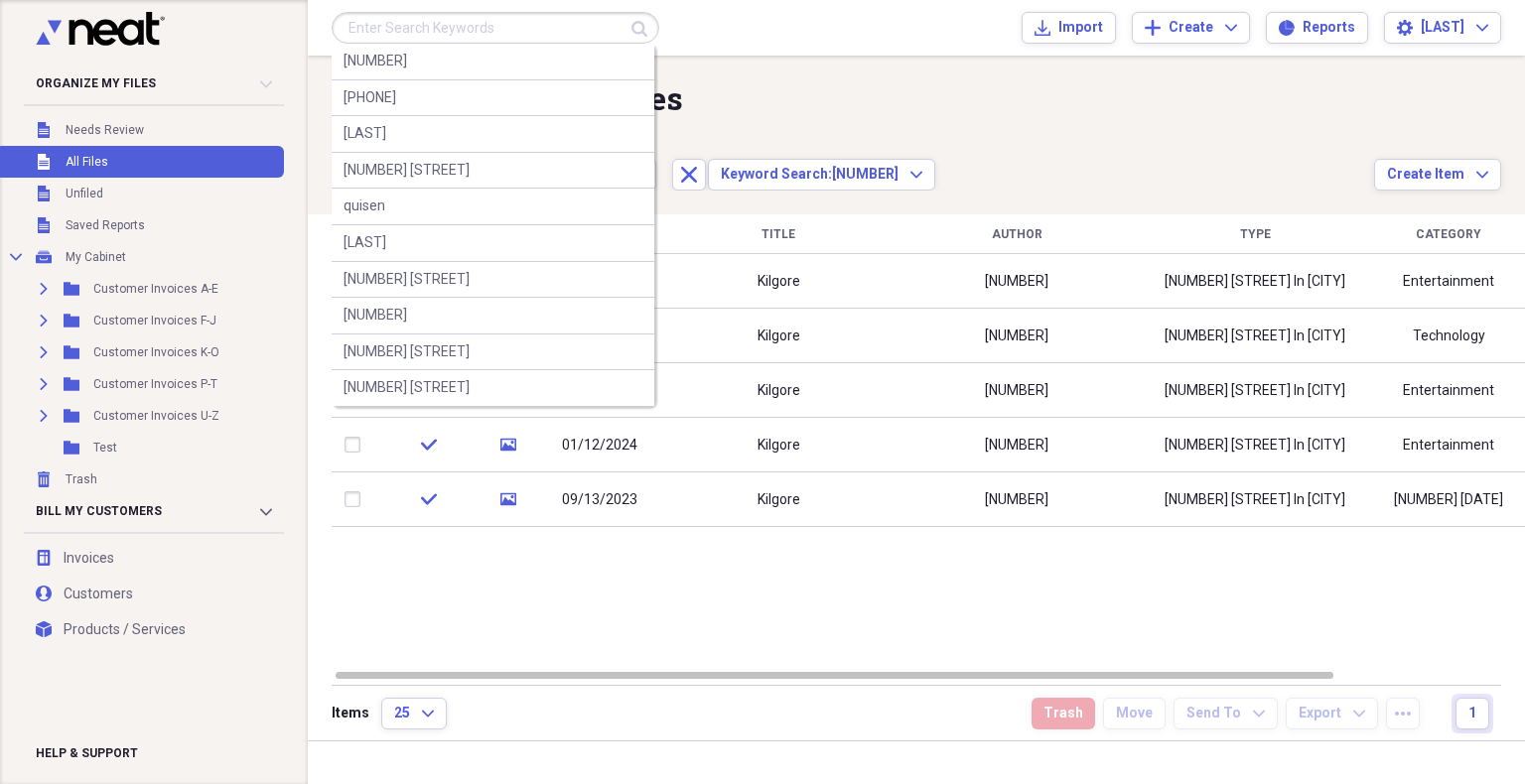 click at bounding box center (495, 28) 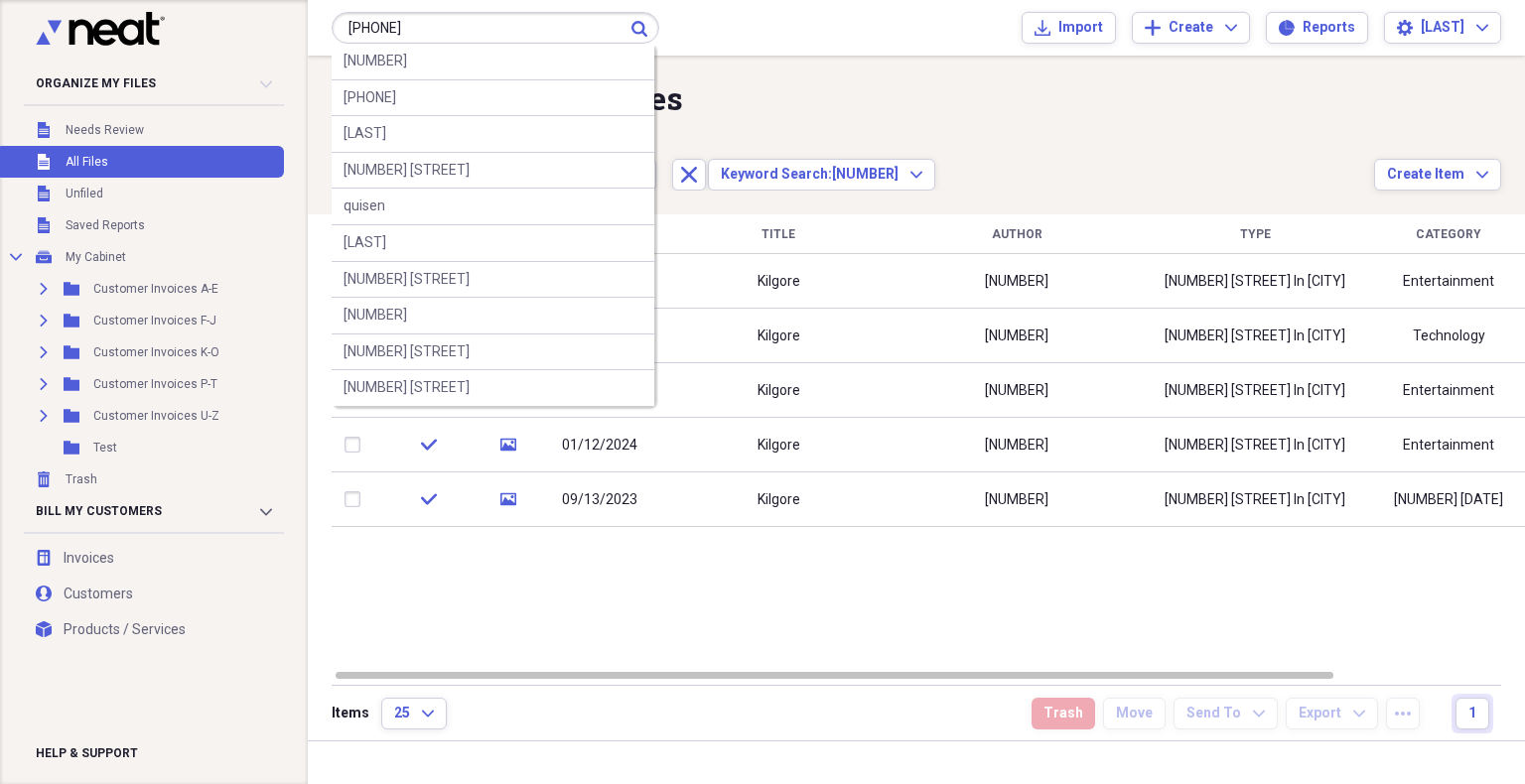 type on "[PHONE]" 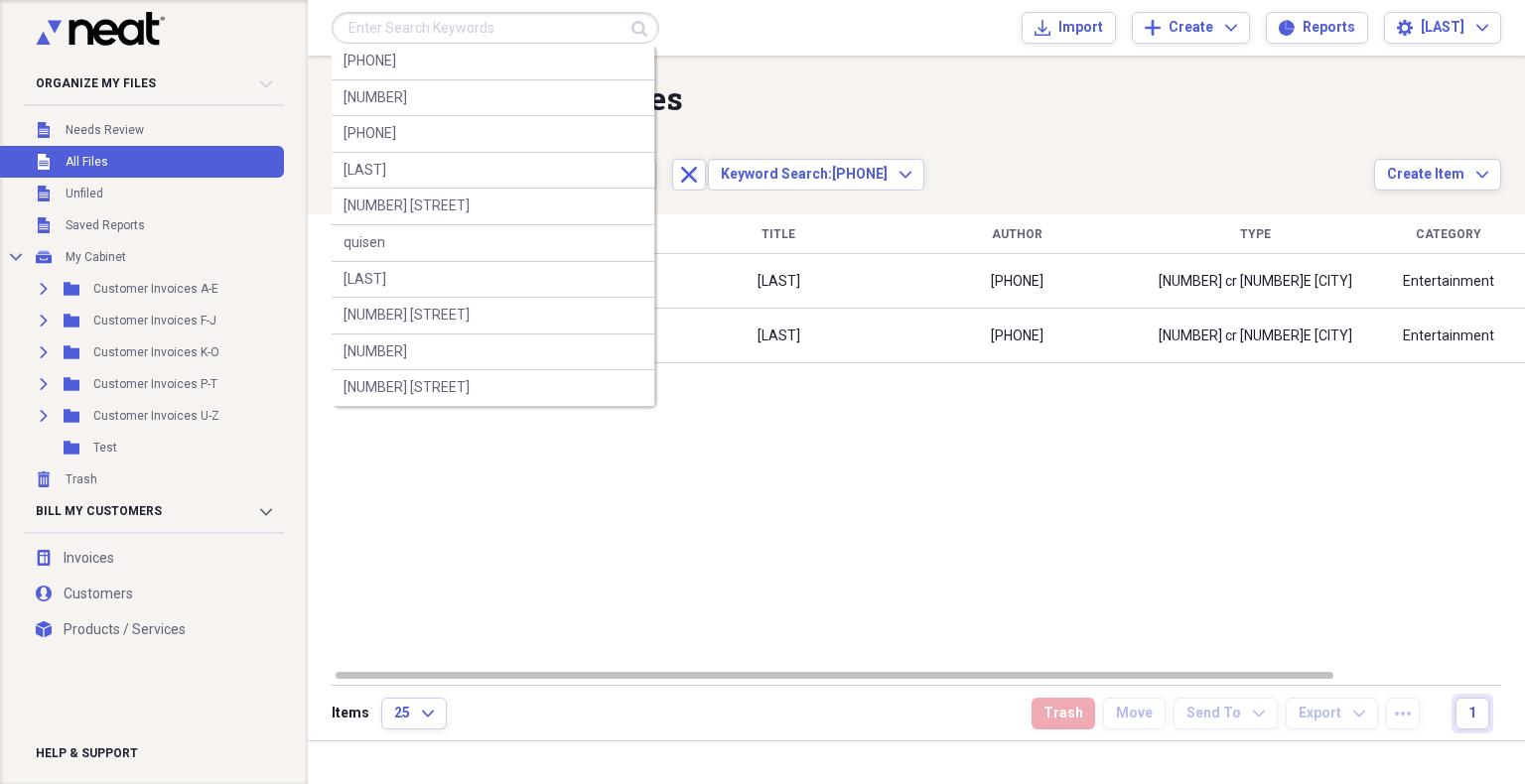 click at bounding box center (495, 28) 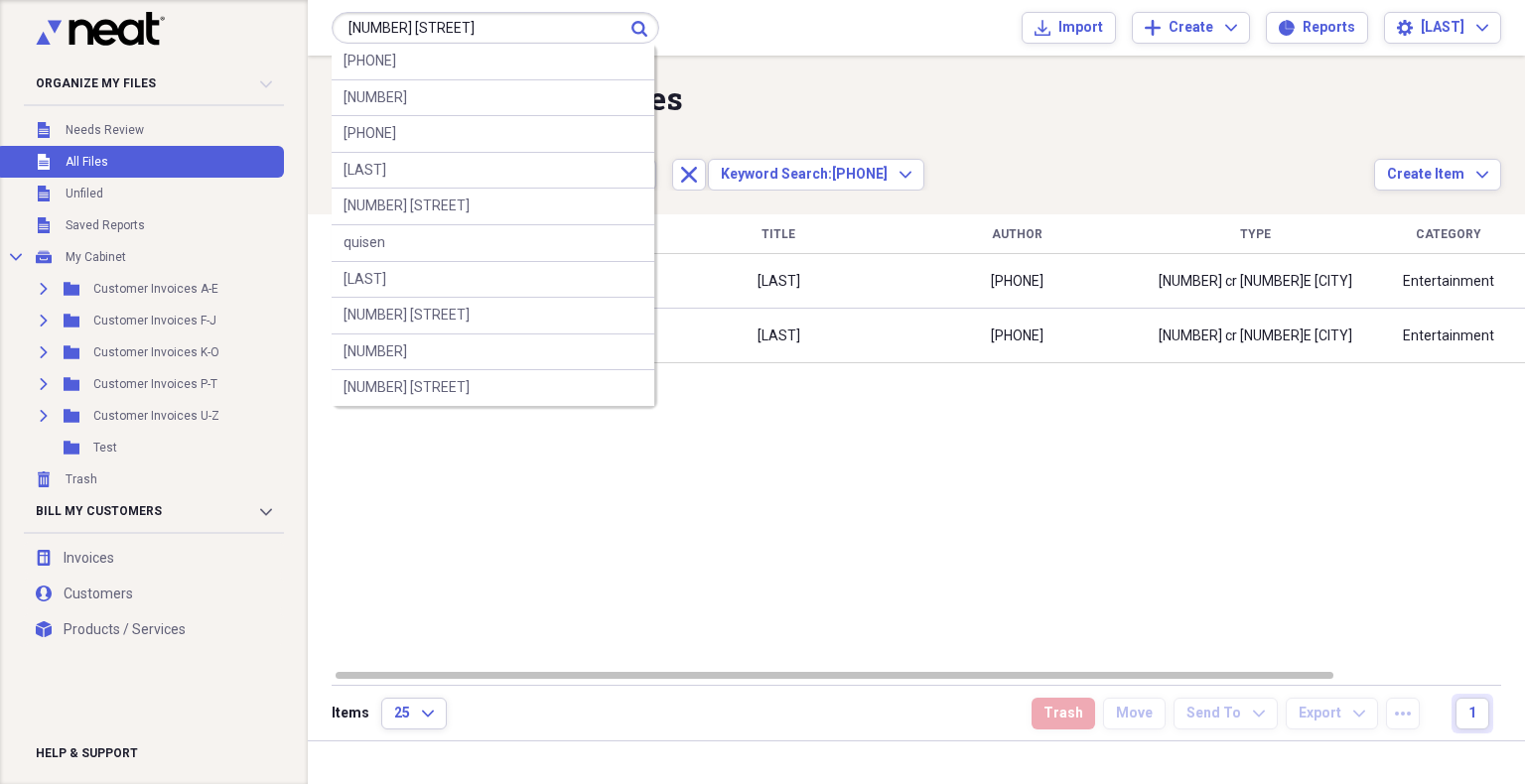 type on "[NUMBER] [STREET]" 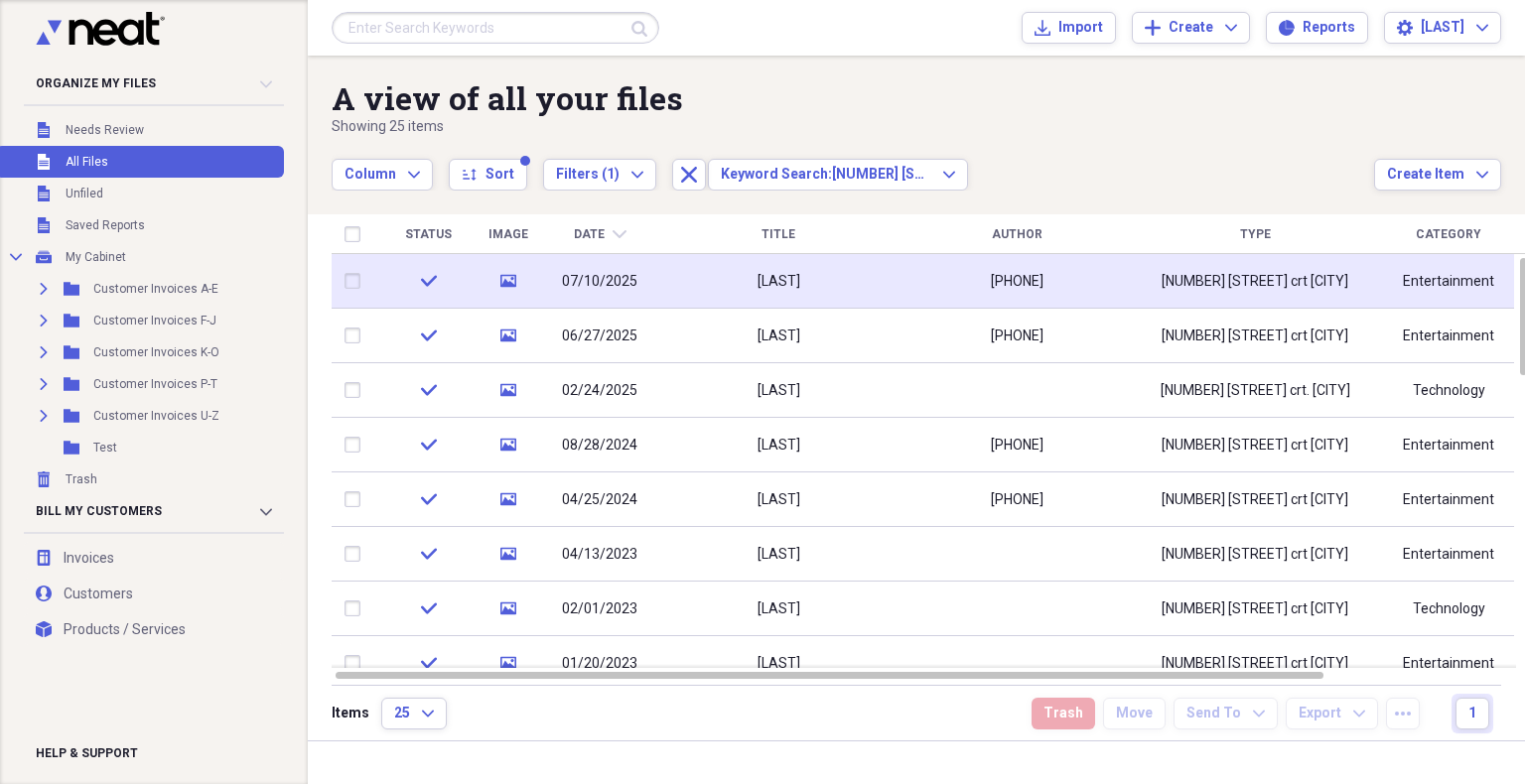 click on "[PHONE]" at bounding box center (1017, 281) 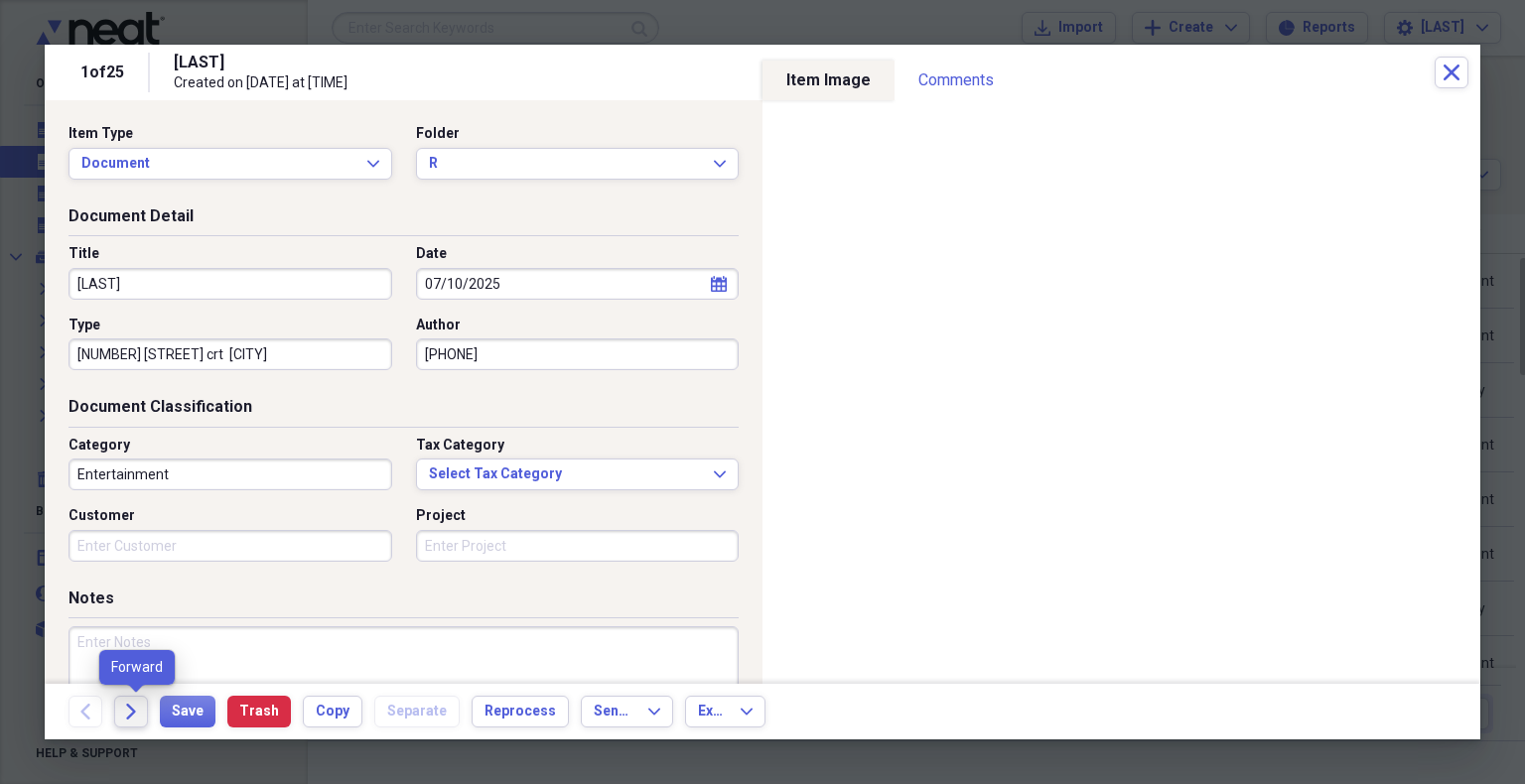 click 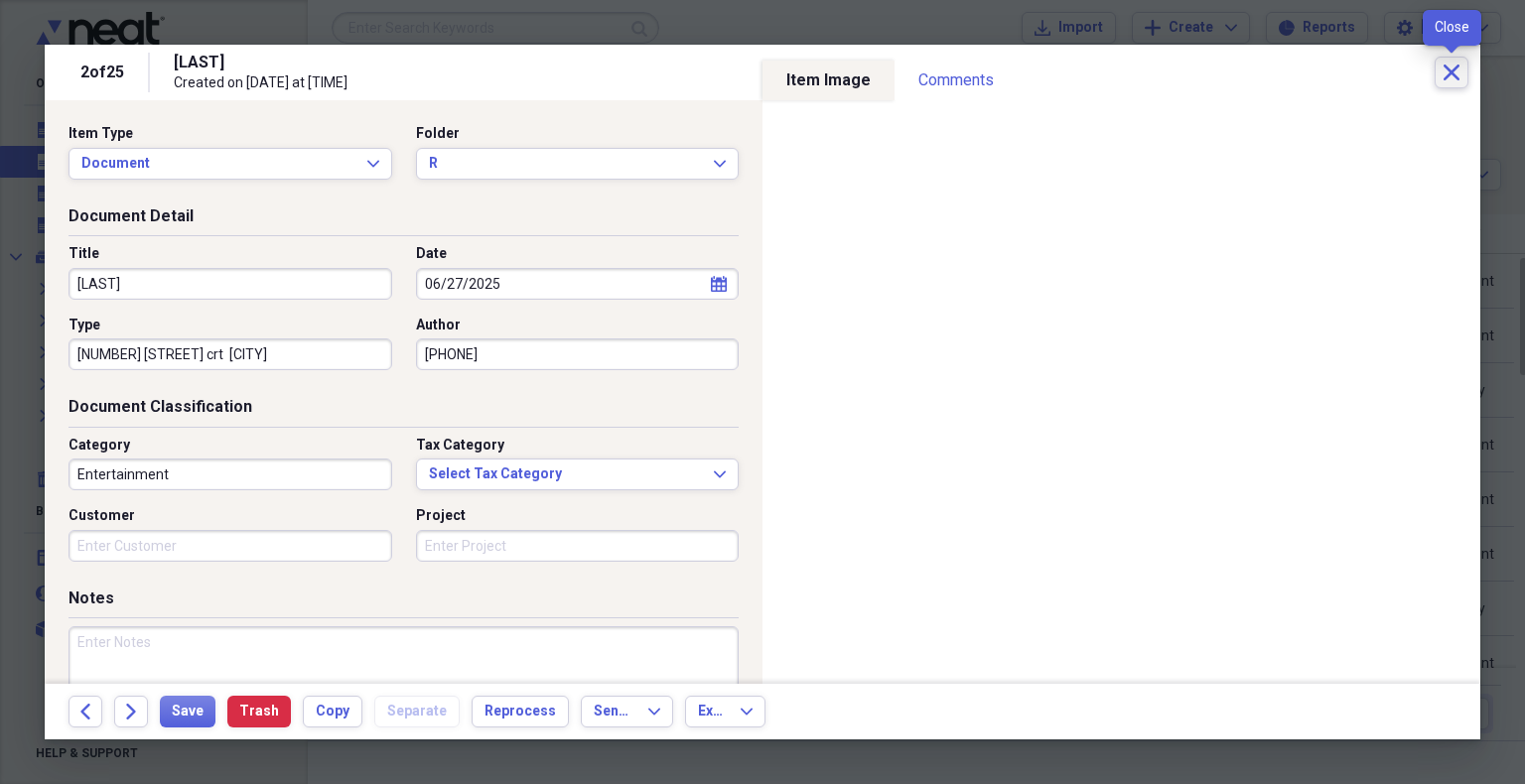 click on "Close" 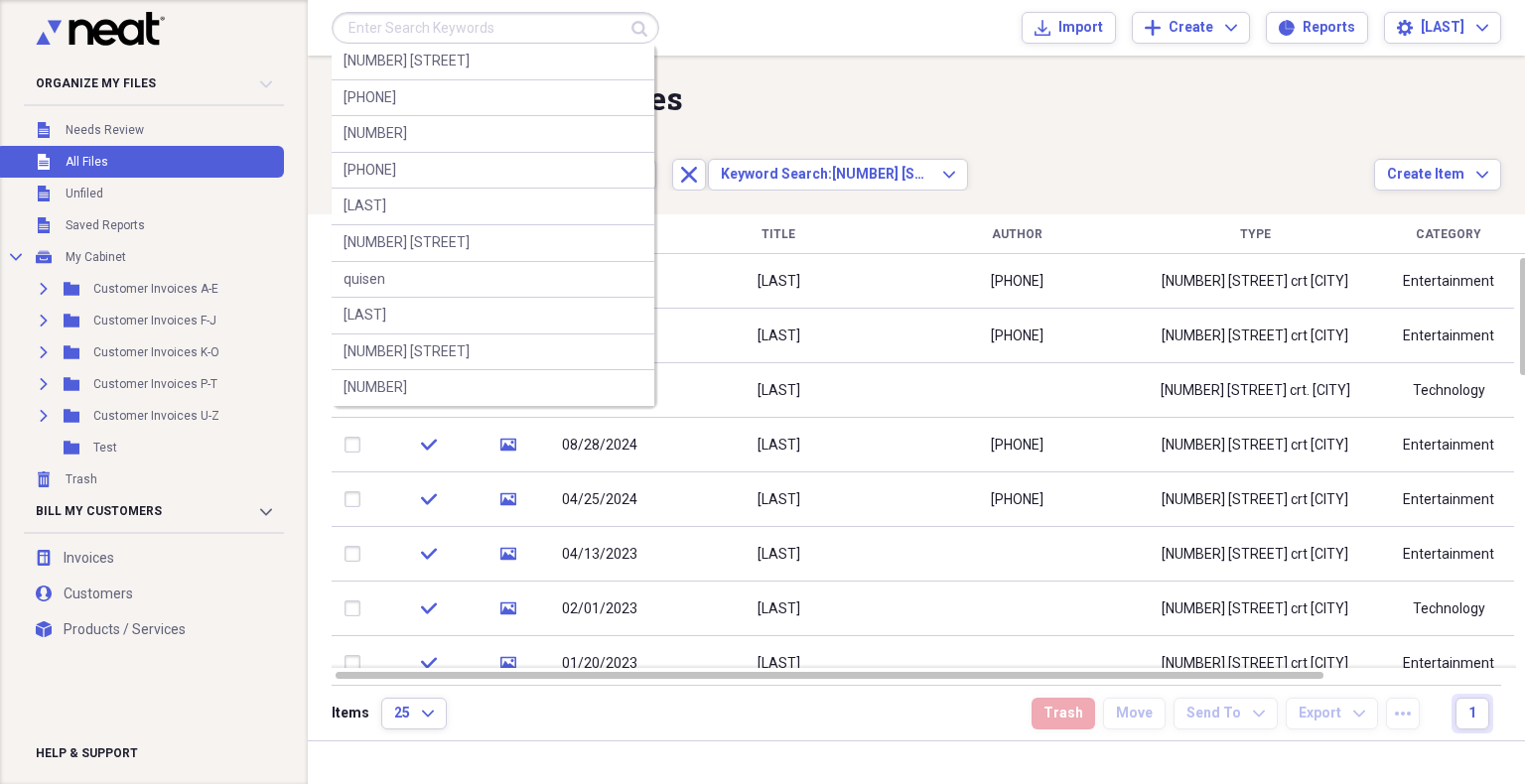 click at bounding box center [495, 28] 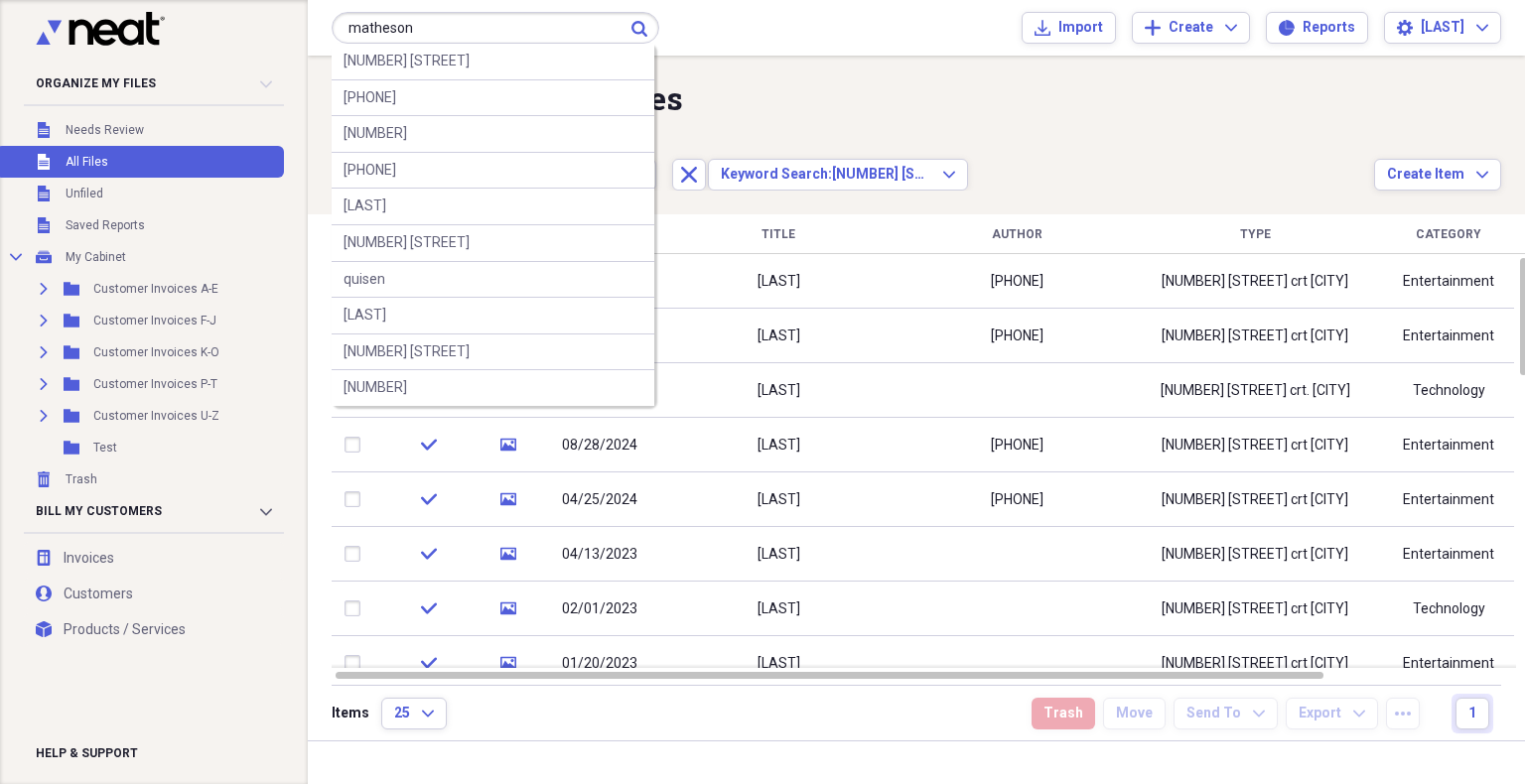 type on "matheson" 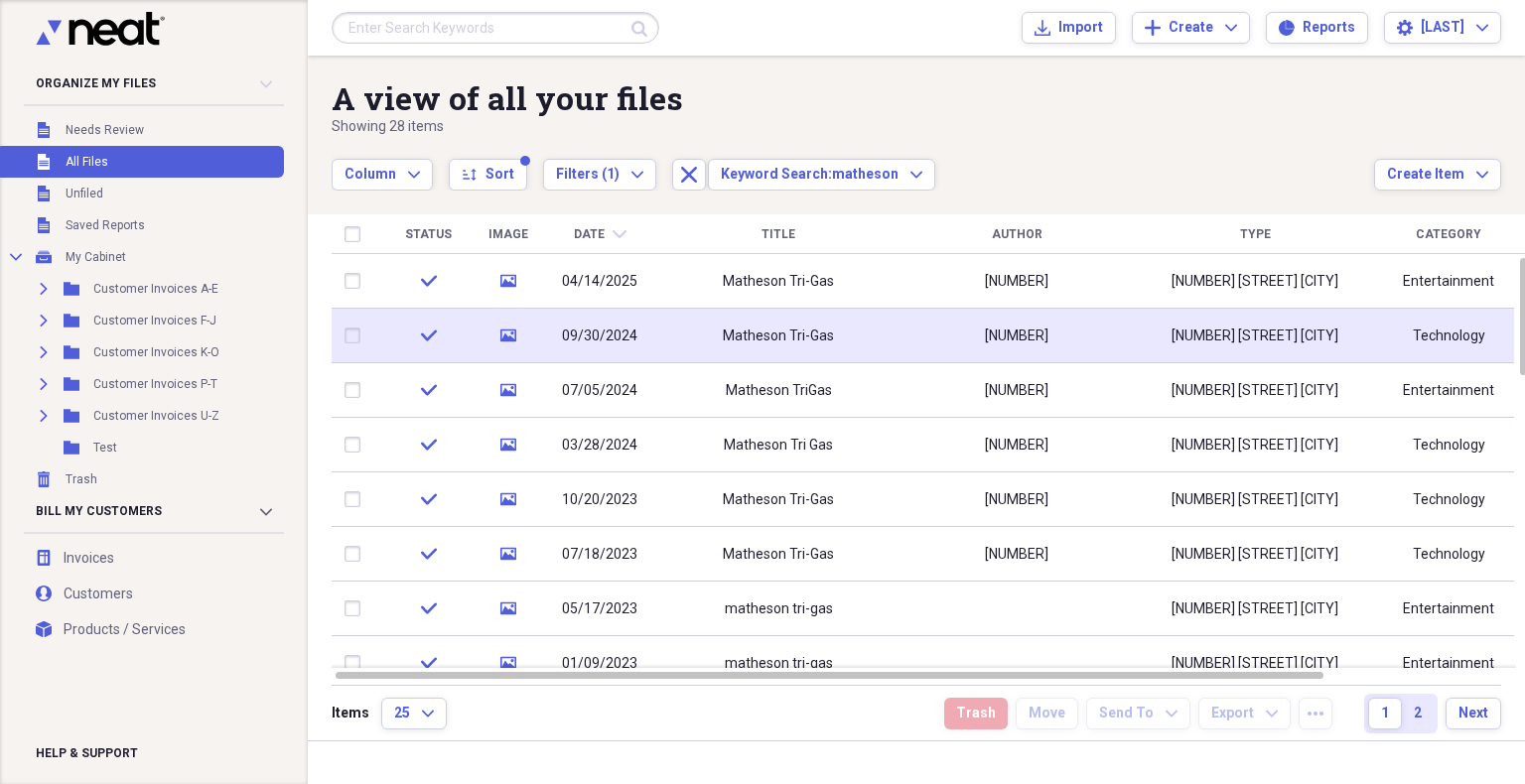 click on "Matheson Tri-Gas" at bounding box center (778, 335) 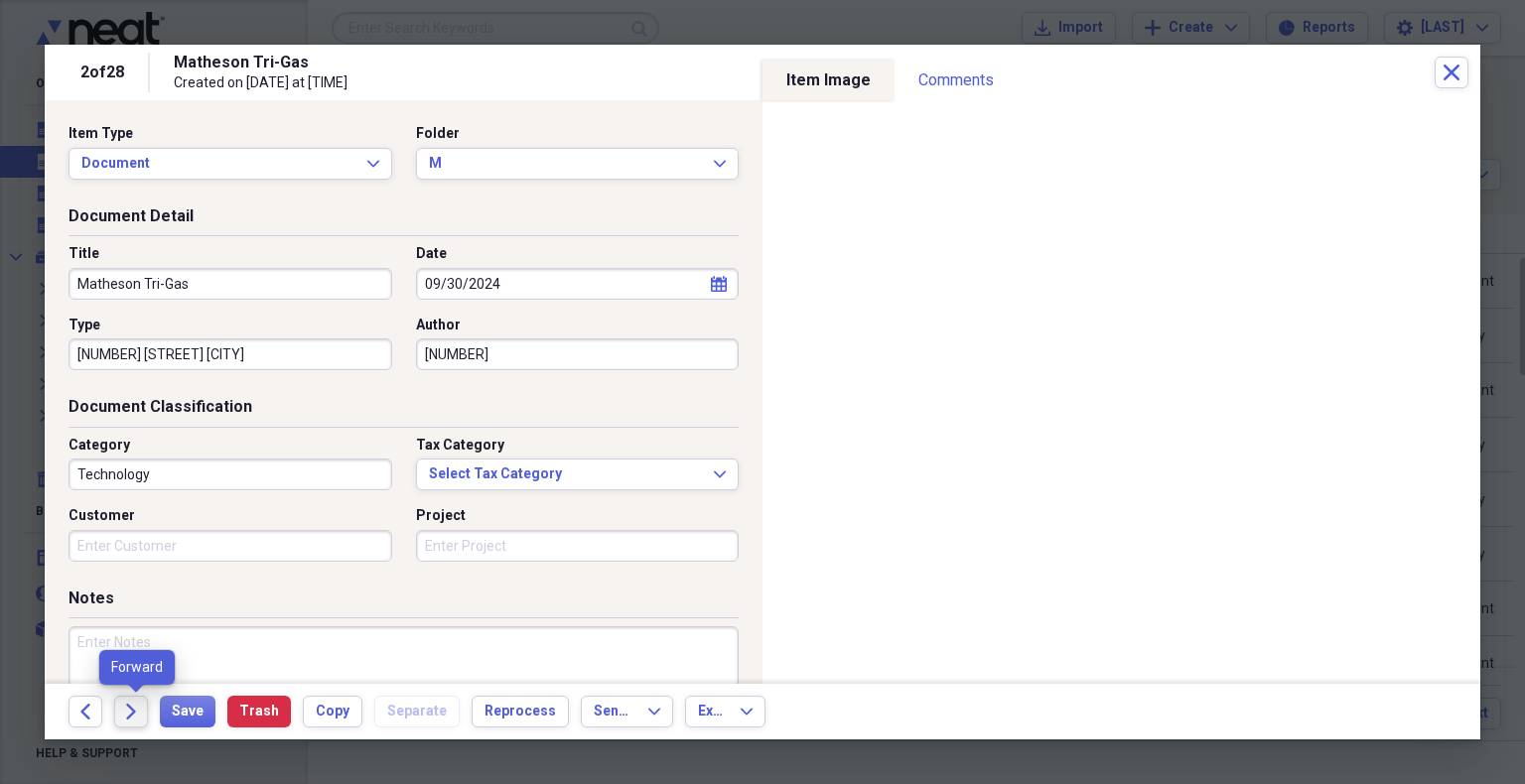 click 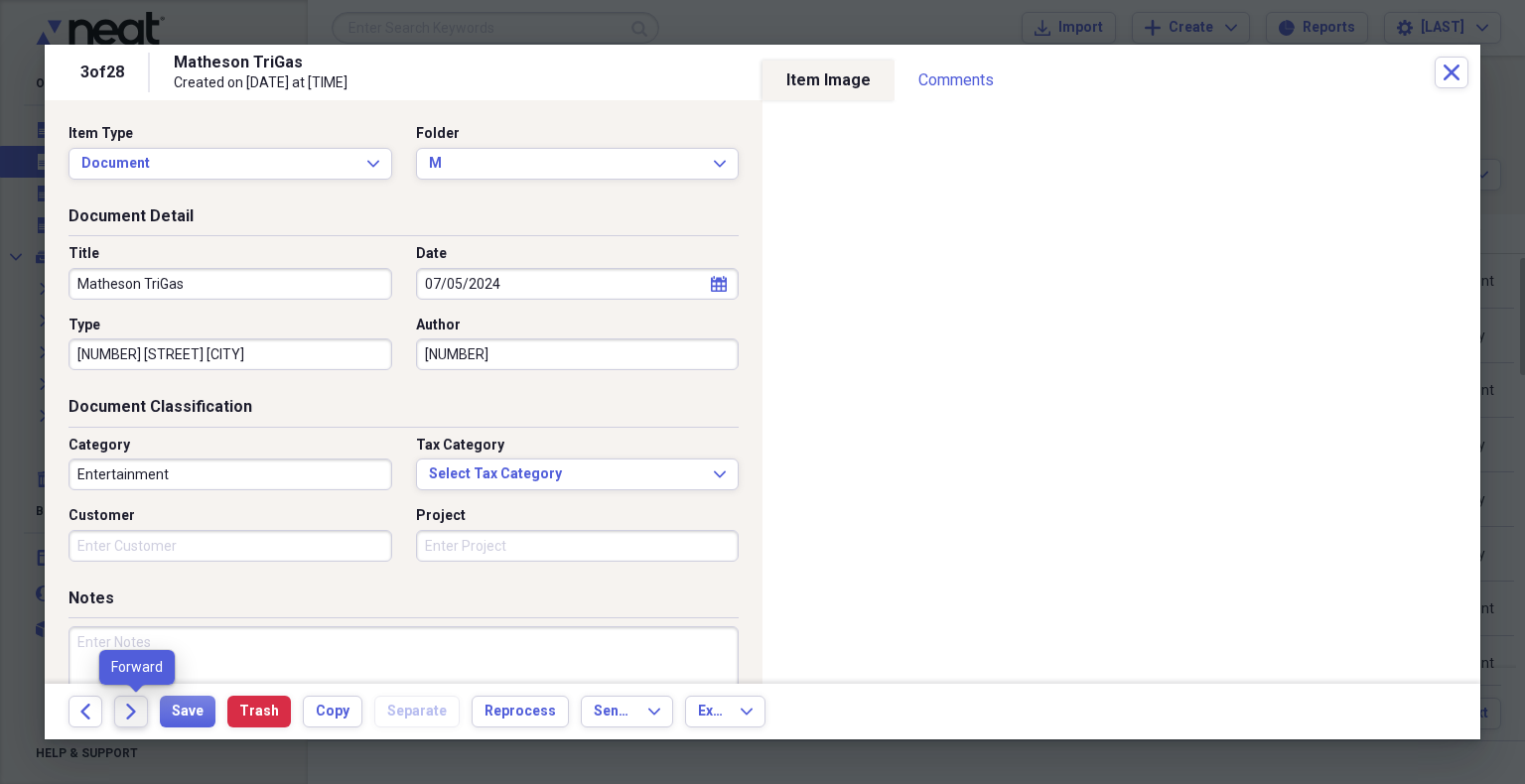 click 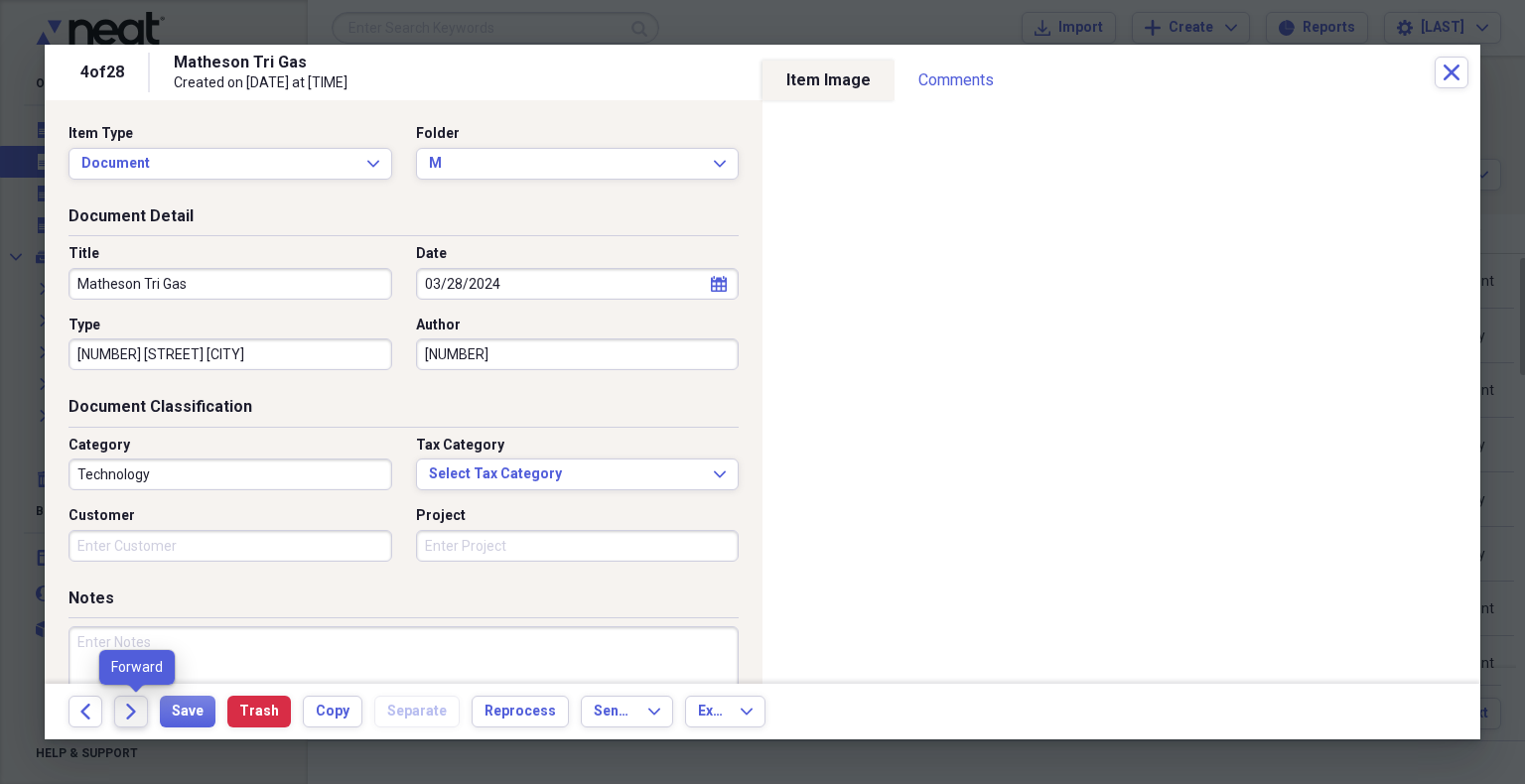 click 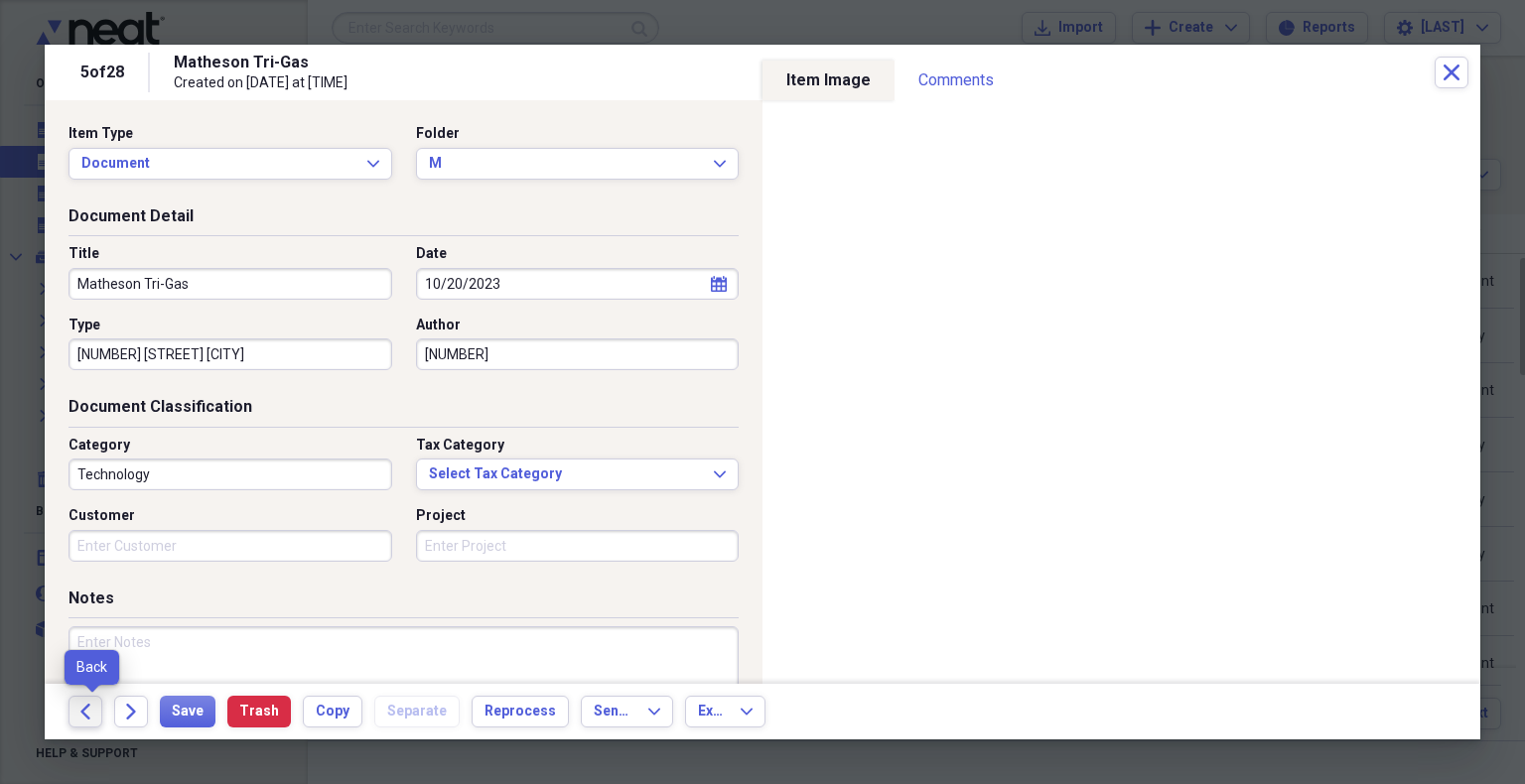 click 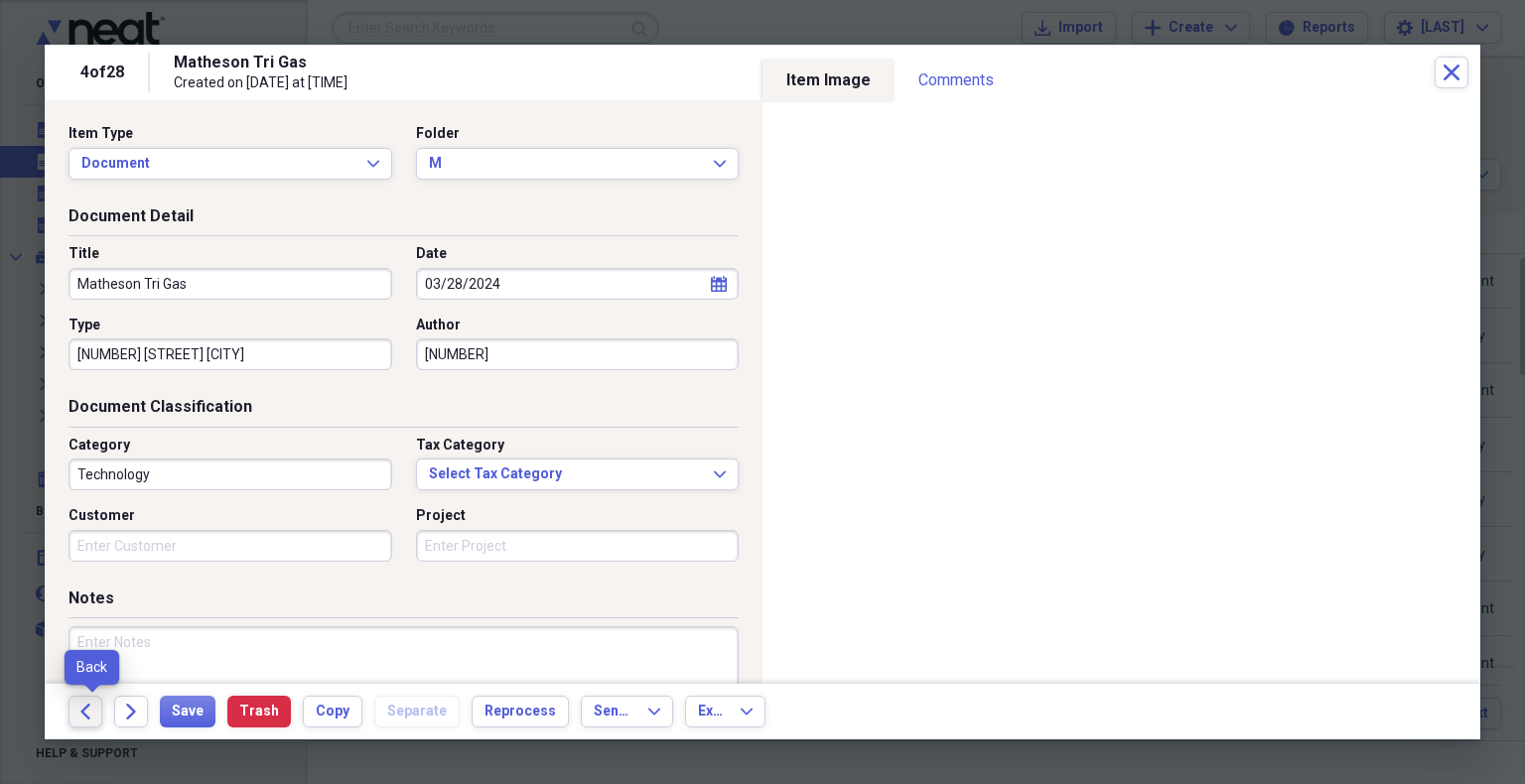 click 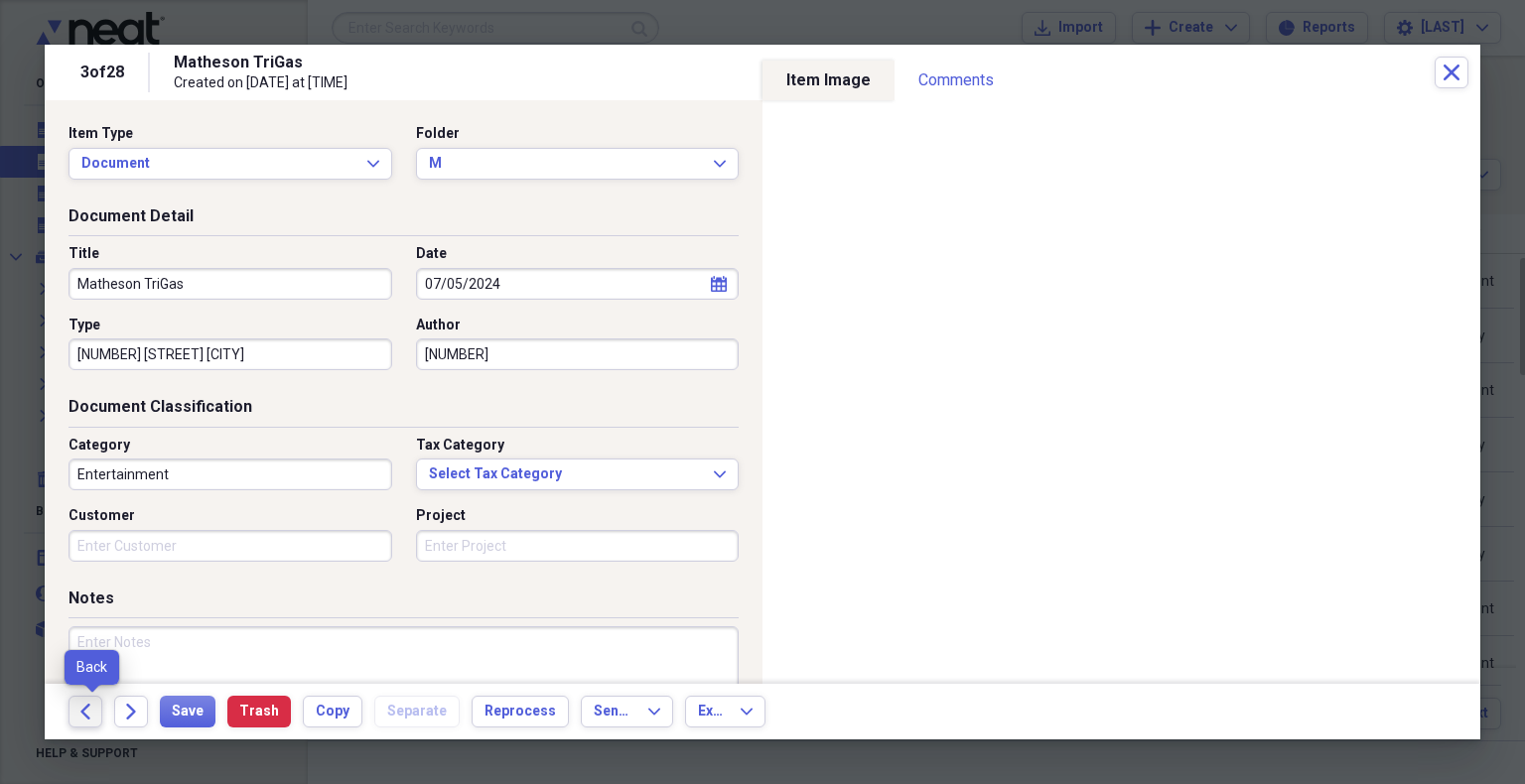 click 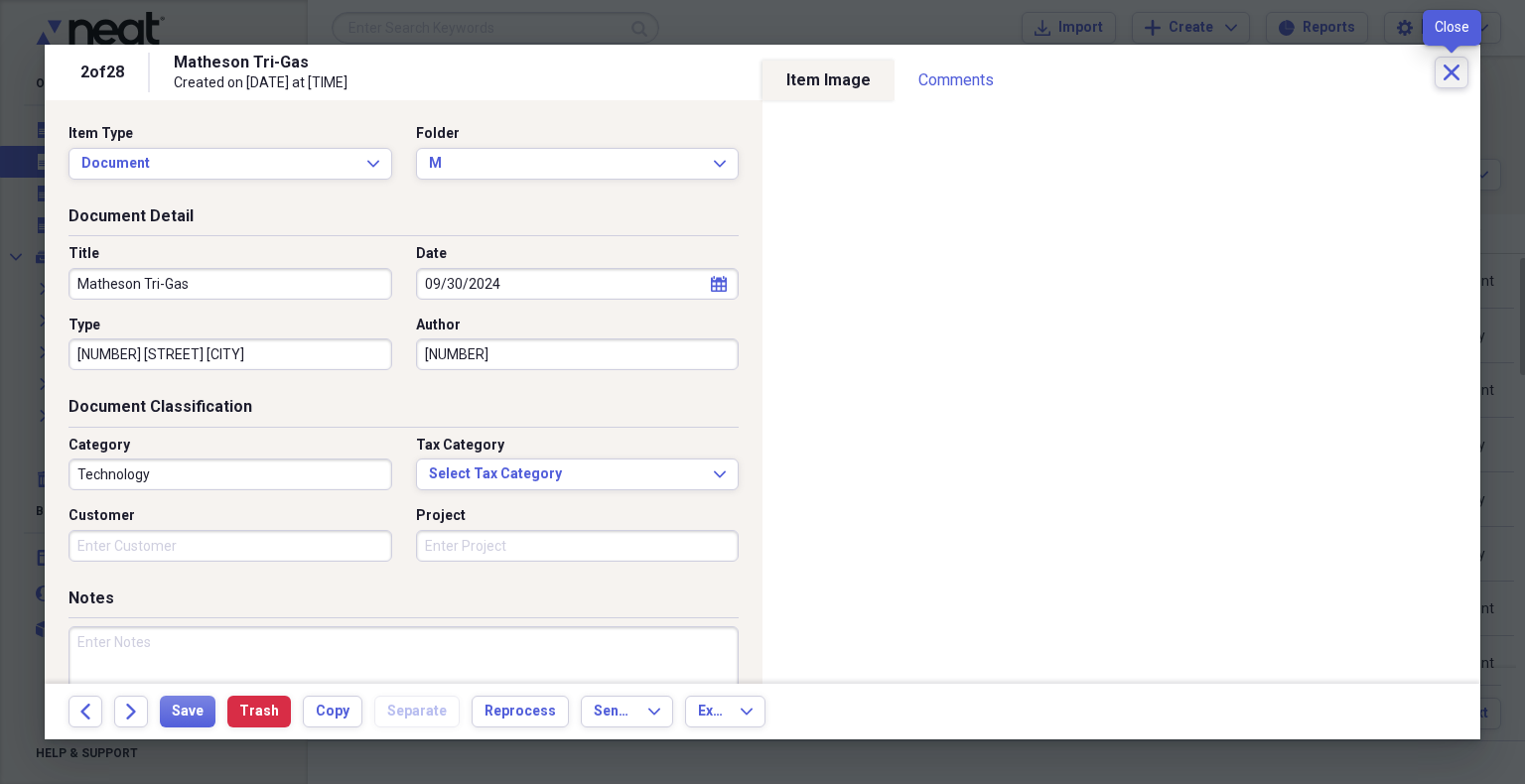 click 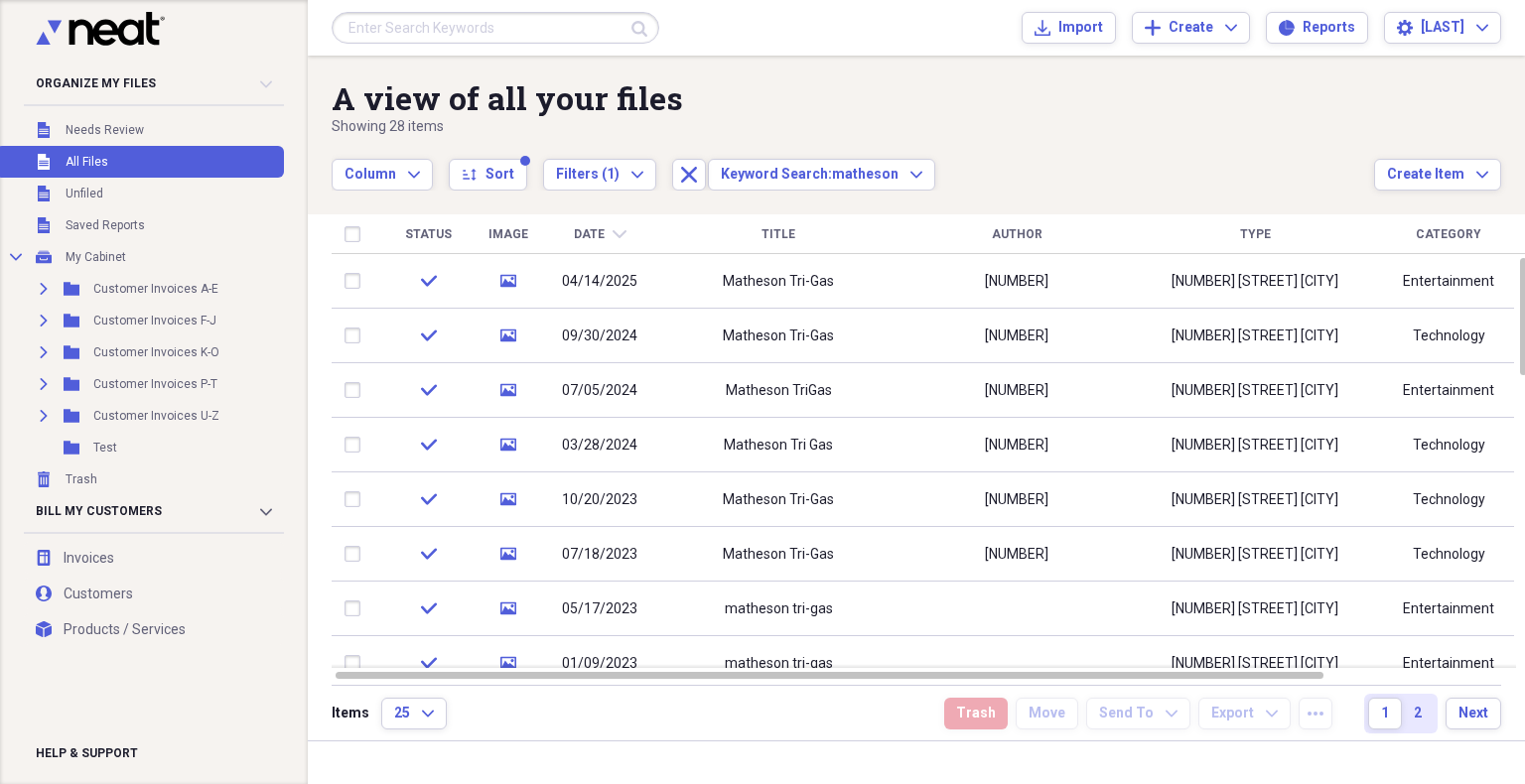 click at bounding box center (495, 28) 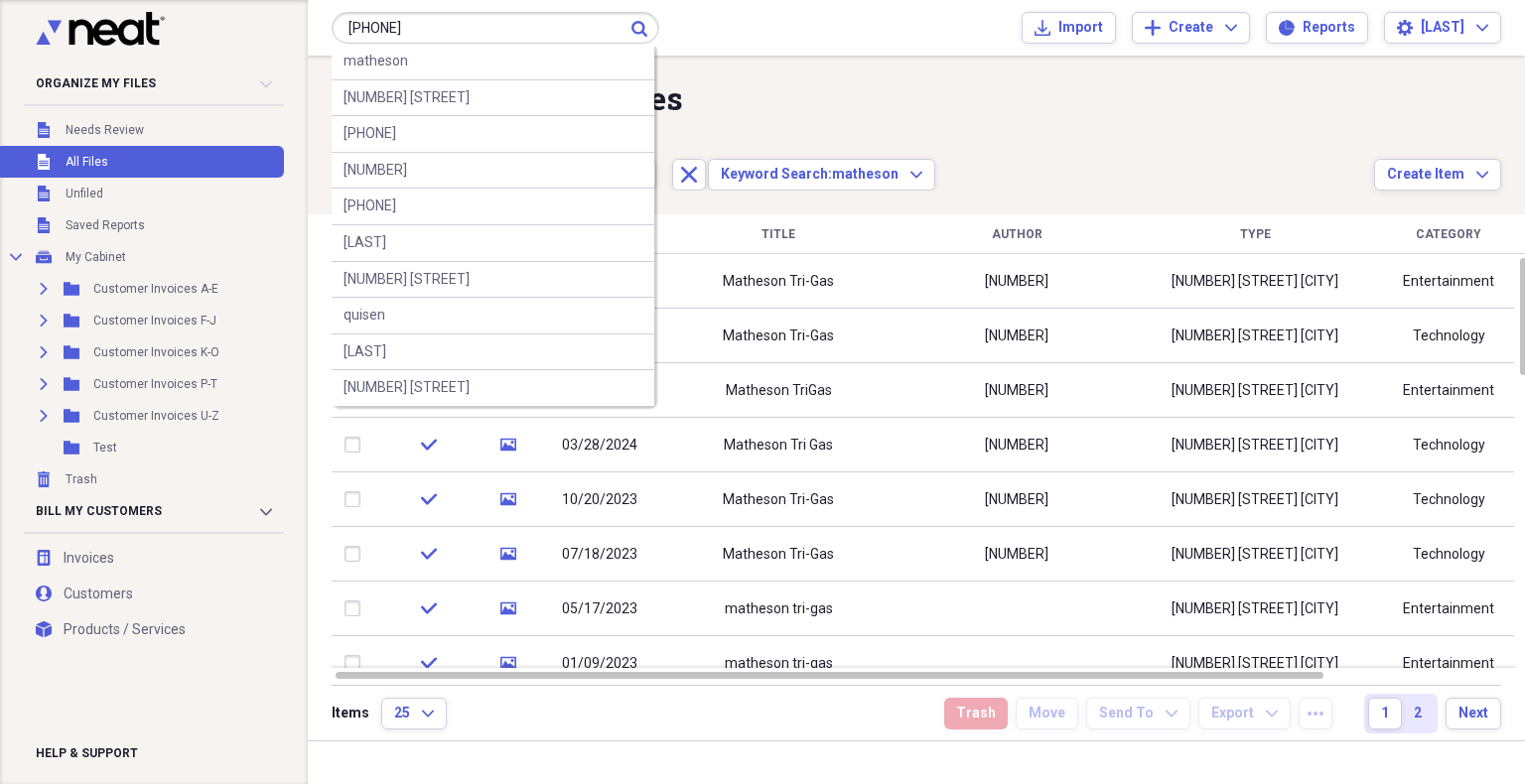 type on "[PHONE]" 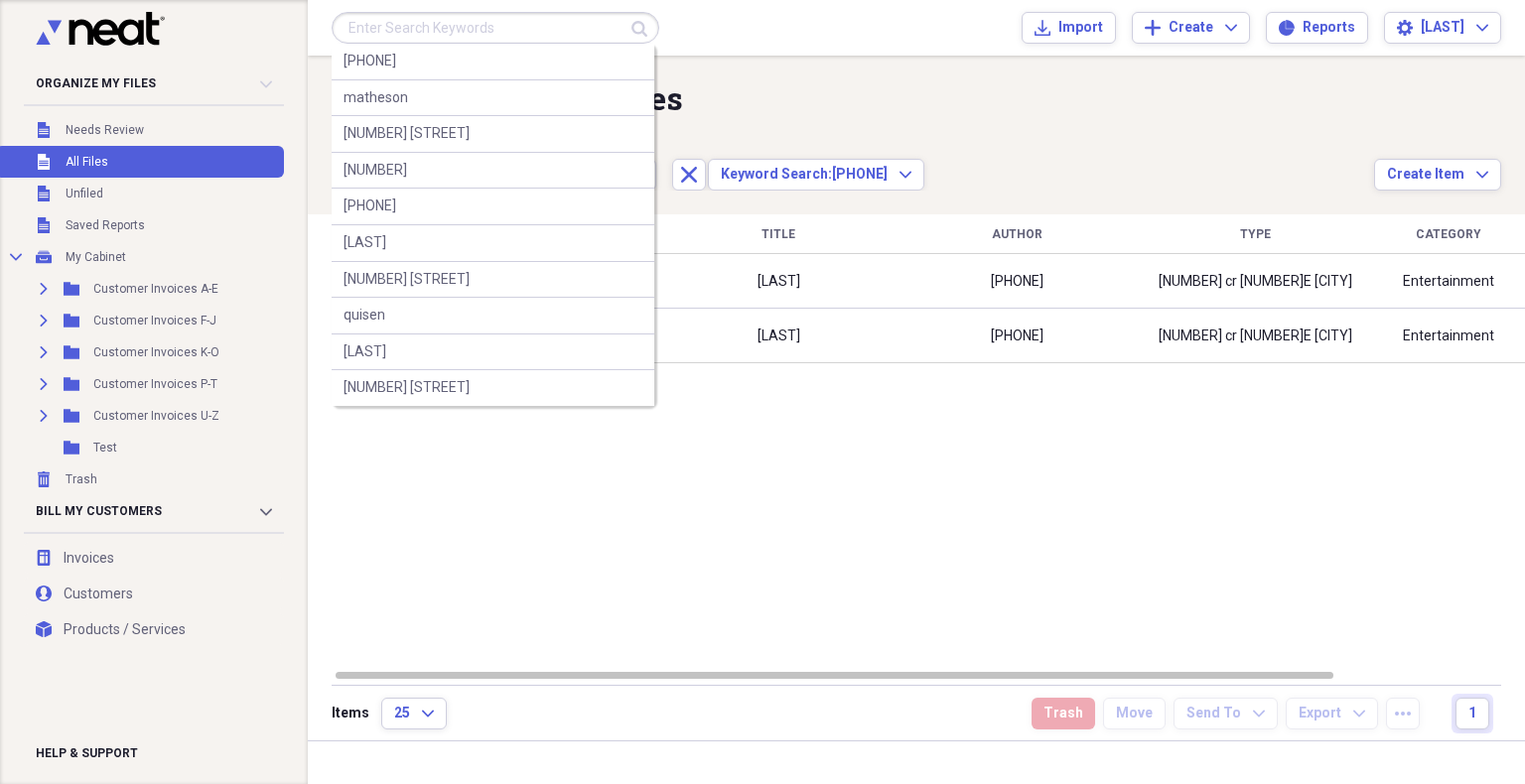 click at bounding box center (495, 28) 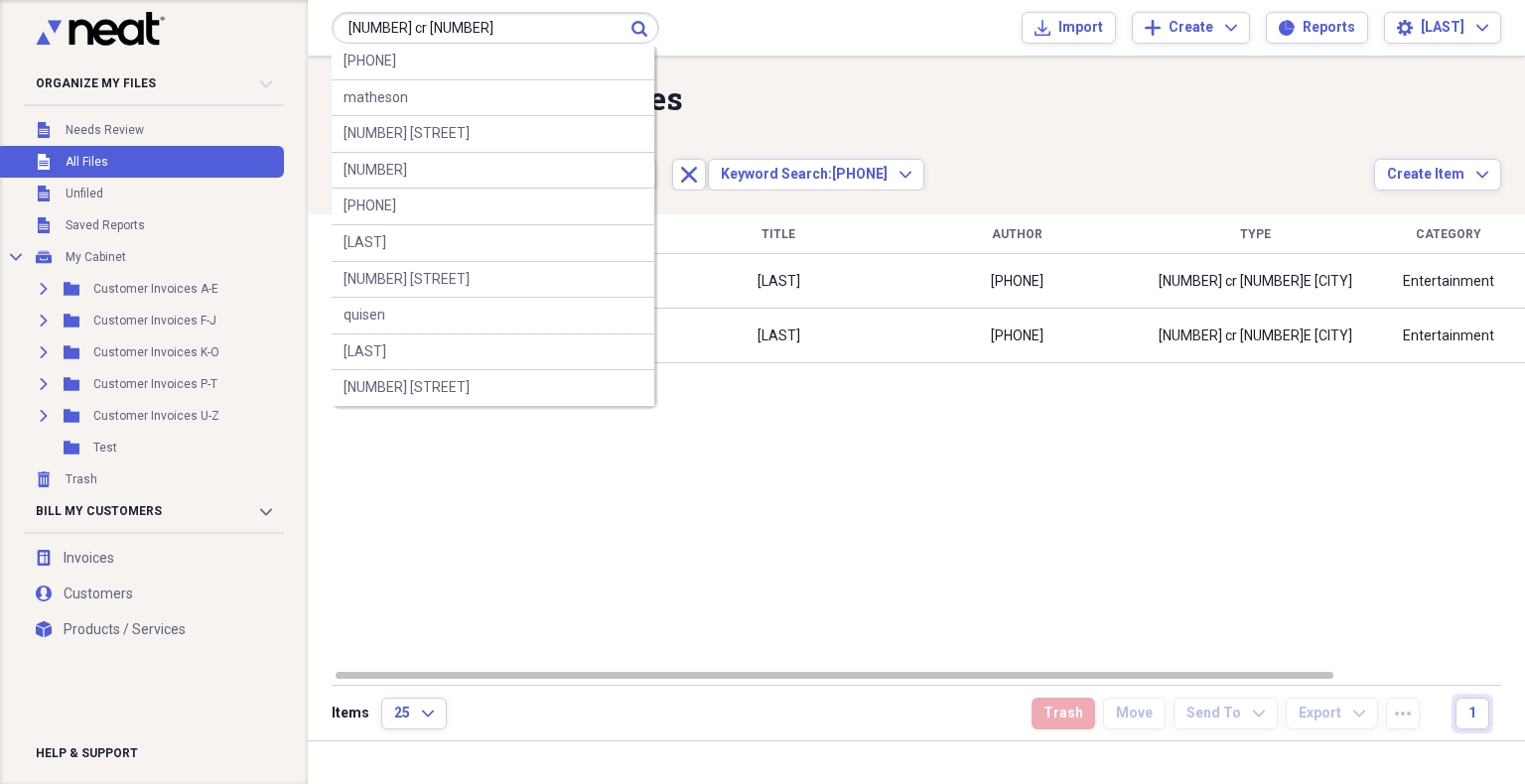 type on "[NUMBER] cr [NUMBER]" 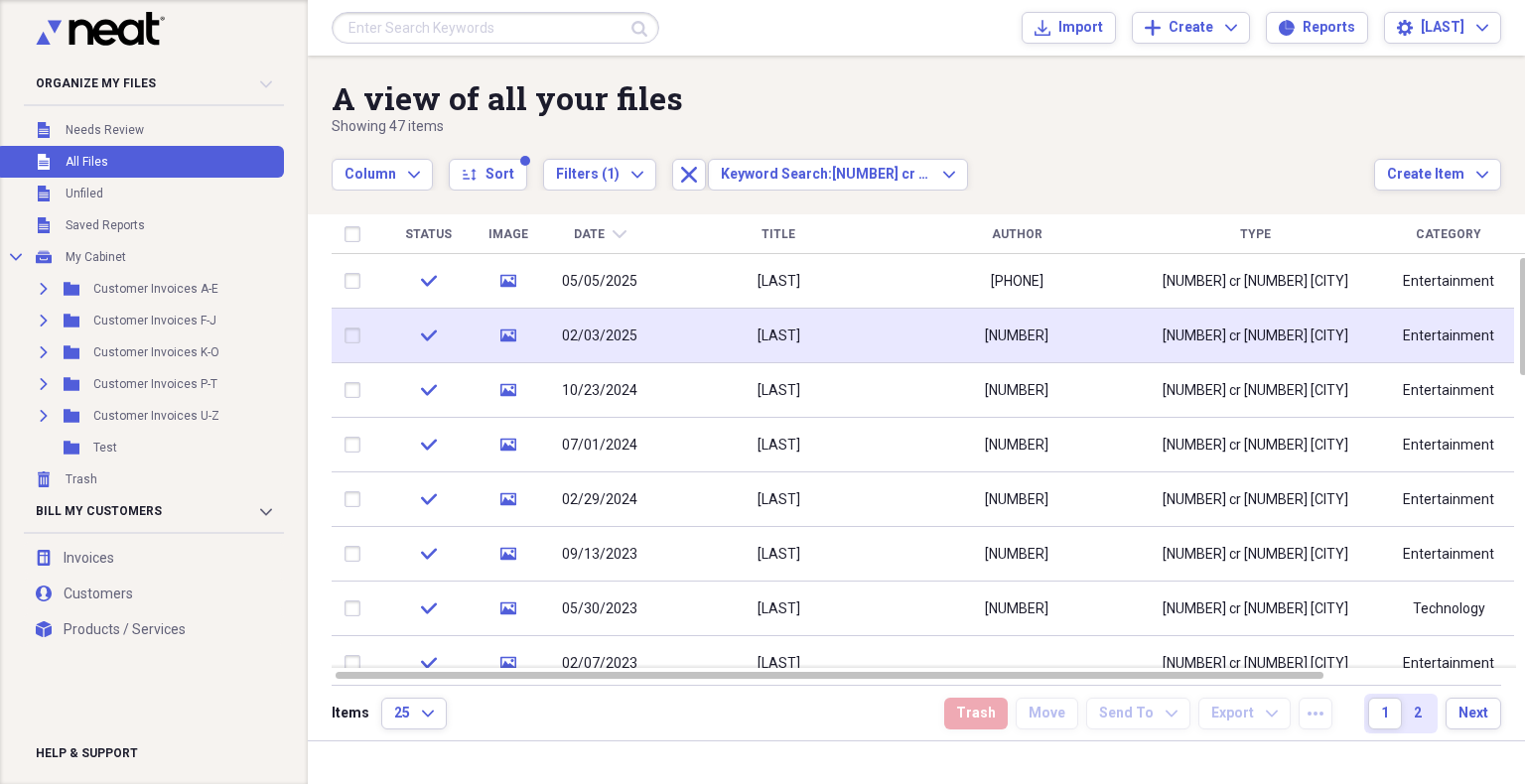 click on "[NUMBER]" at bounding box center [1017, 335] 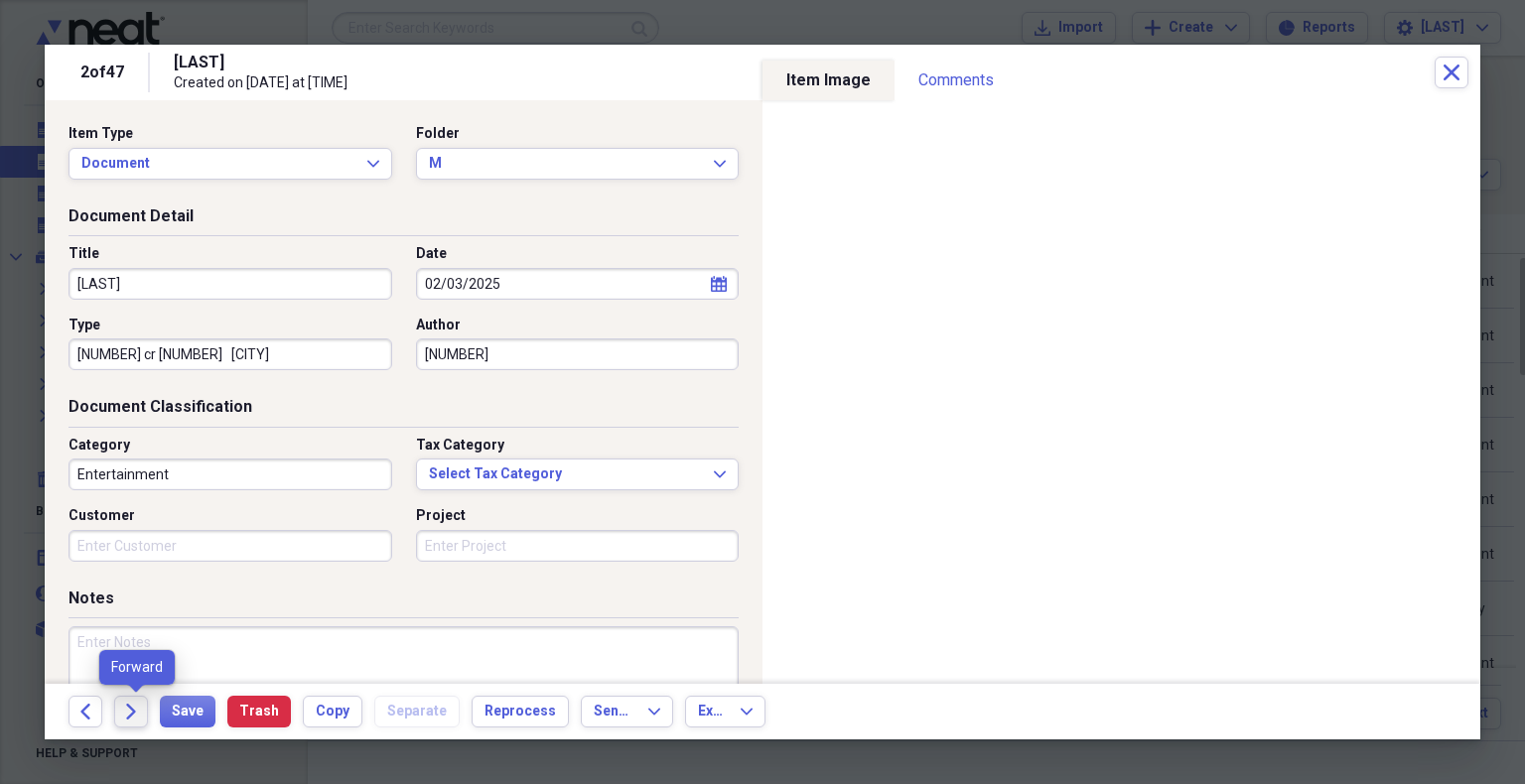 click on "Forward" at bounding box center (131, 712) 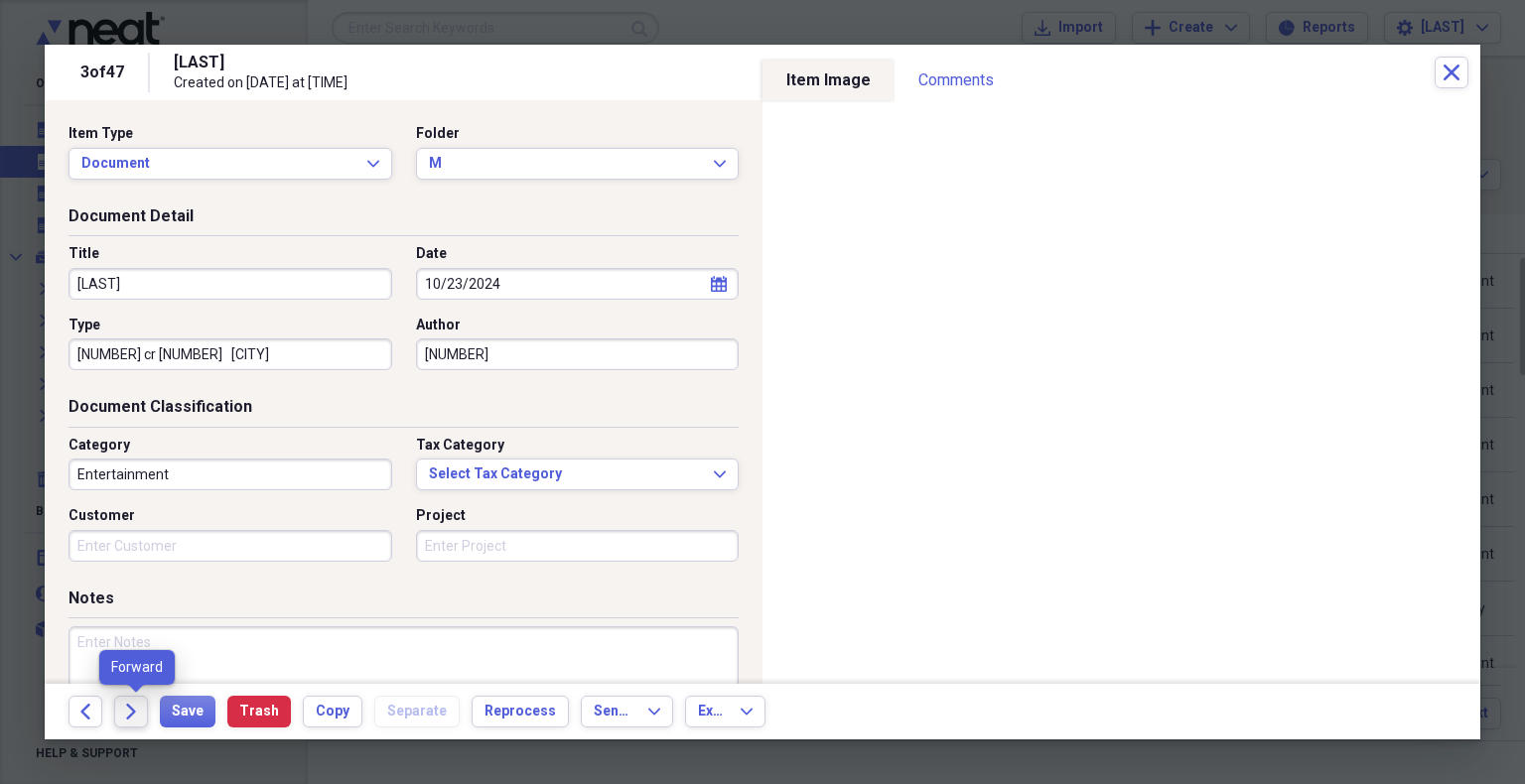 click on "Forward" at bounding box center [131, 712] 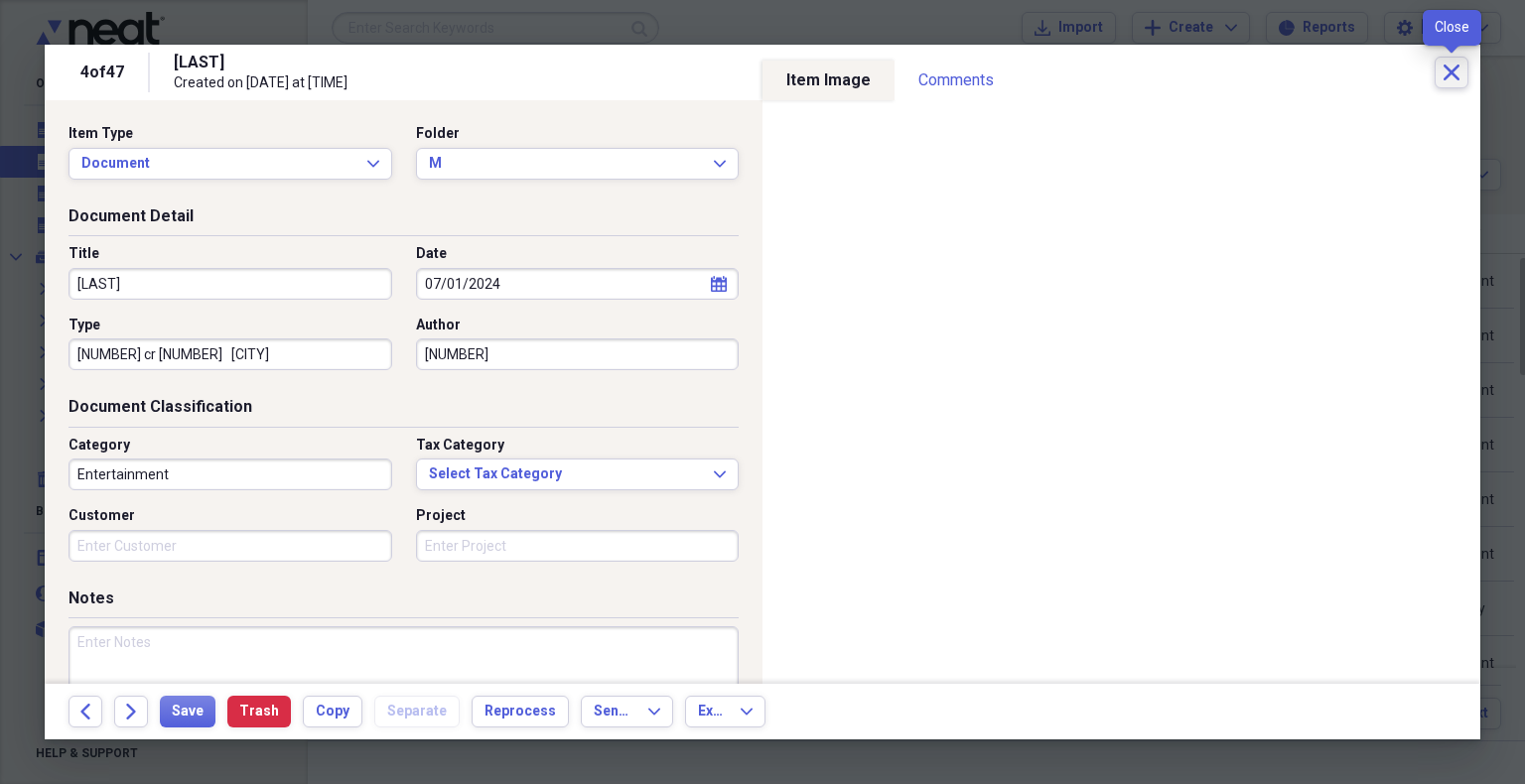 click on "Close" at bounding box center (1452, 72) 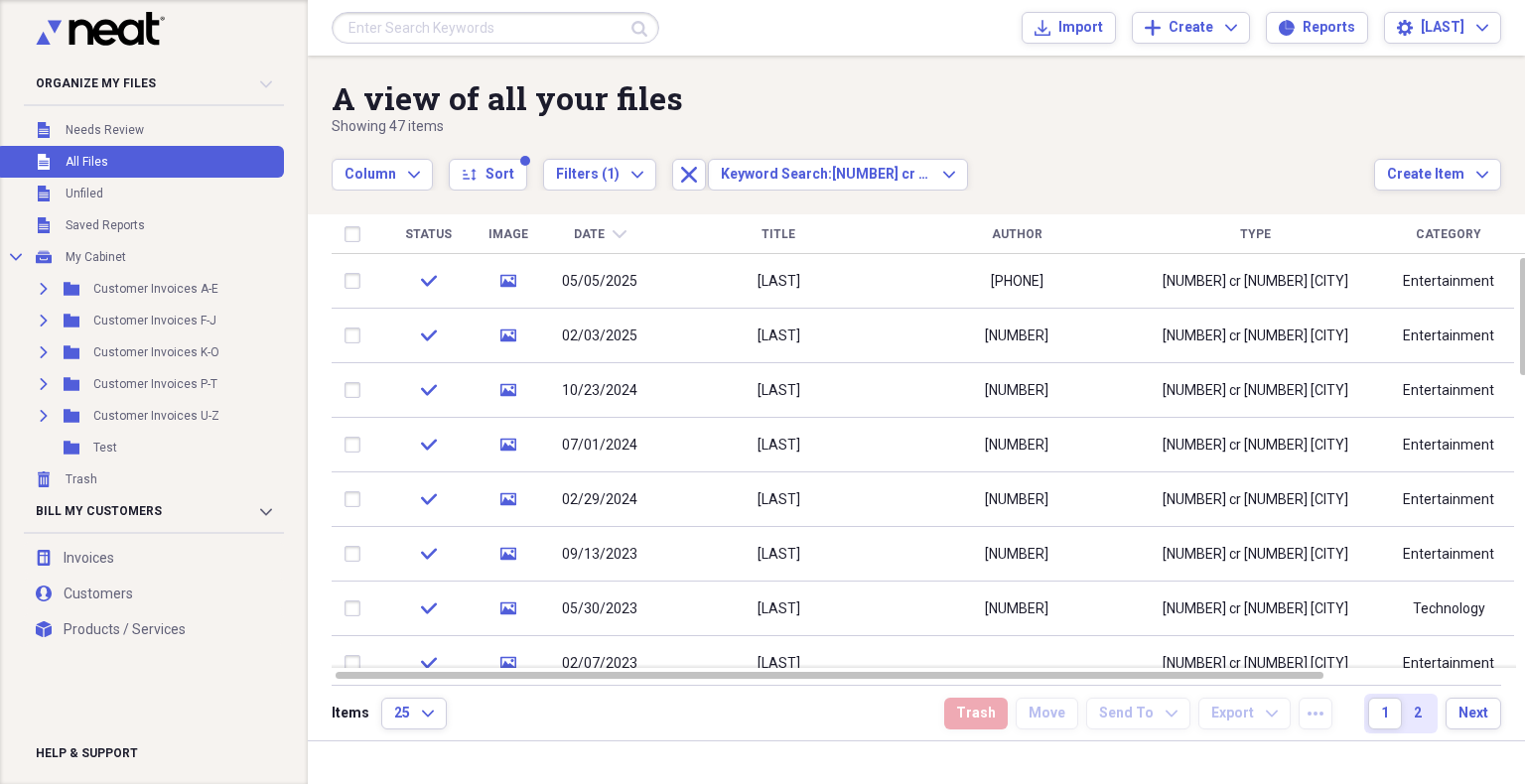 click at bounding box center (495, 28) 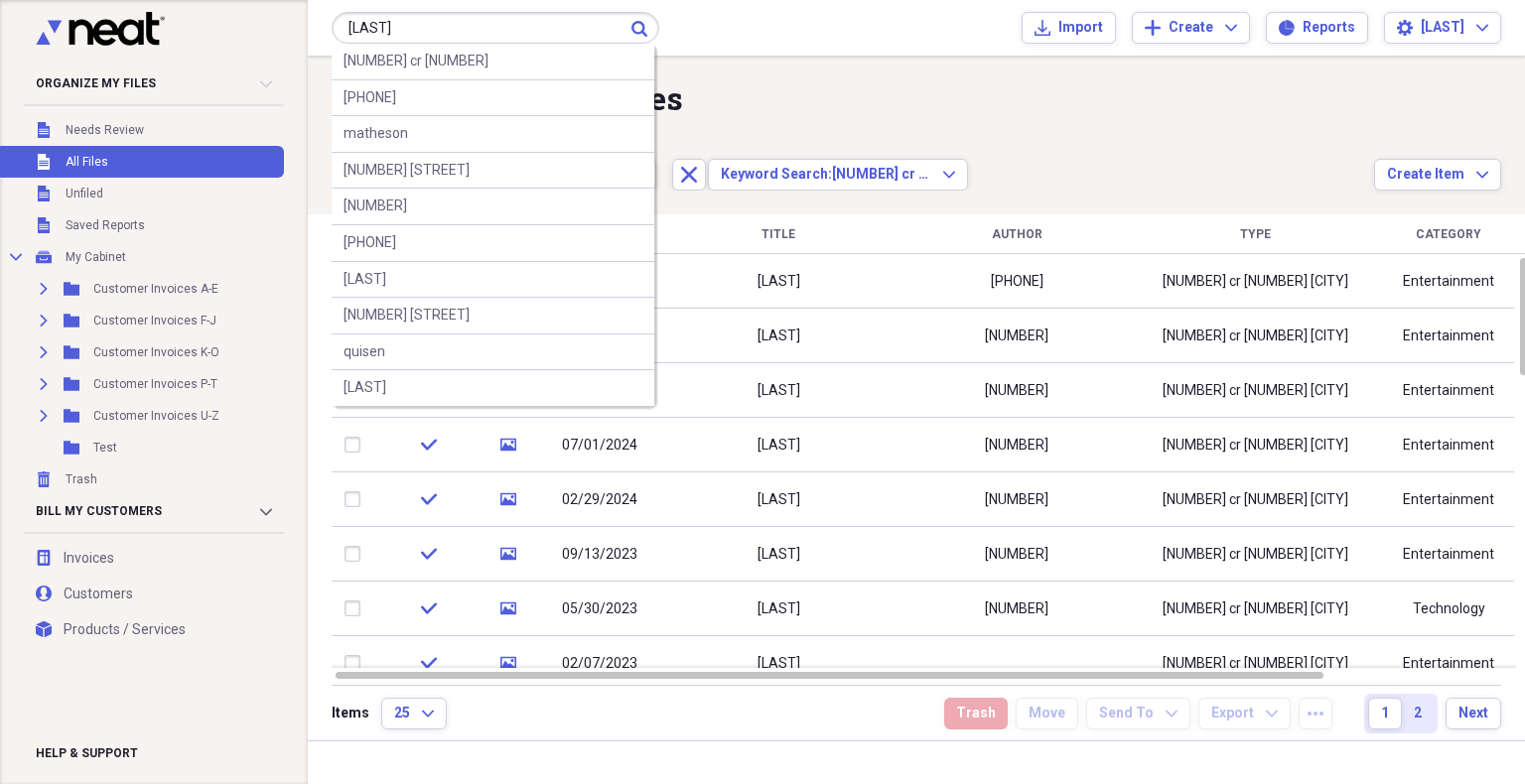 type on "[LAST]" 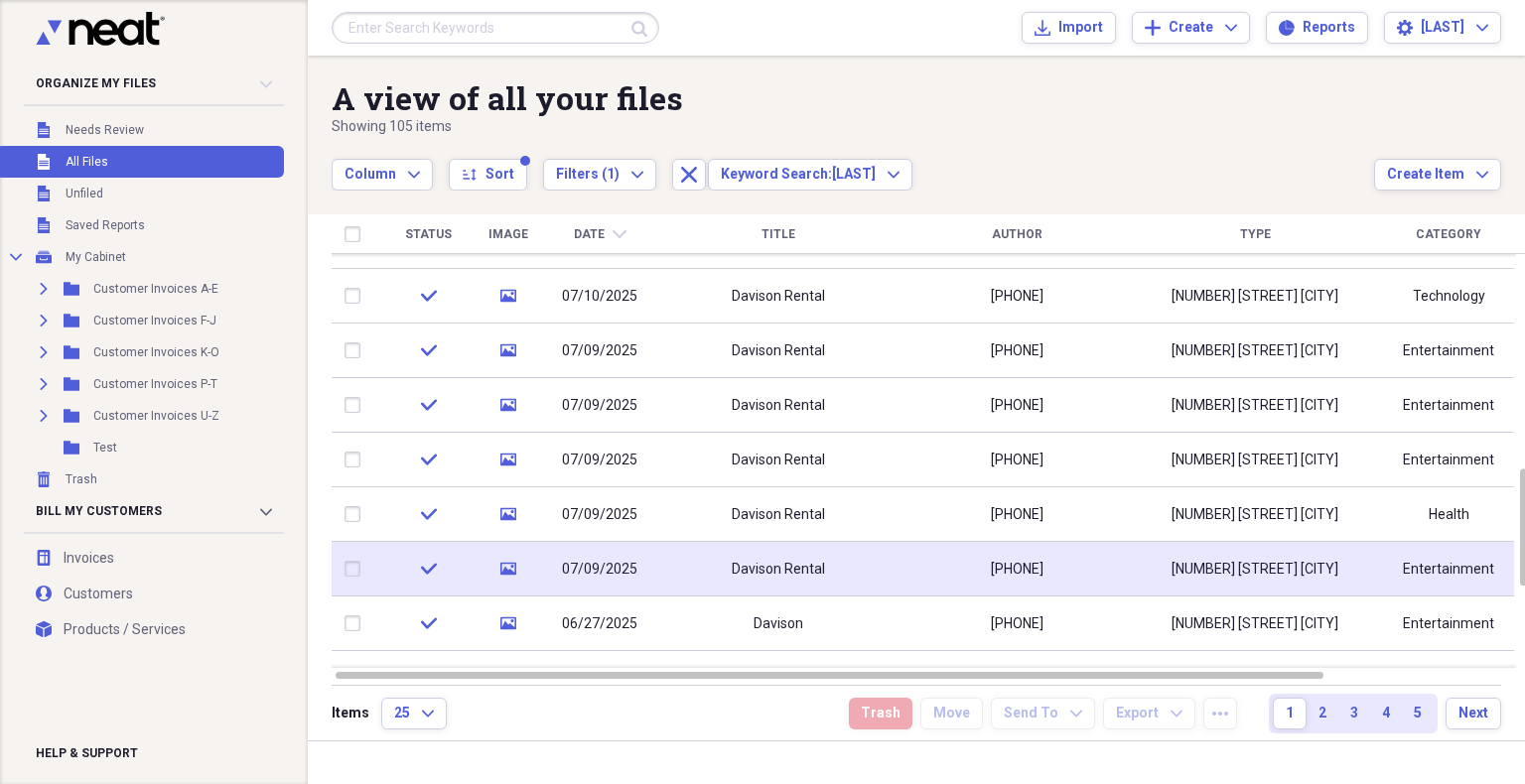 click on "Davison Rental" at bounding box center (778, 570) 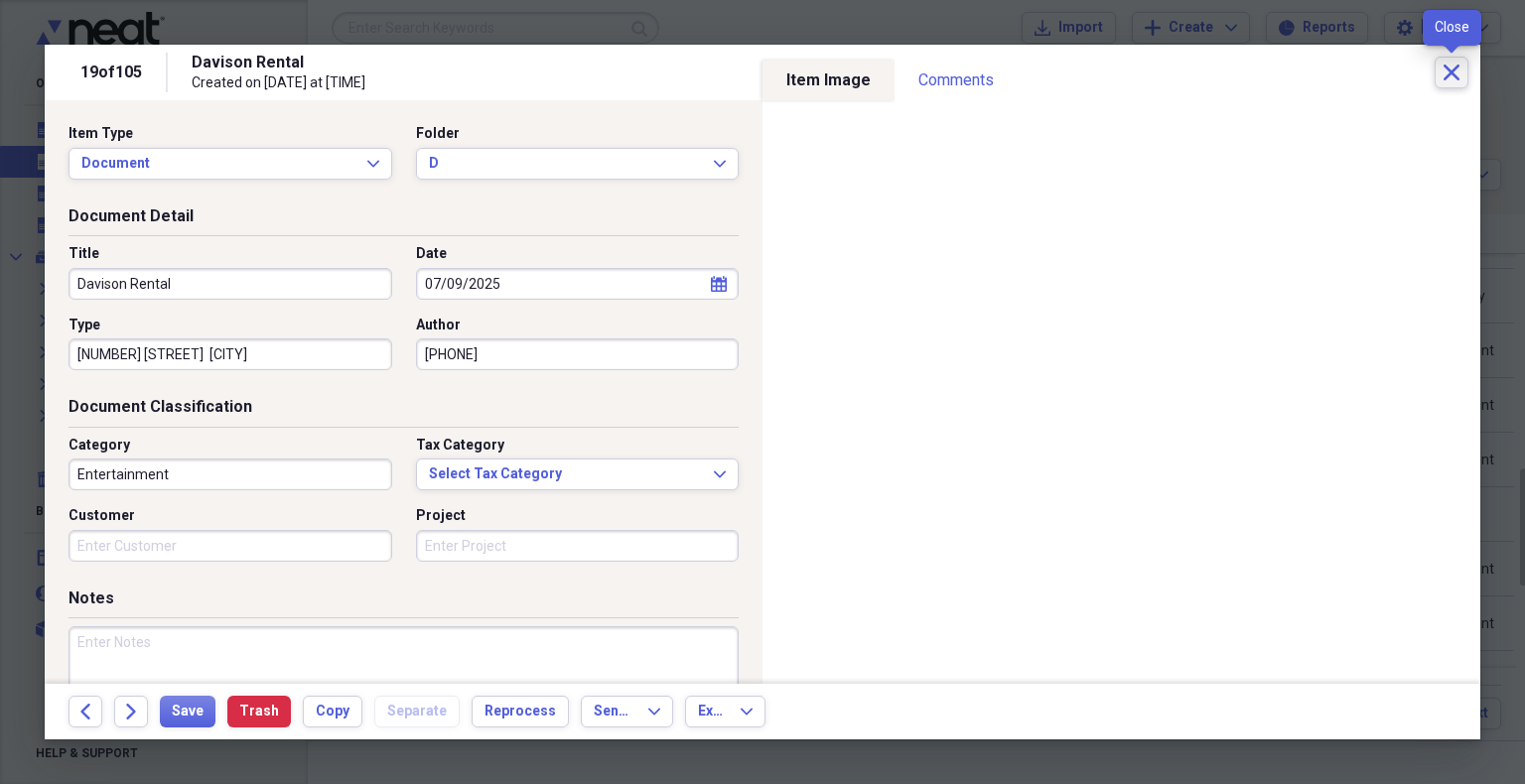 click on "Close" 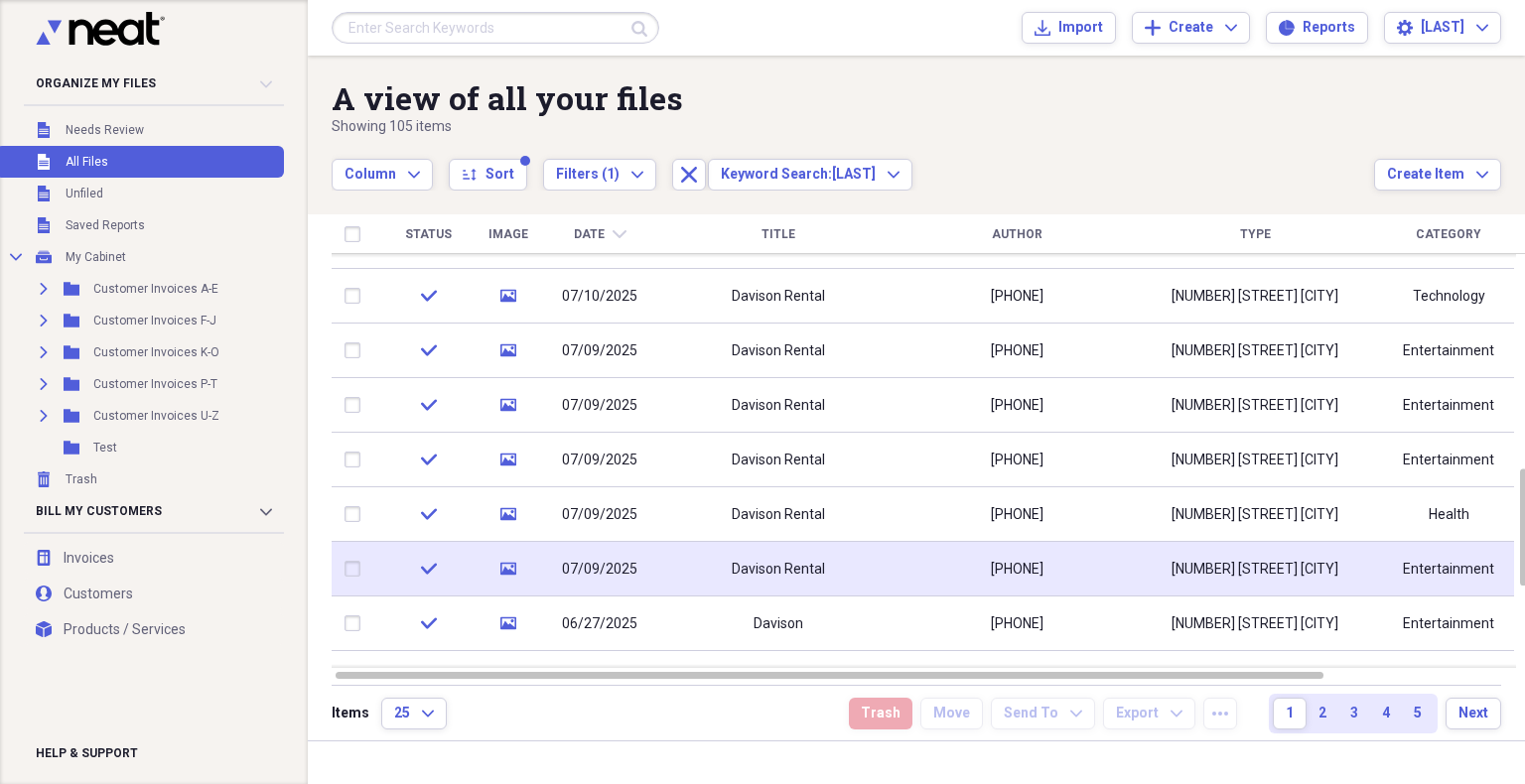 click on "[PHONE]" at bounding box center (1017, 569) 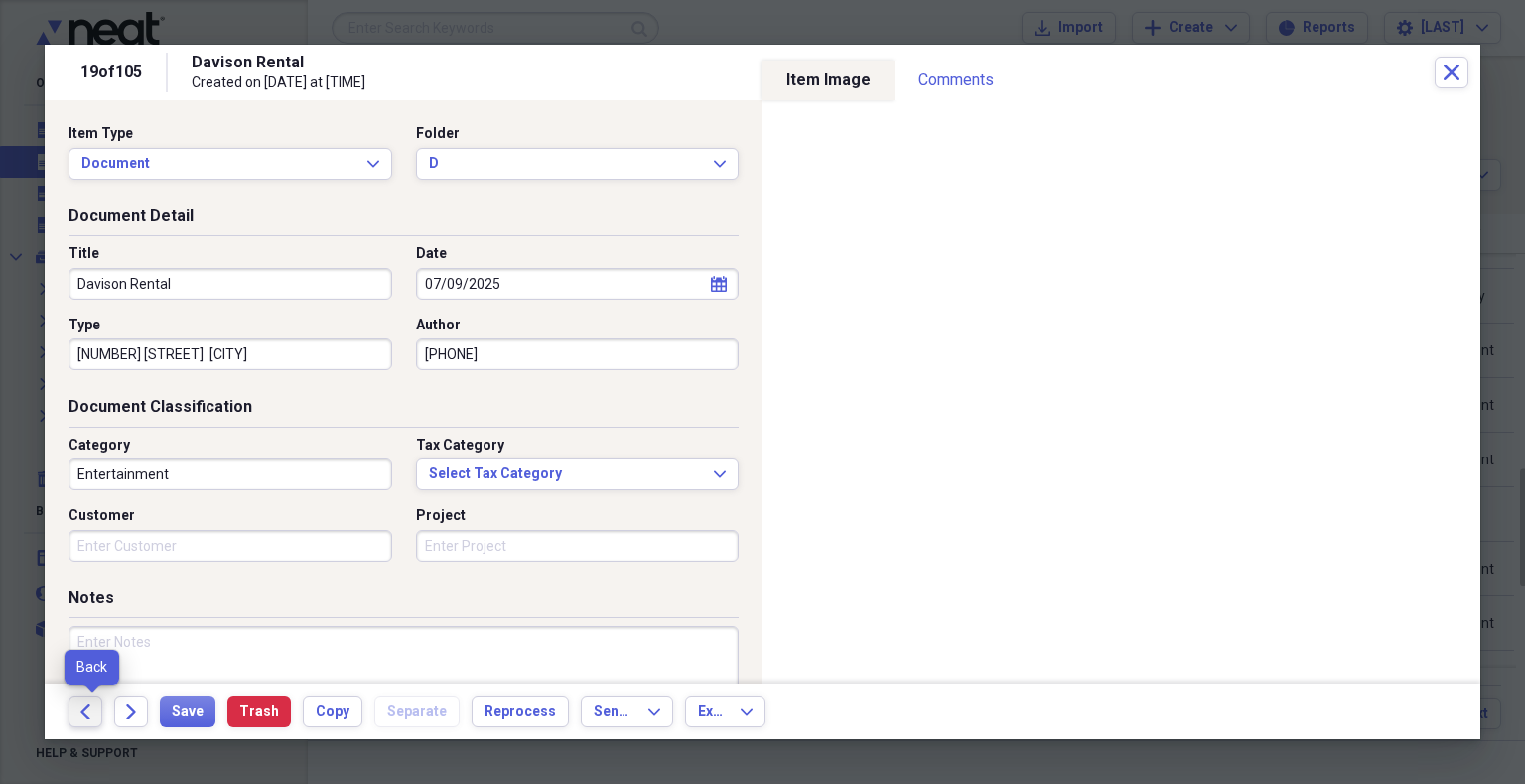 click on "Back" at bounding box center (85, 712) 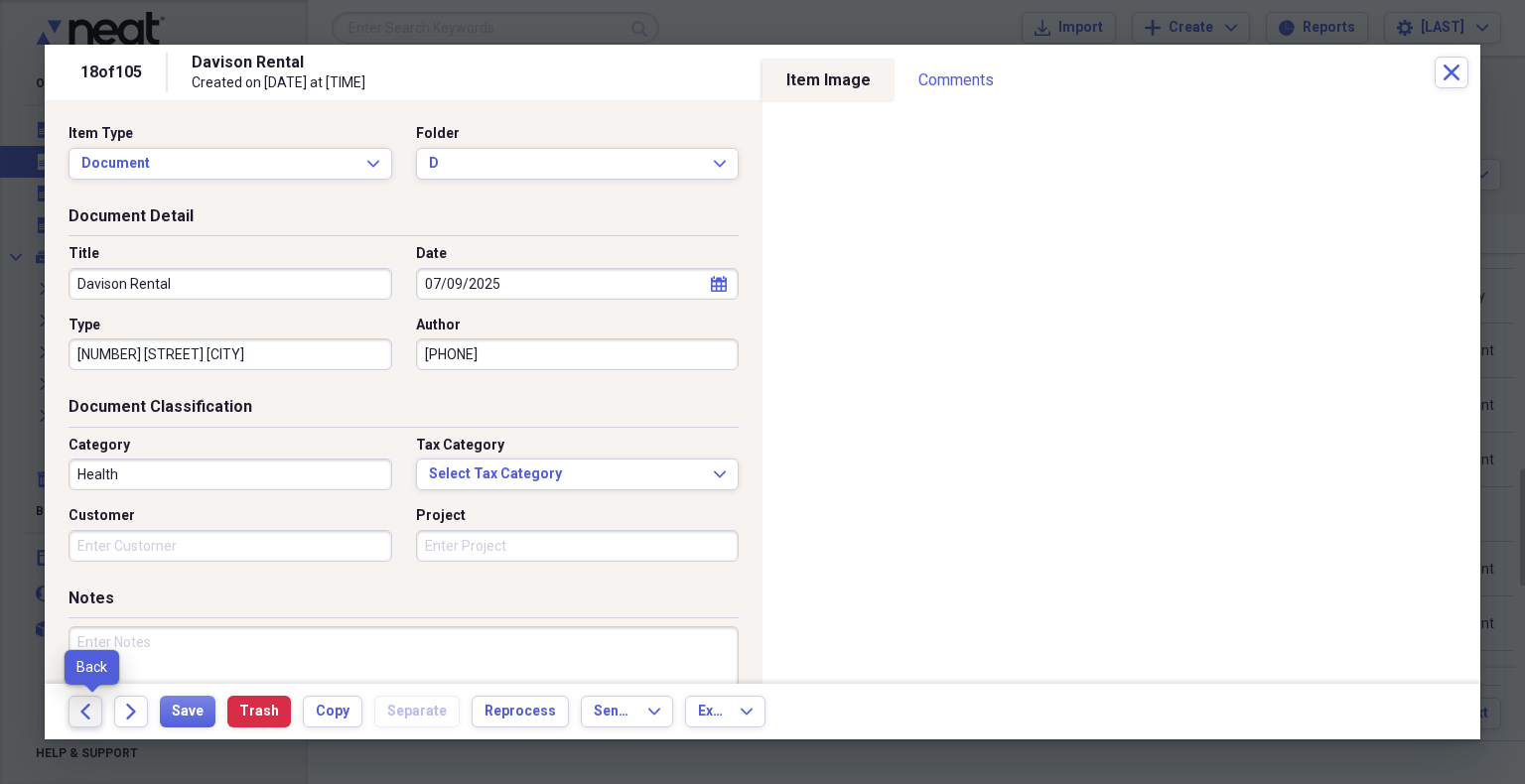 click on "Back" at bounding box center (85, 712) 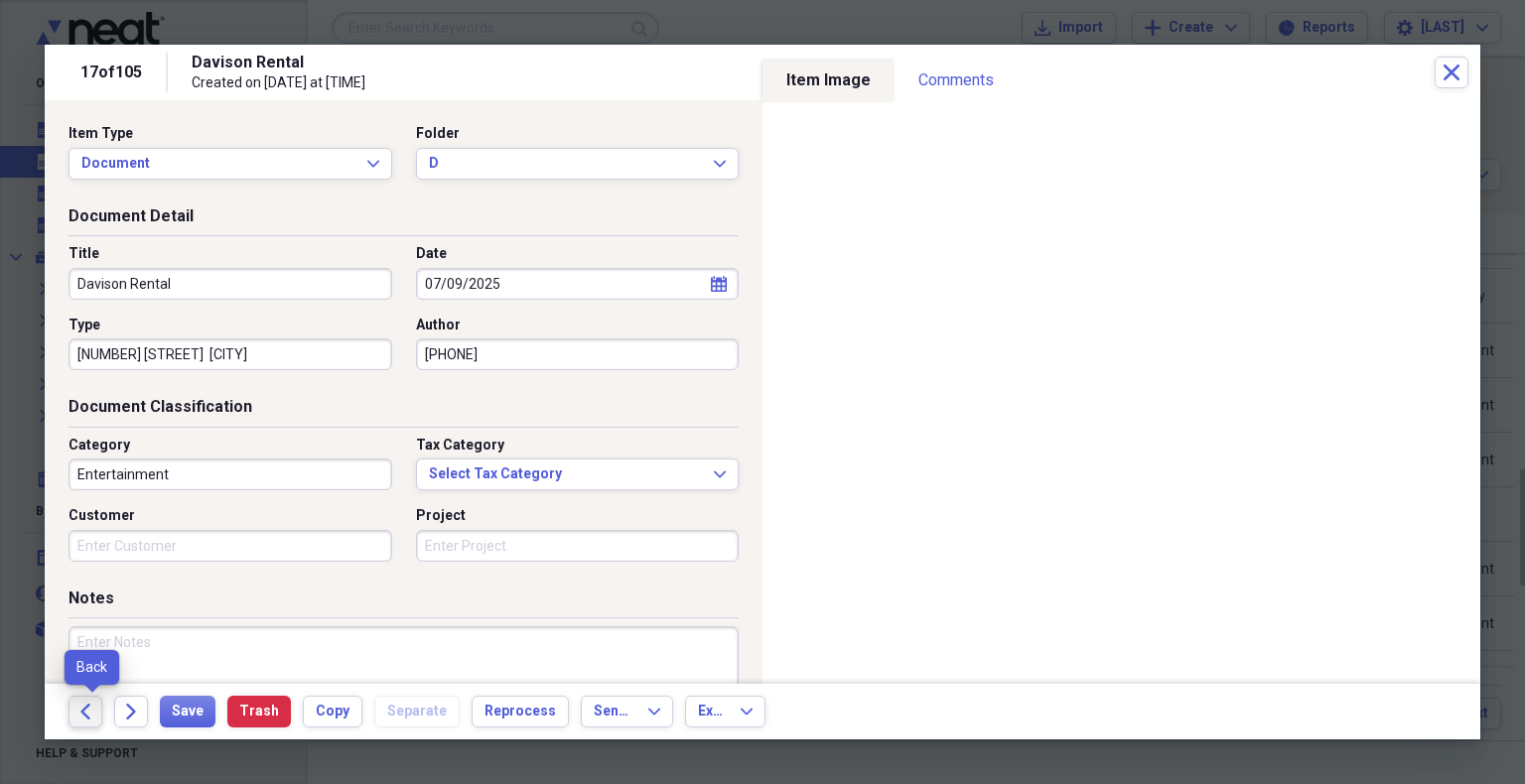 click on "Back" at bounding box center (85, 712) 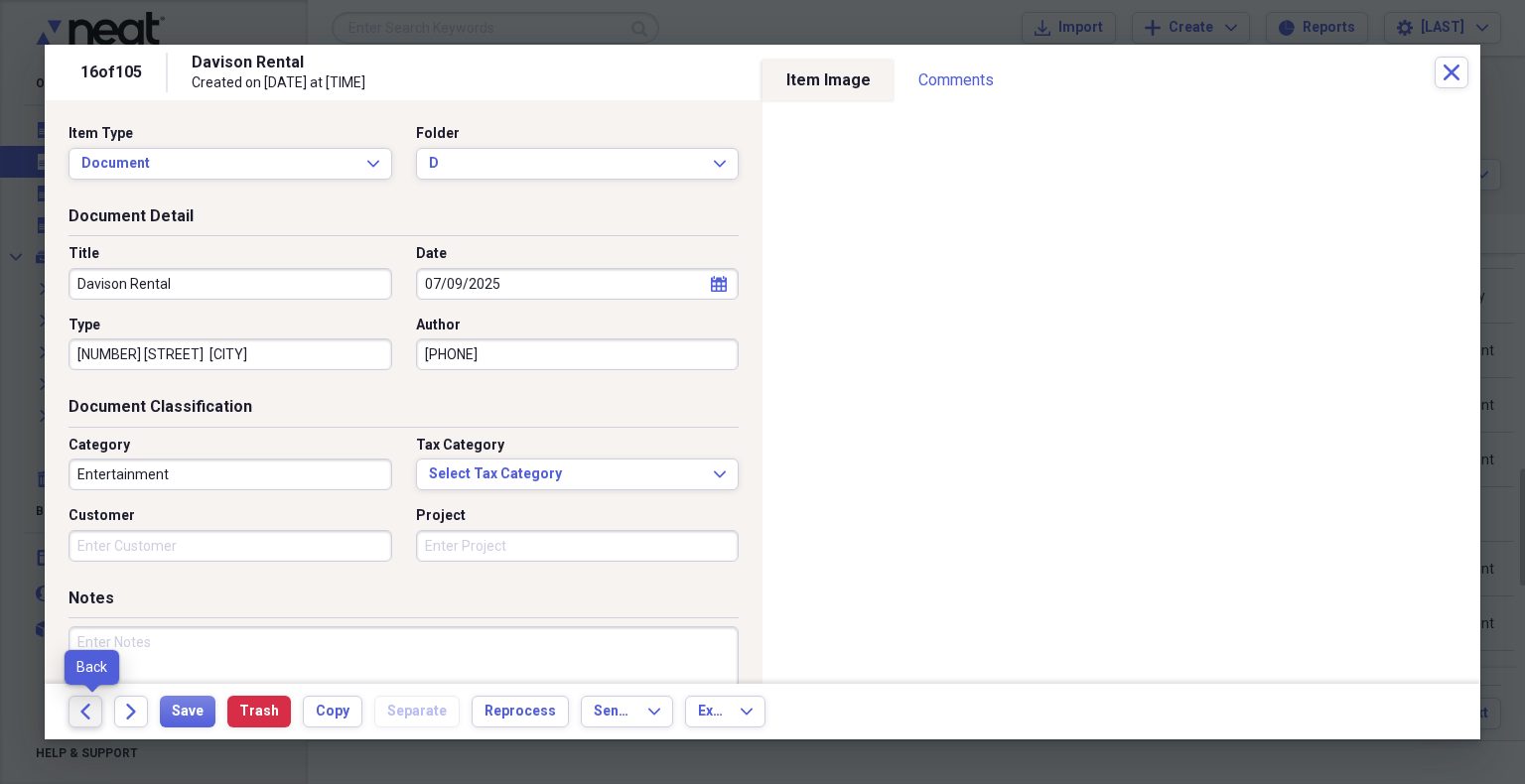 click on "Back" at bounding box center [85, 712] 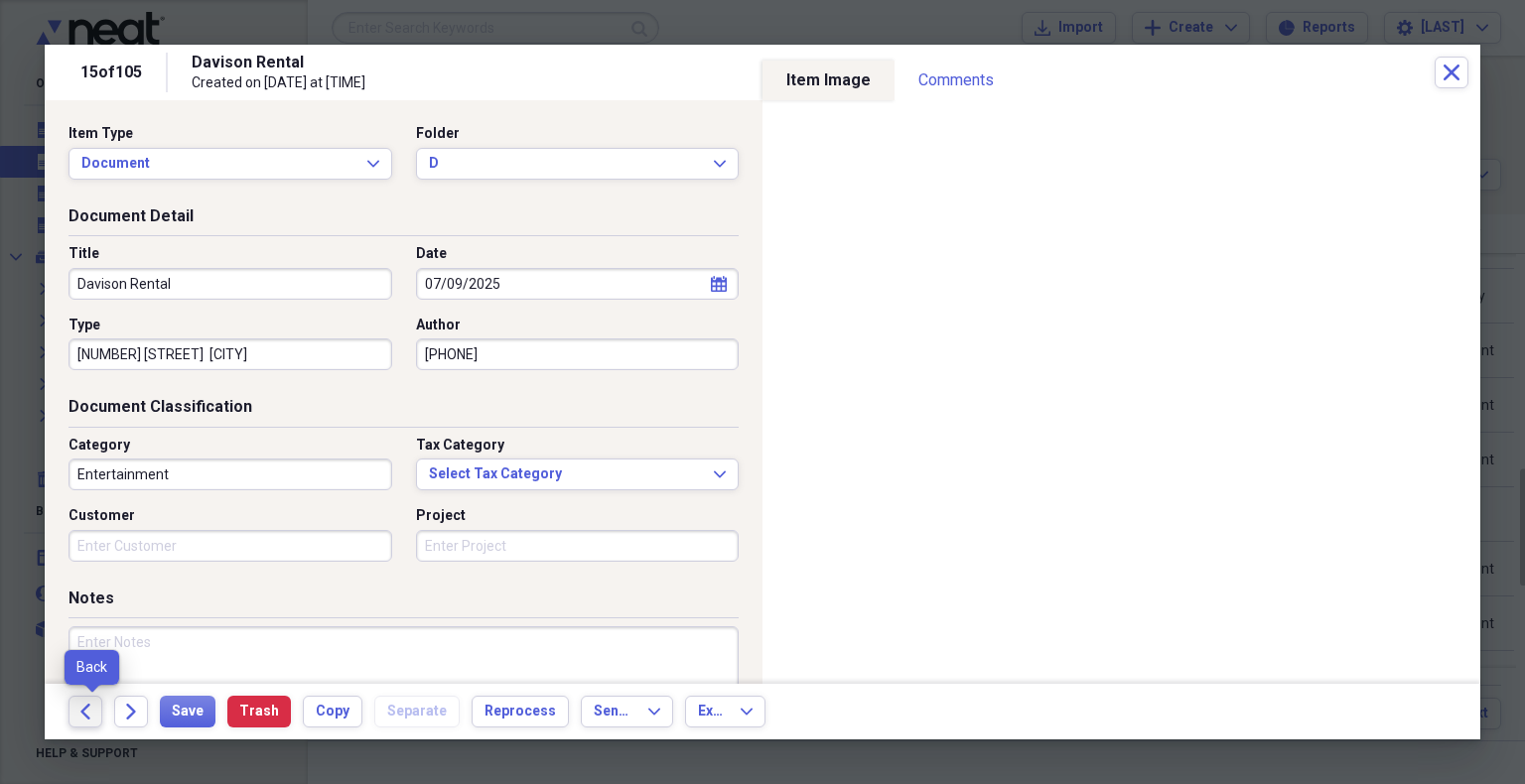 click on "Back" at bounding box center (85, 712) 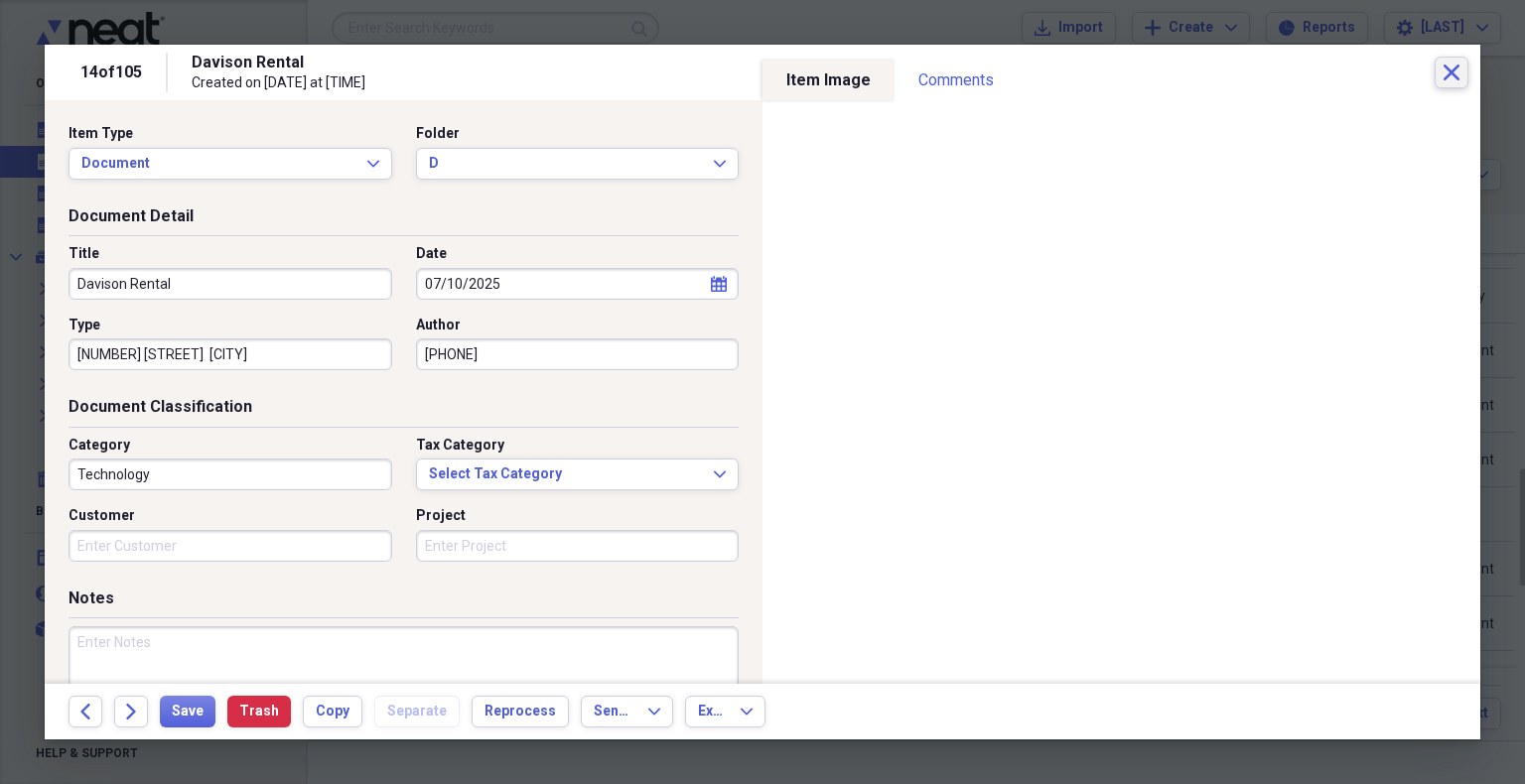 click on "Close" 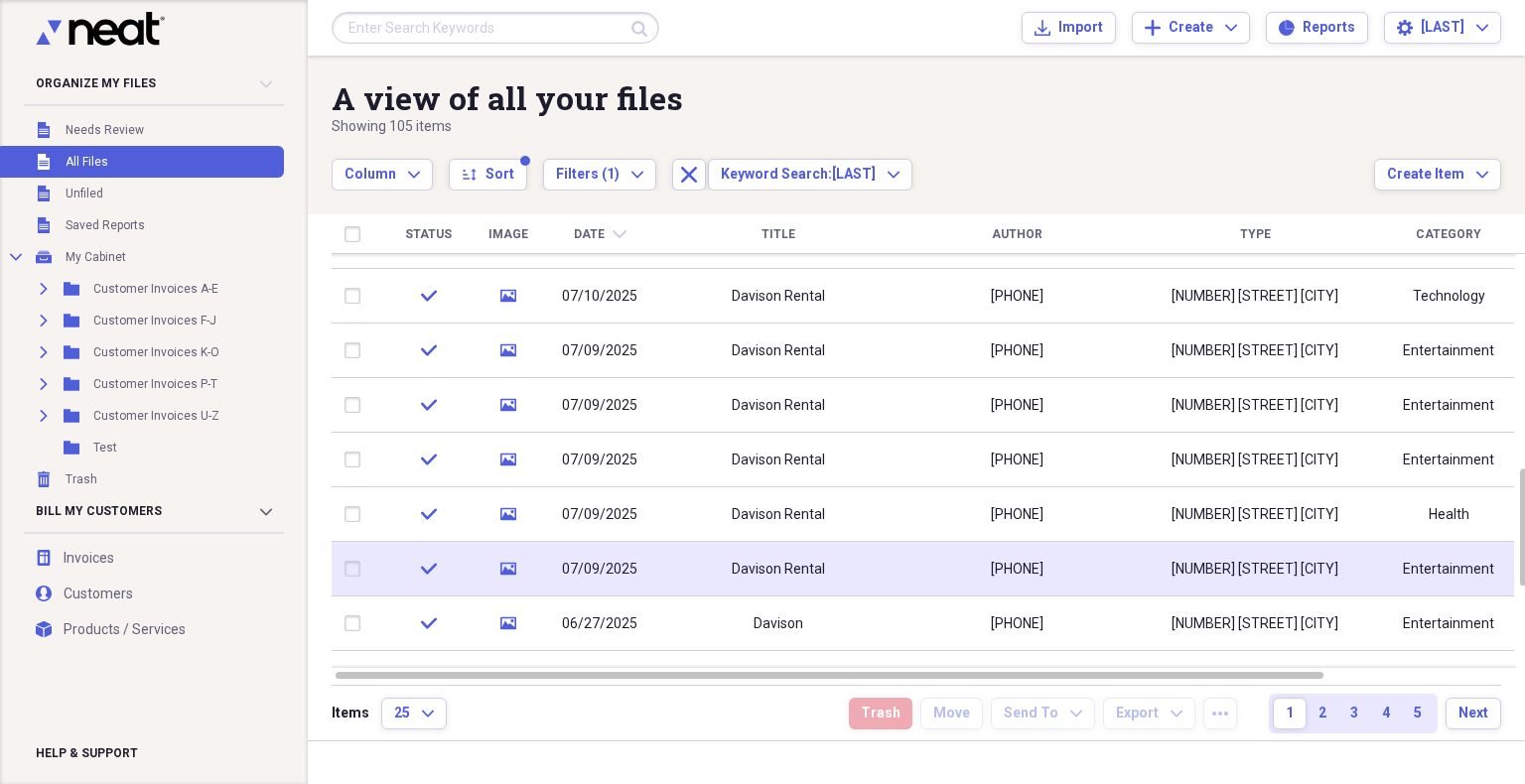 click on "Davison Rental" at bounding box center [778, 569] 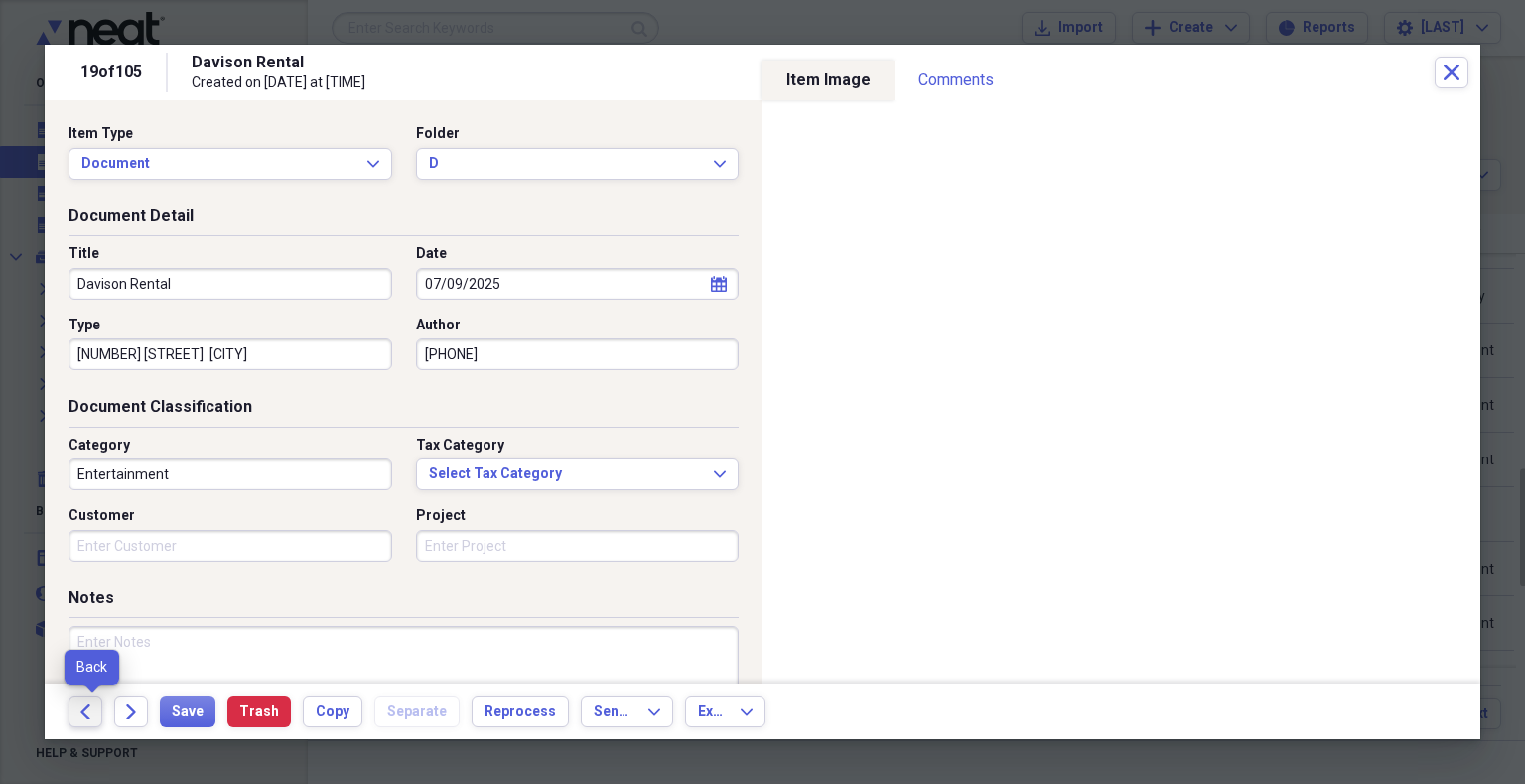 click 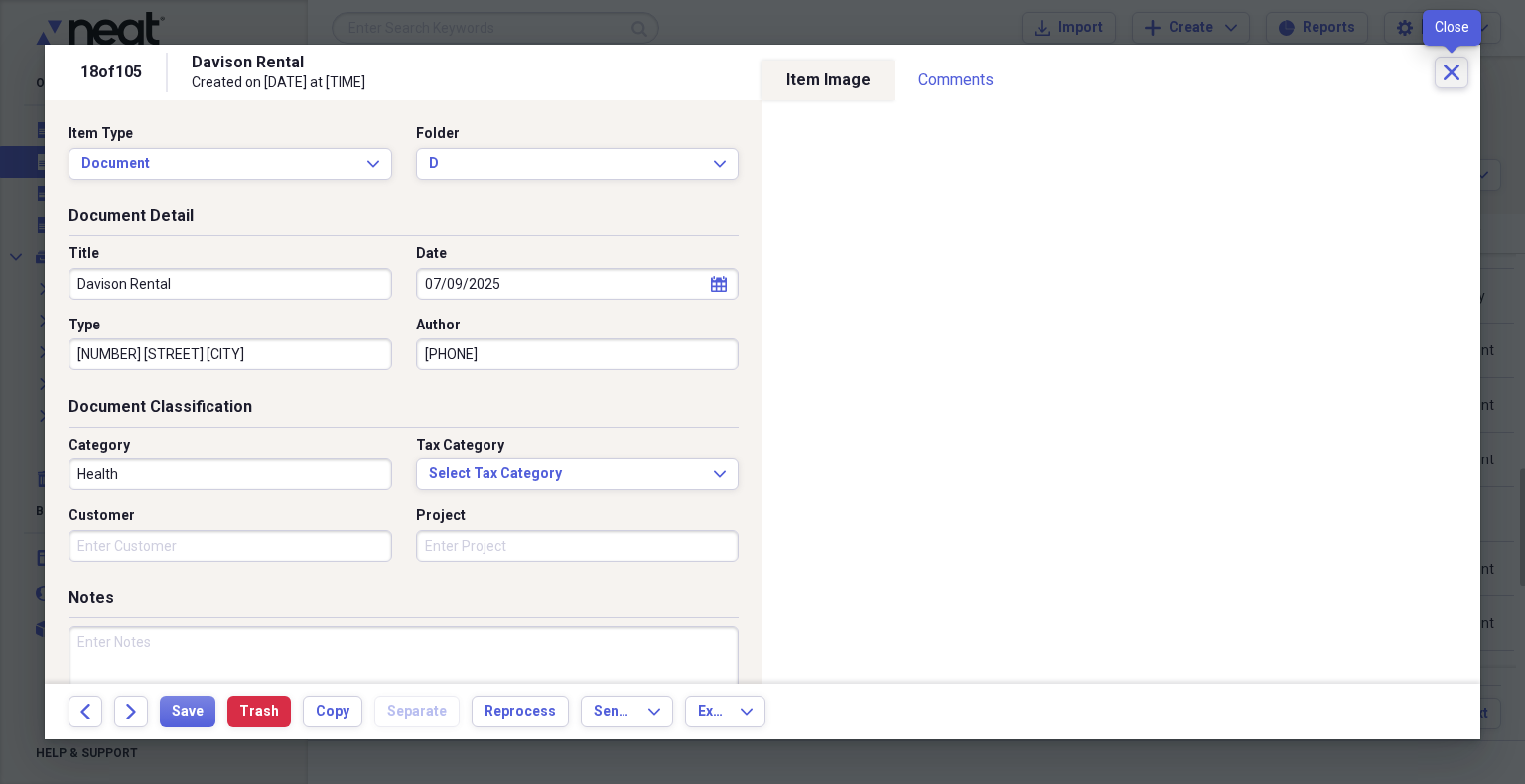 click 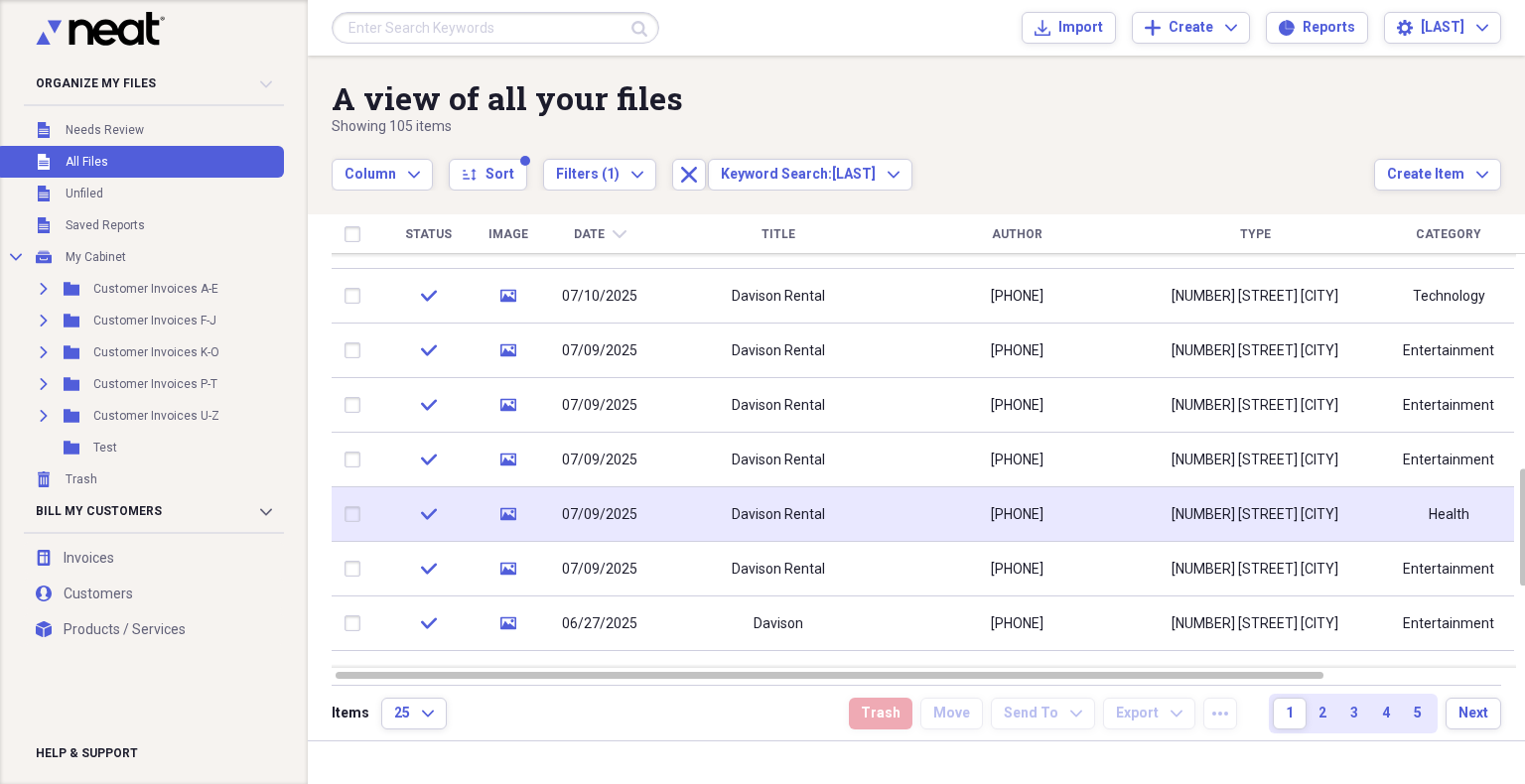 click on "[NUMBER] [STREET] [CITY]" at bounding box center (1255, 514) 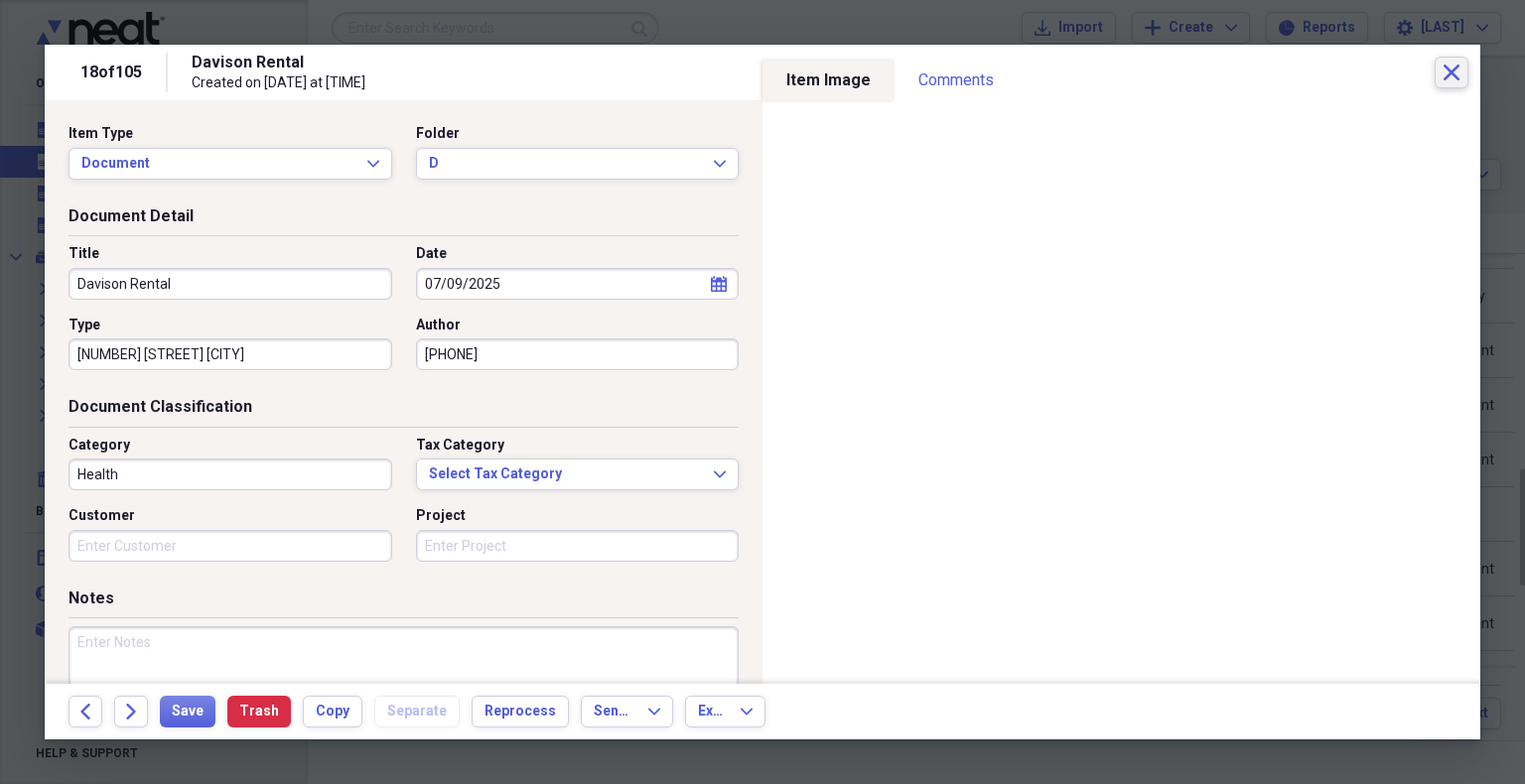 click on "Close" at bounding box center (1452, 72) 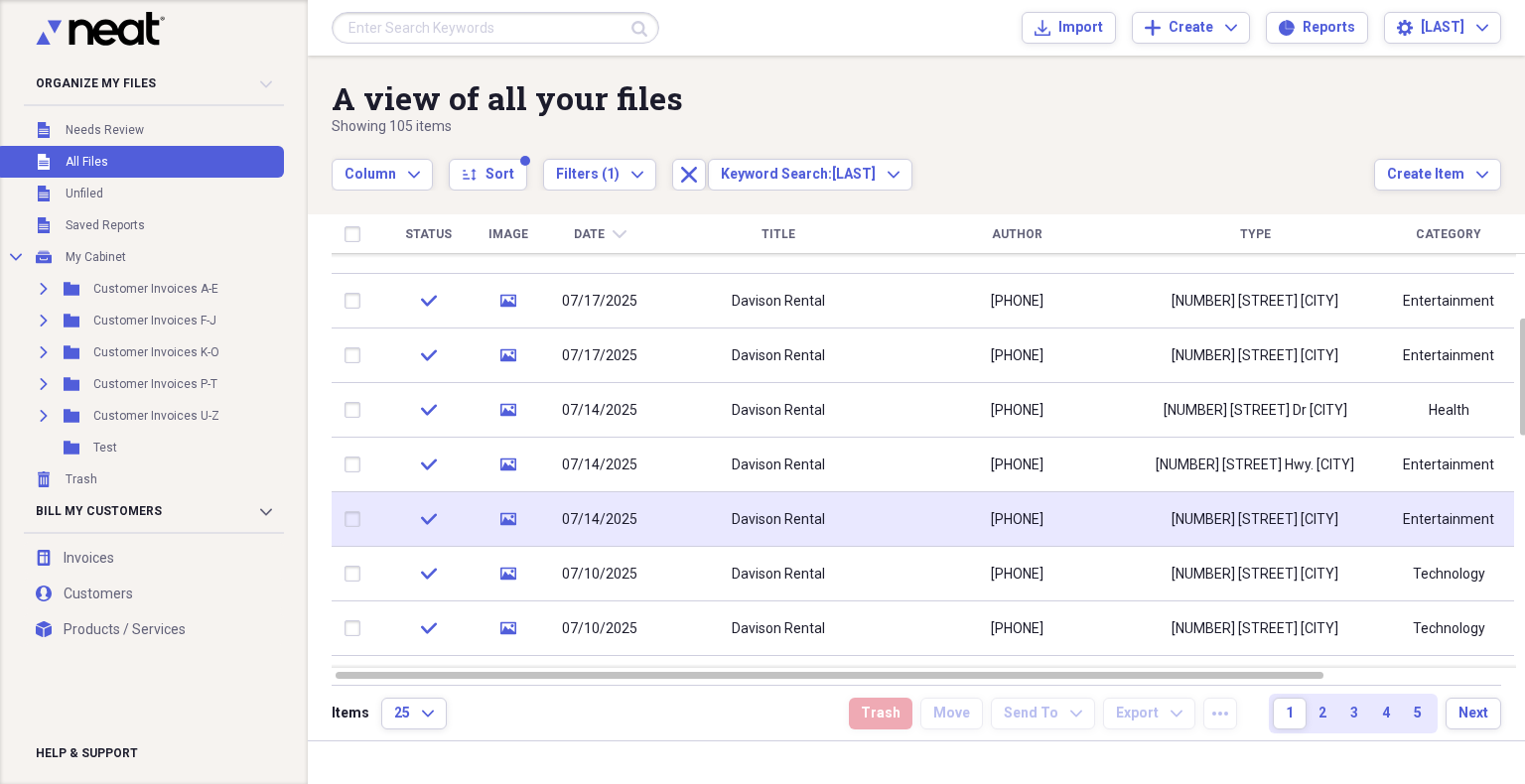 click on "[NUMBER] [STREET] [CITY]" at bounding box center [1255, 520] 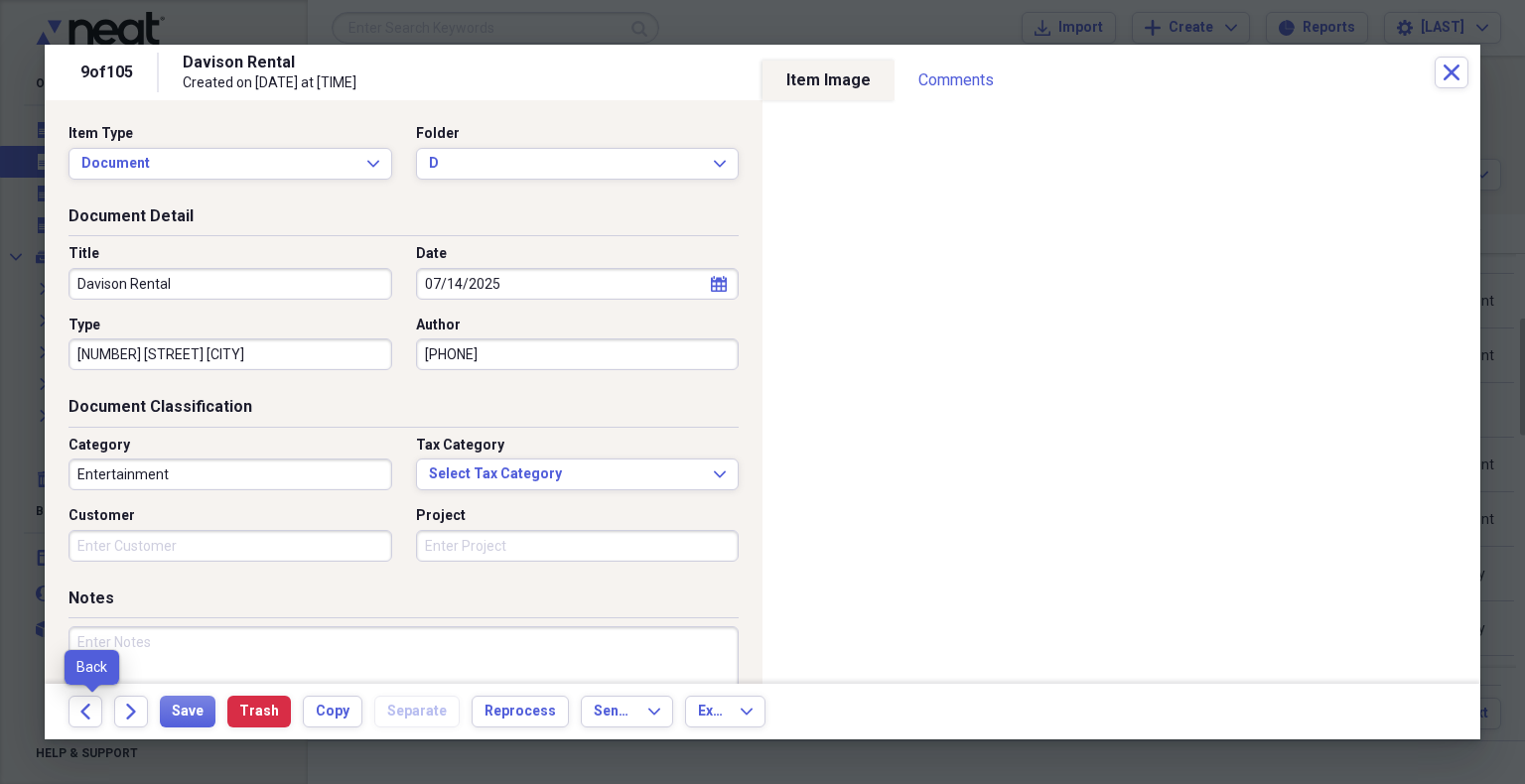 click on "Back" at bounding box center [91, 712] 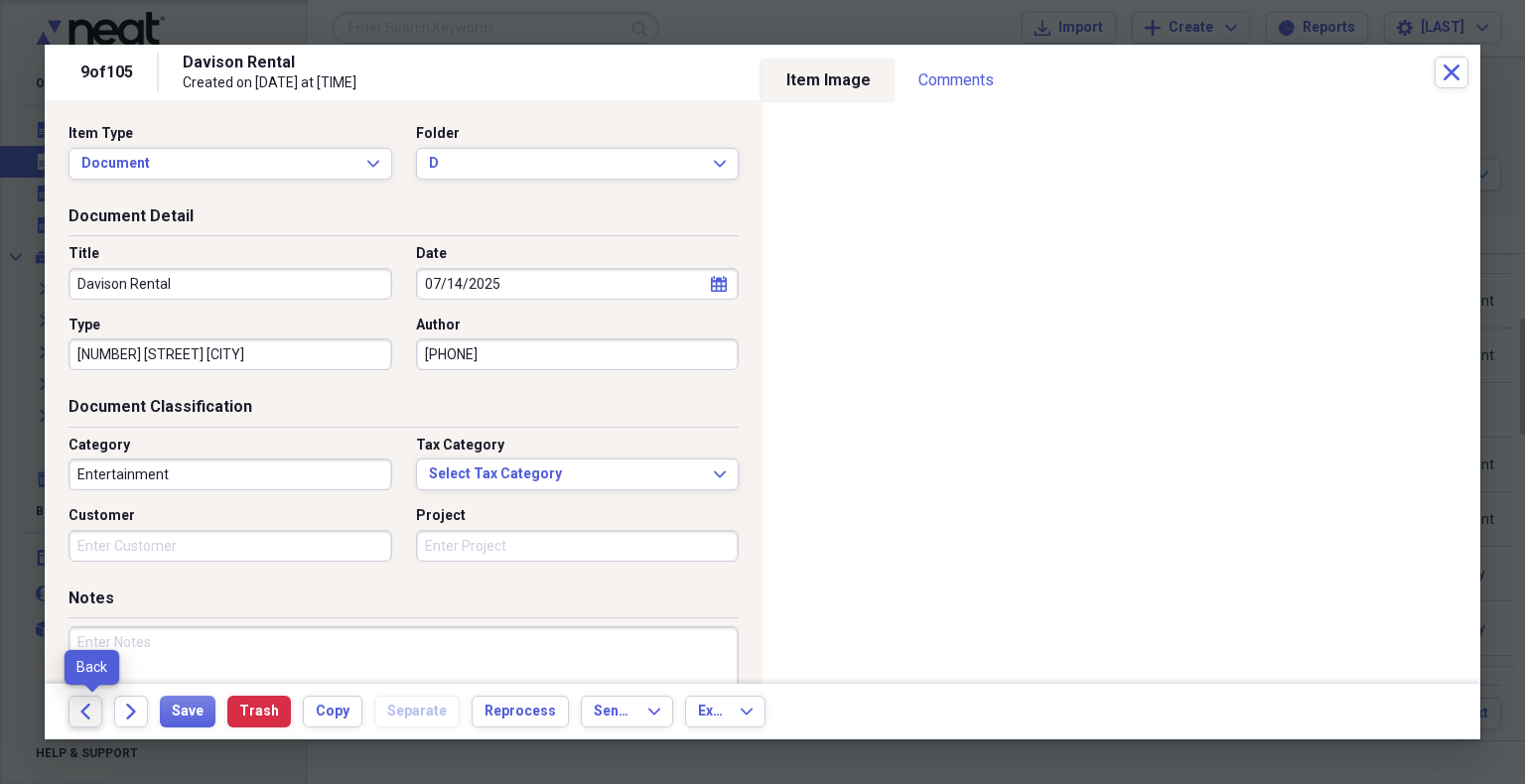 click on "Back" 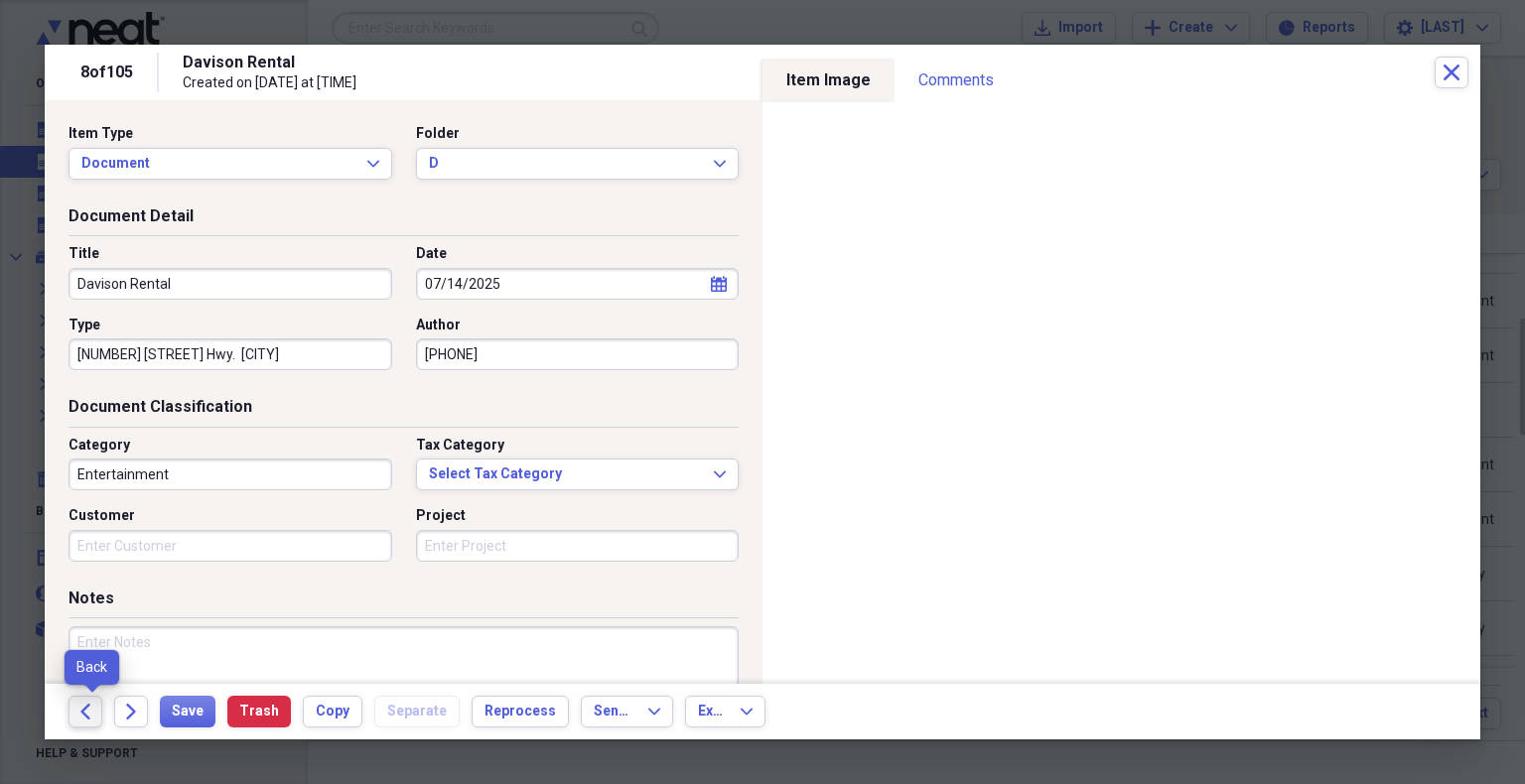 click on "Back" at bounding box center [85, 712] 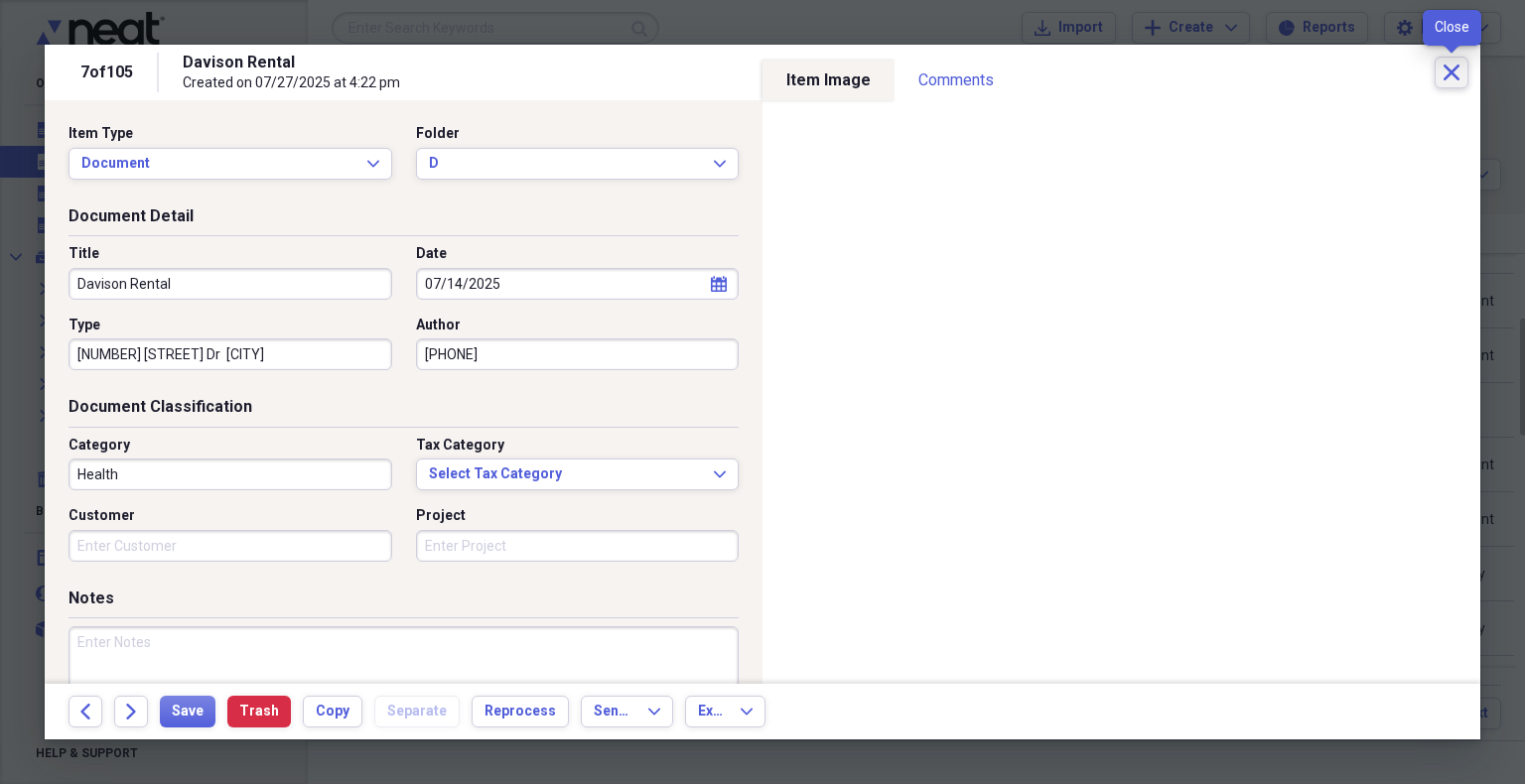 click on "Close" at bounding box center [1452, 72] 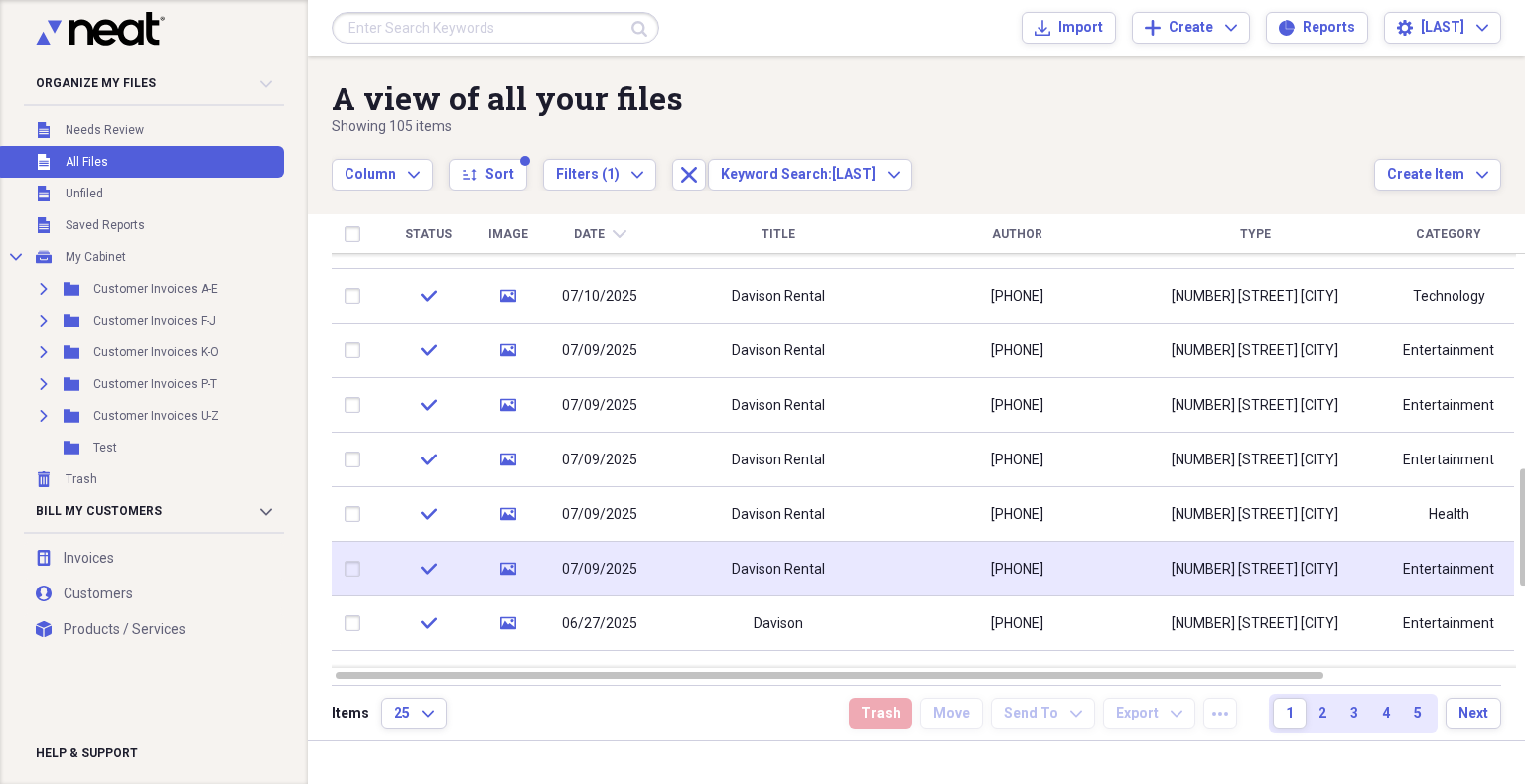 click on "Davison Rental" at bounding box center [778, 569] 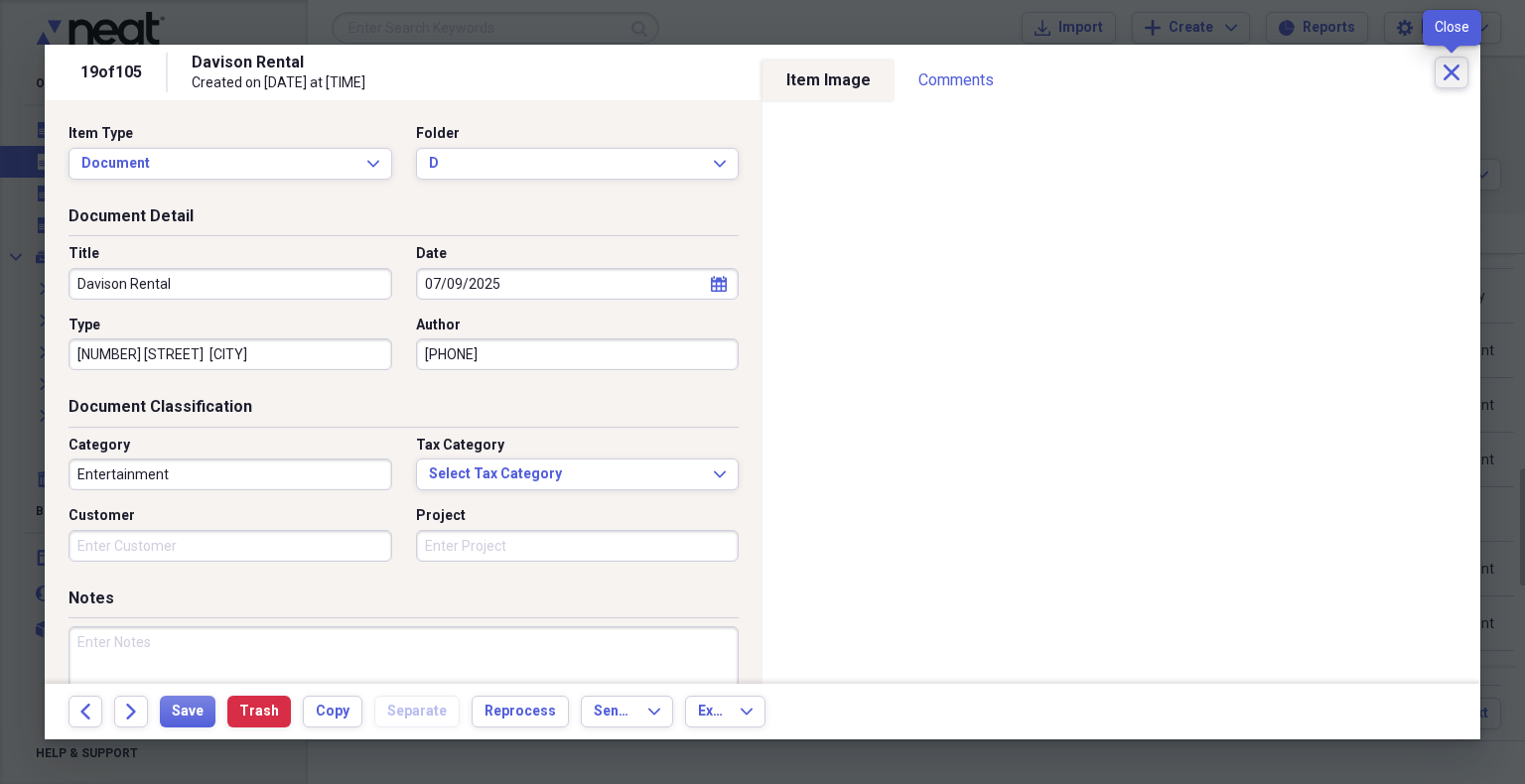 click on "Close" at bounding box center [1452, 72] 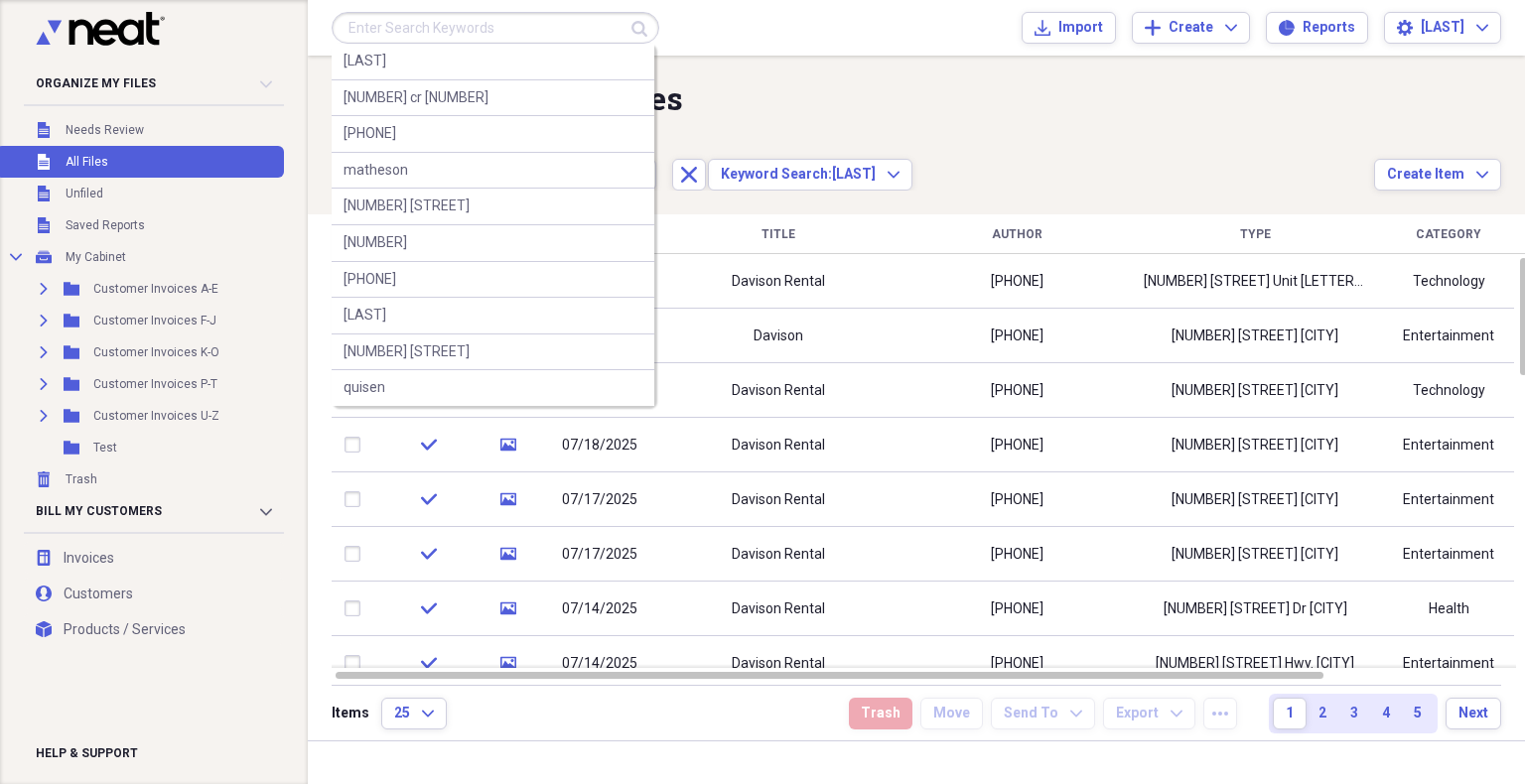 click at bounding box center (495, 28) 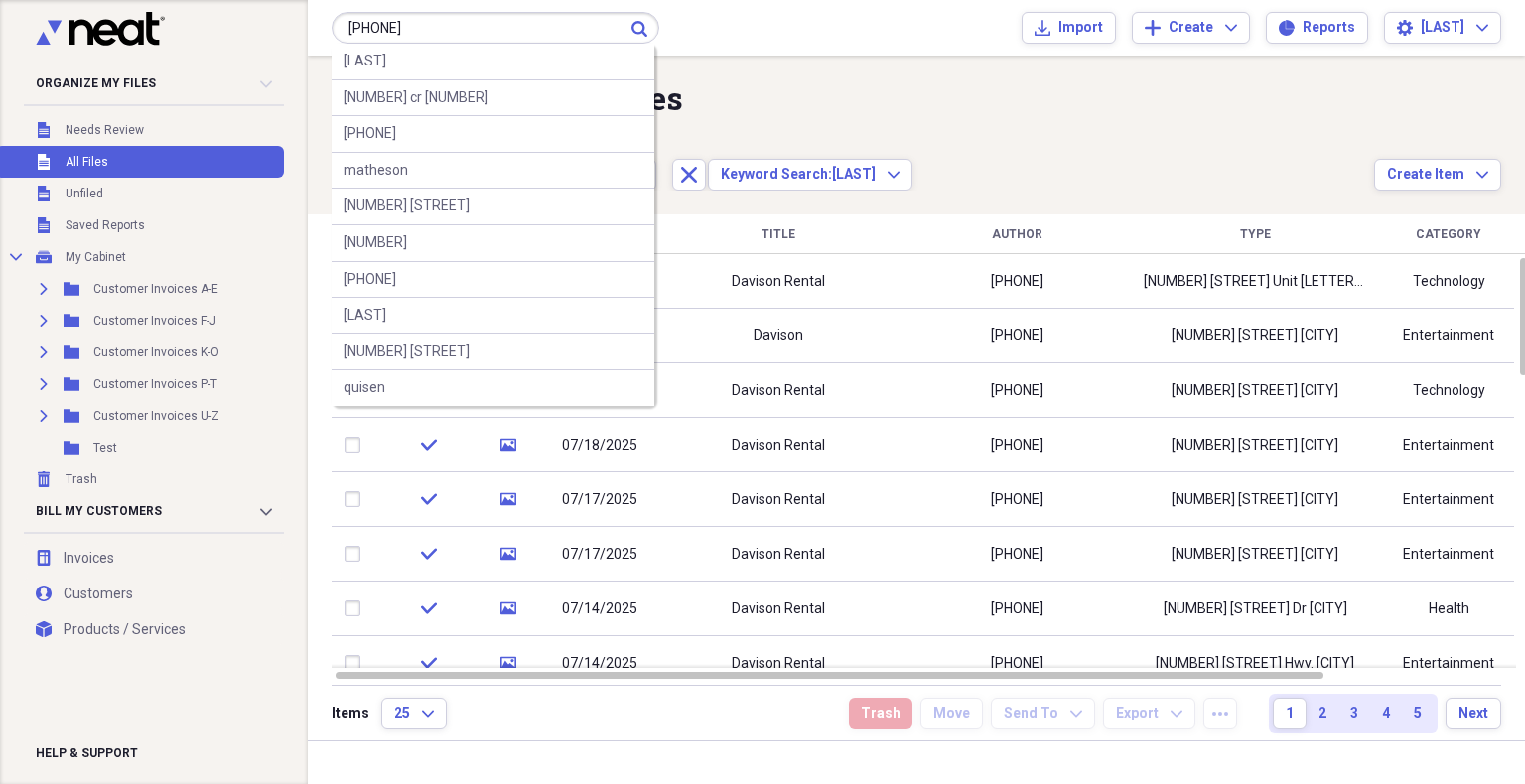 type on "[PHONE]" 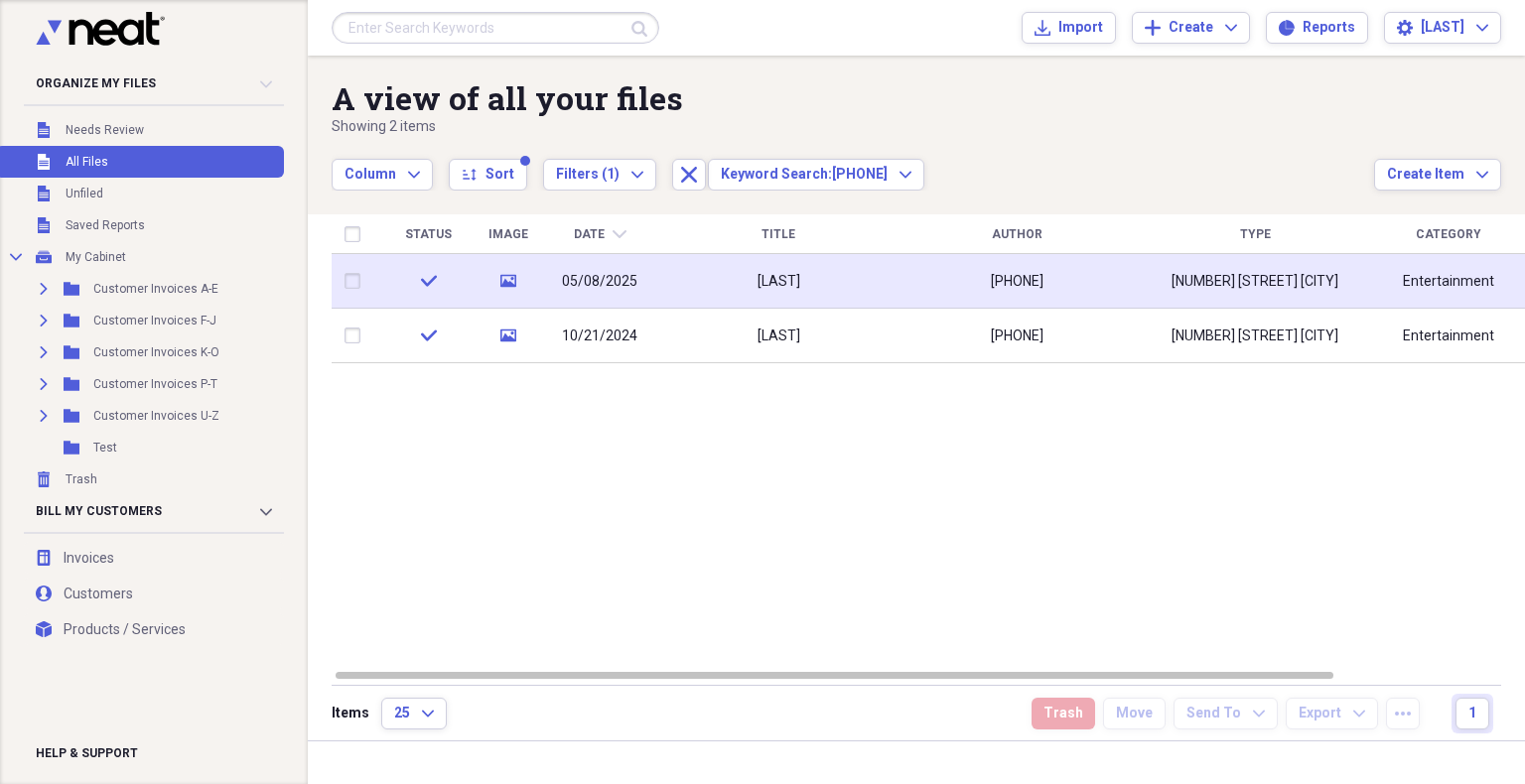 click on "[PHONE]" at bounding box center (1017, 281) 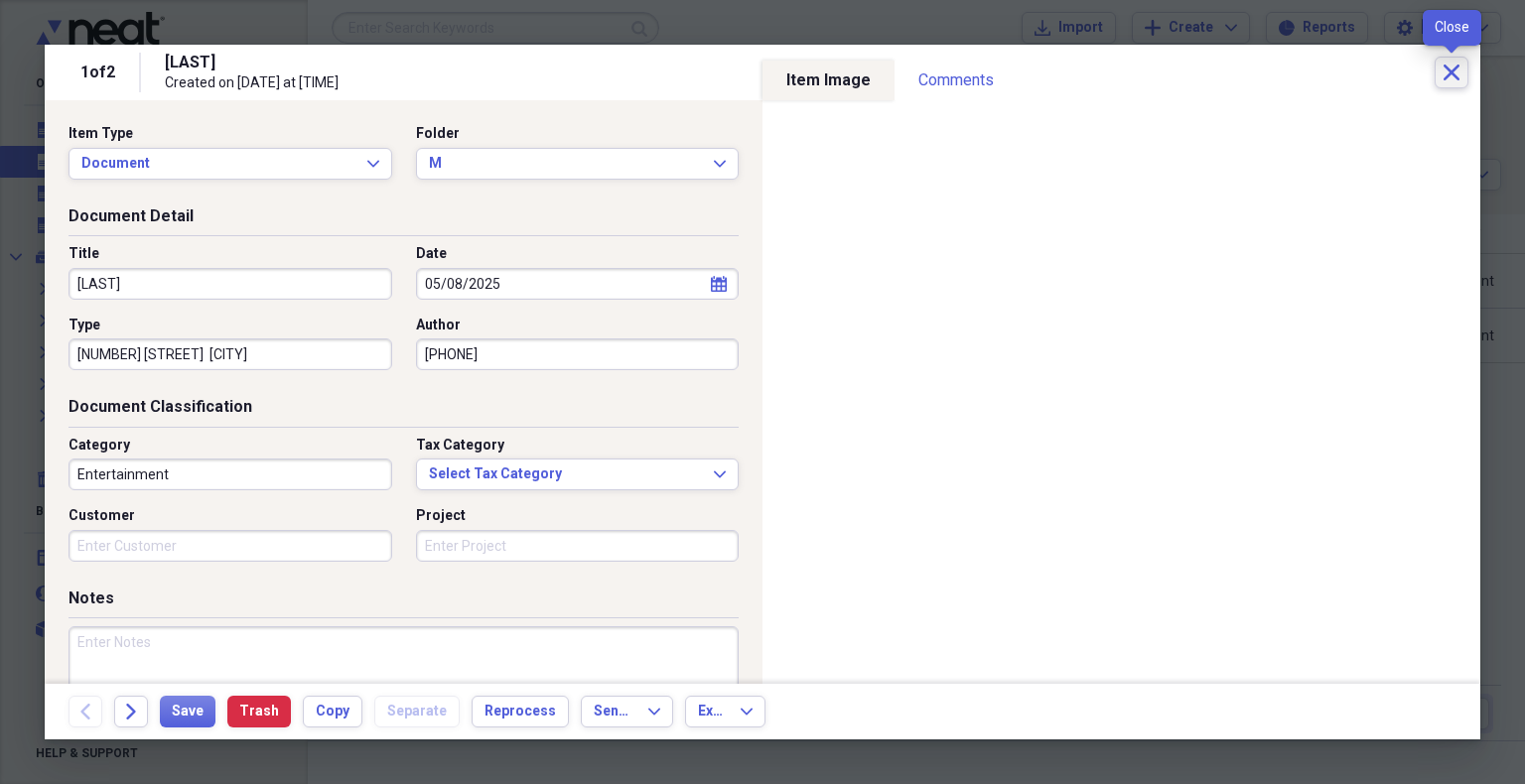 click on "Close" 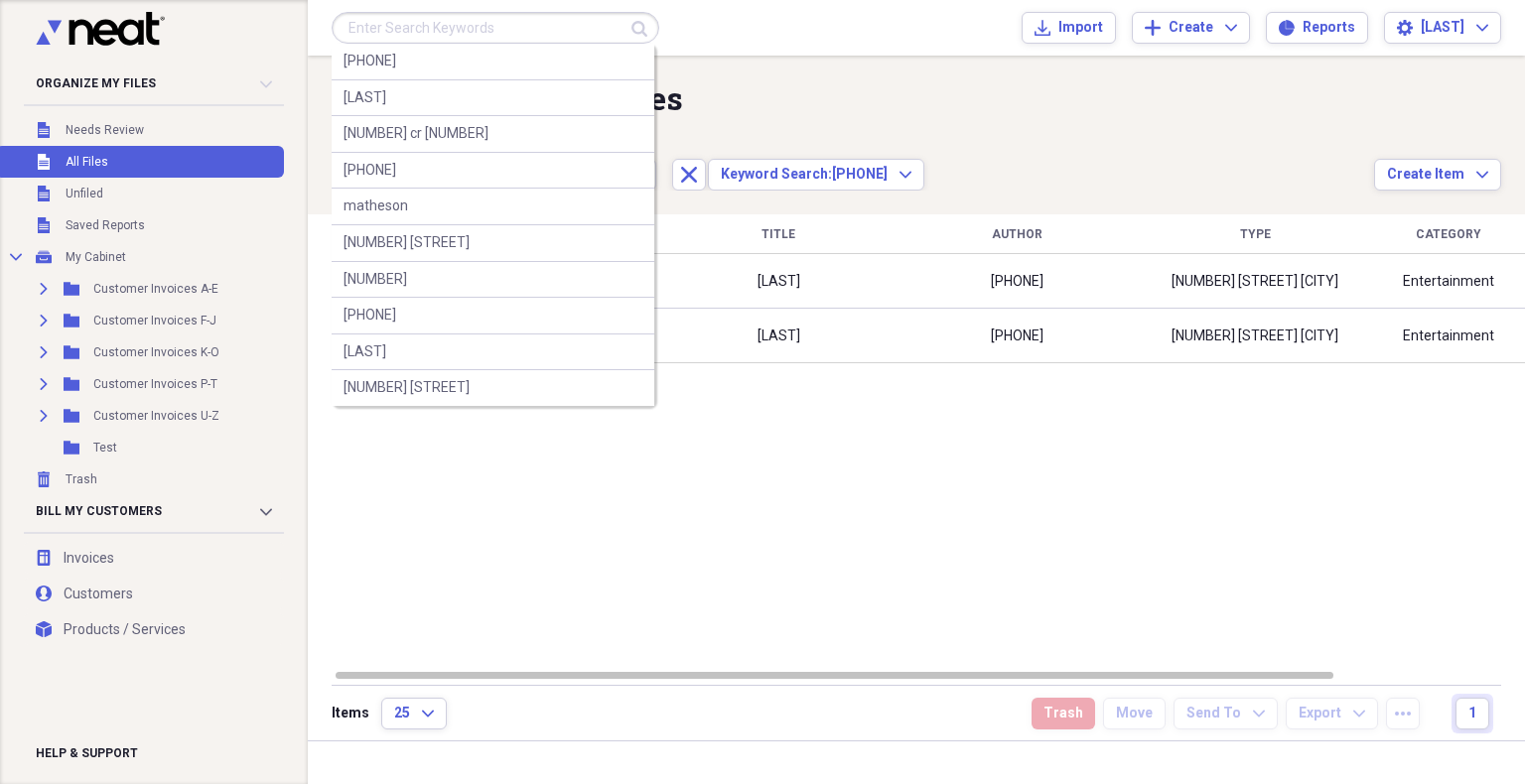click at bounding box center (495, 28) 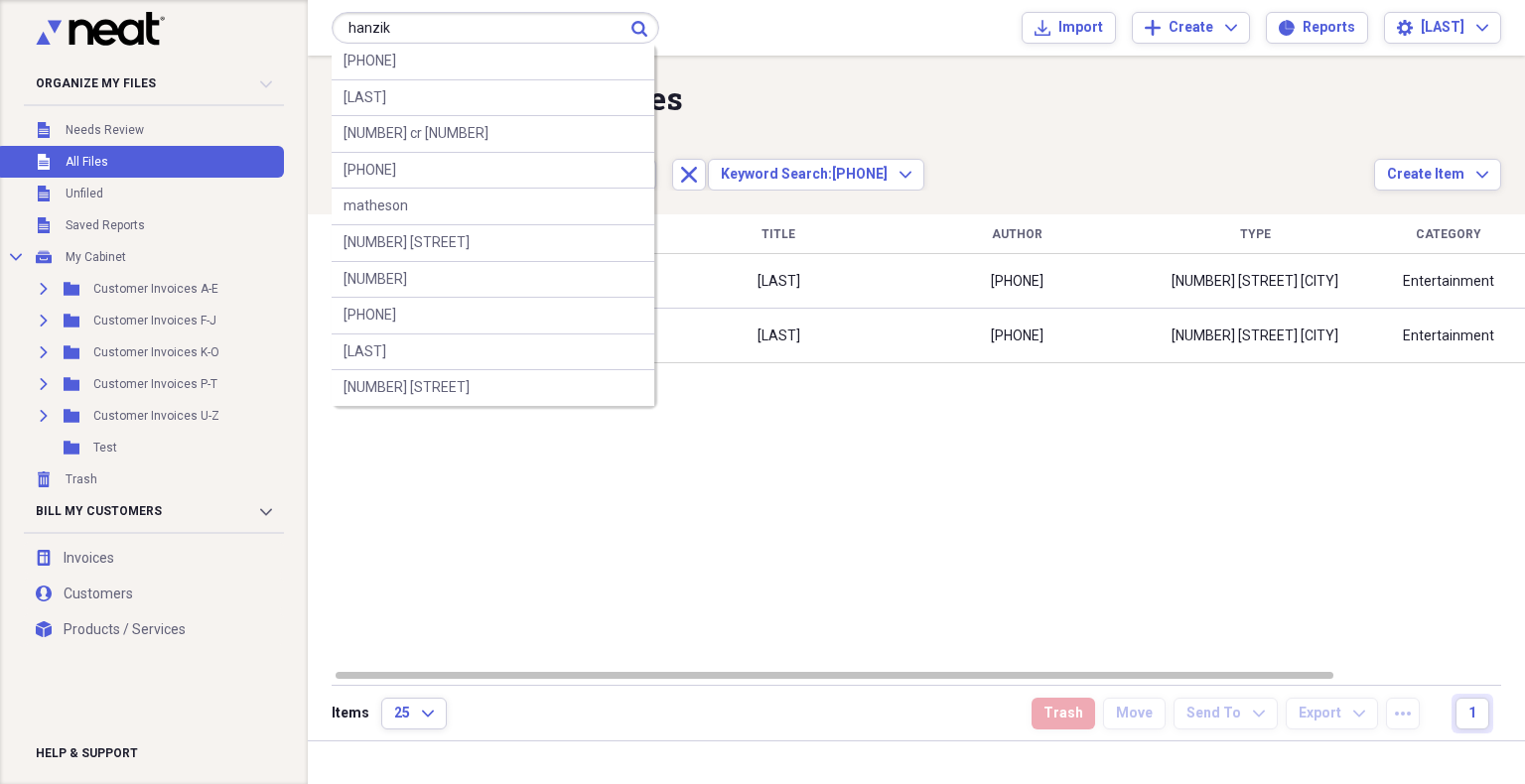 type on "hanzik" 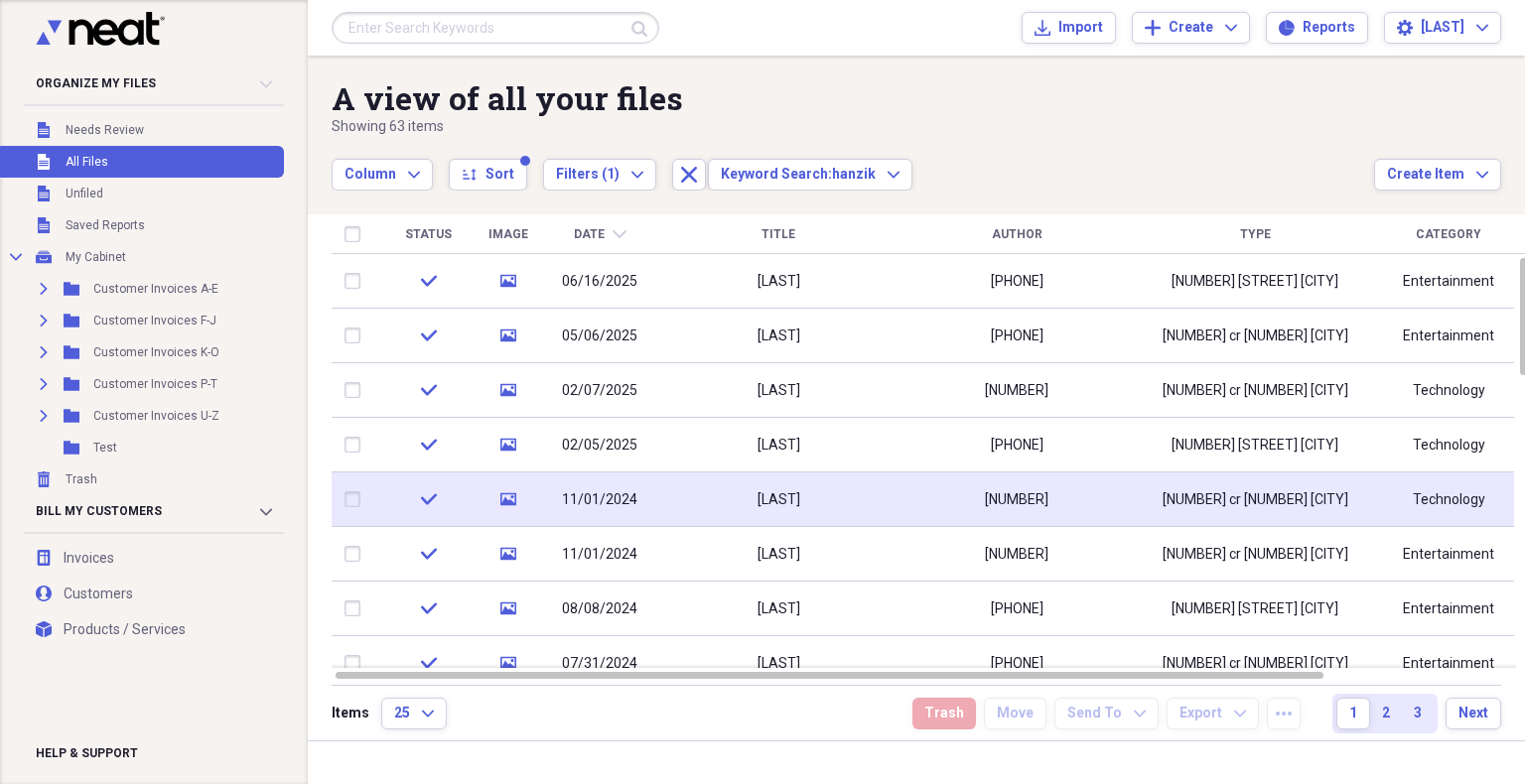 click on "[NUMBER]" at bounding box center (1017, 499) 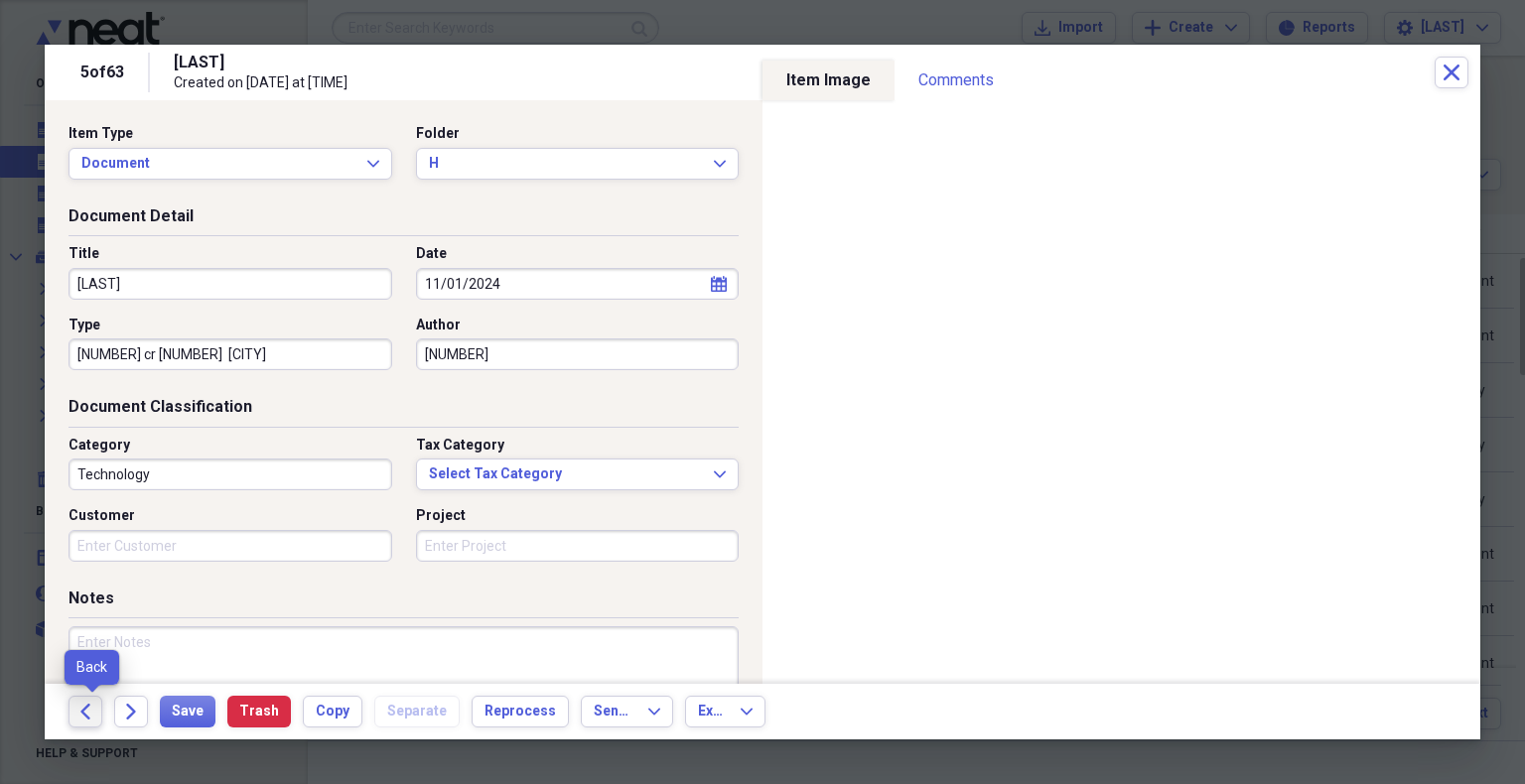 click on "Back" 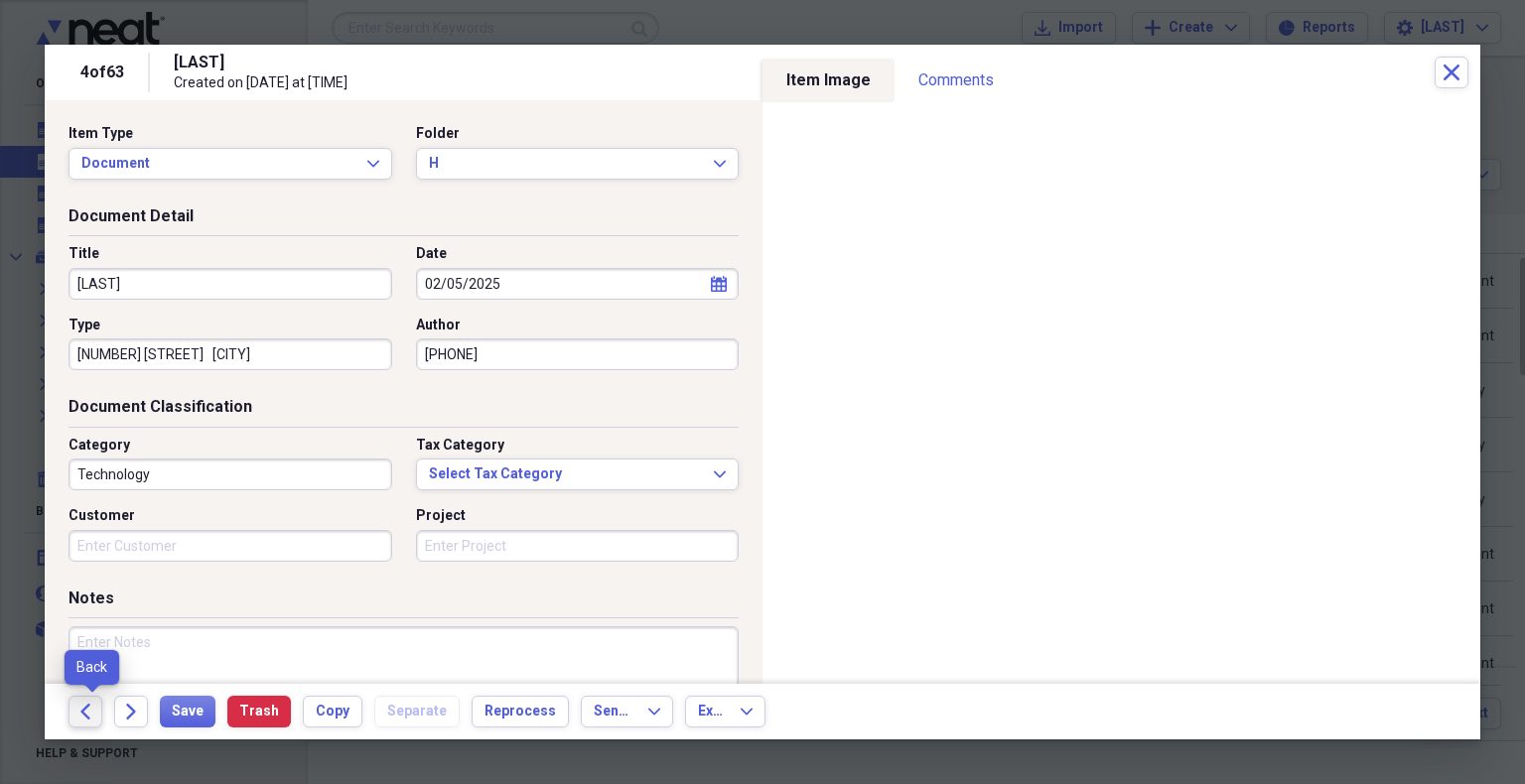 click on "Back" 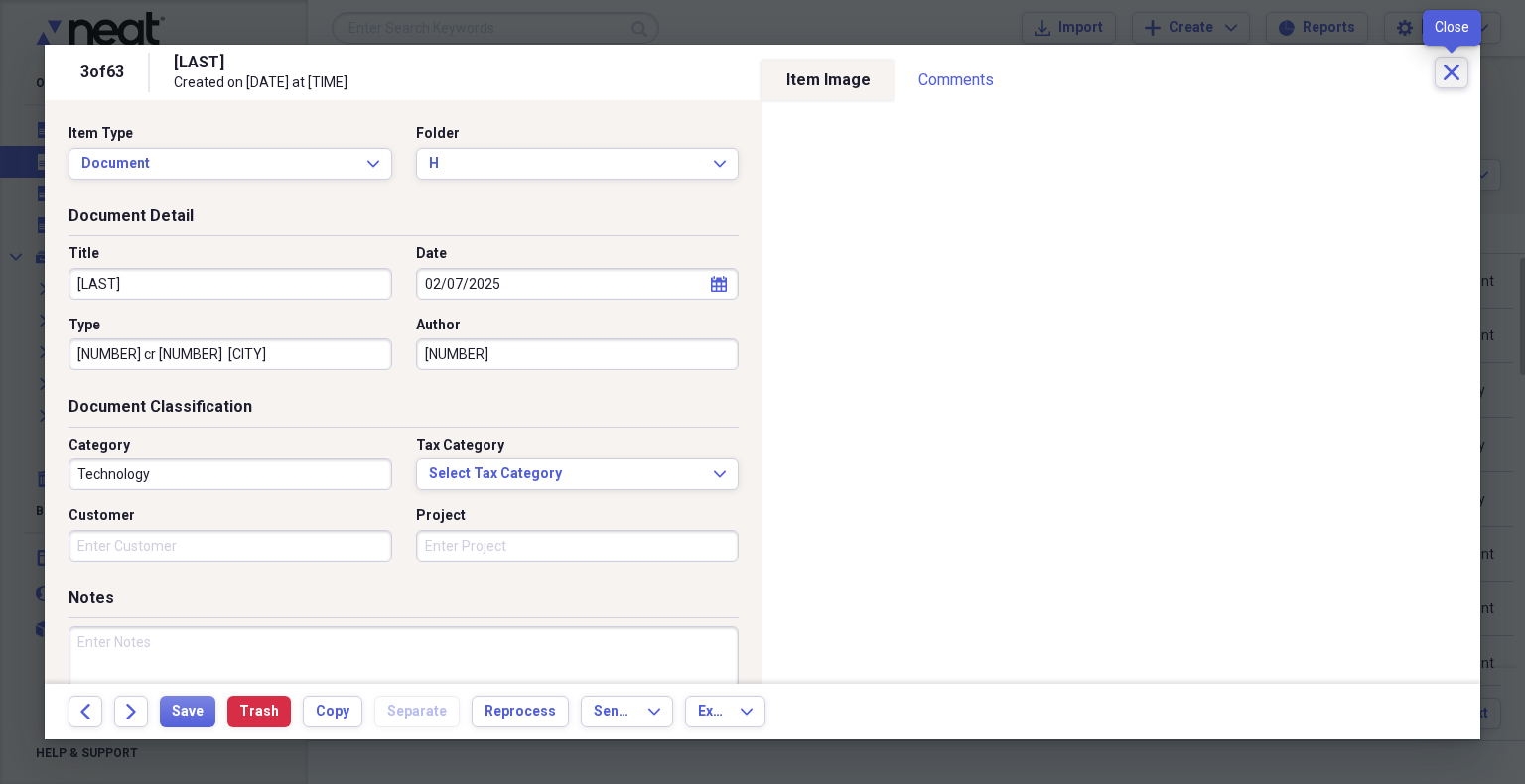 click on "Close" 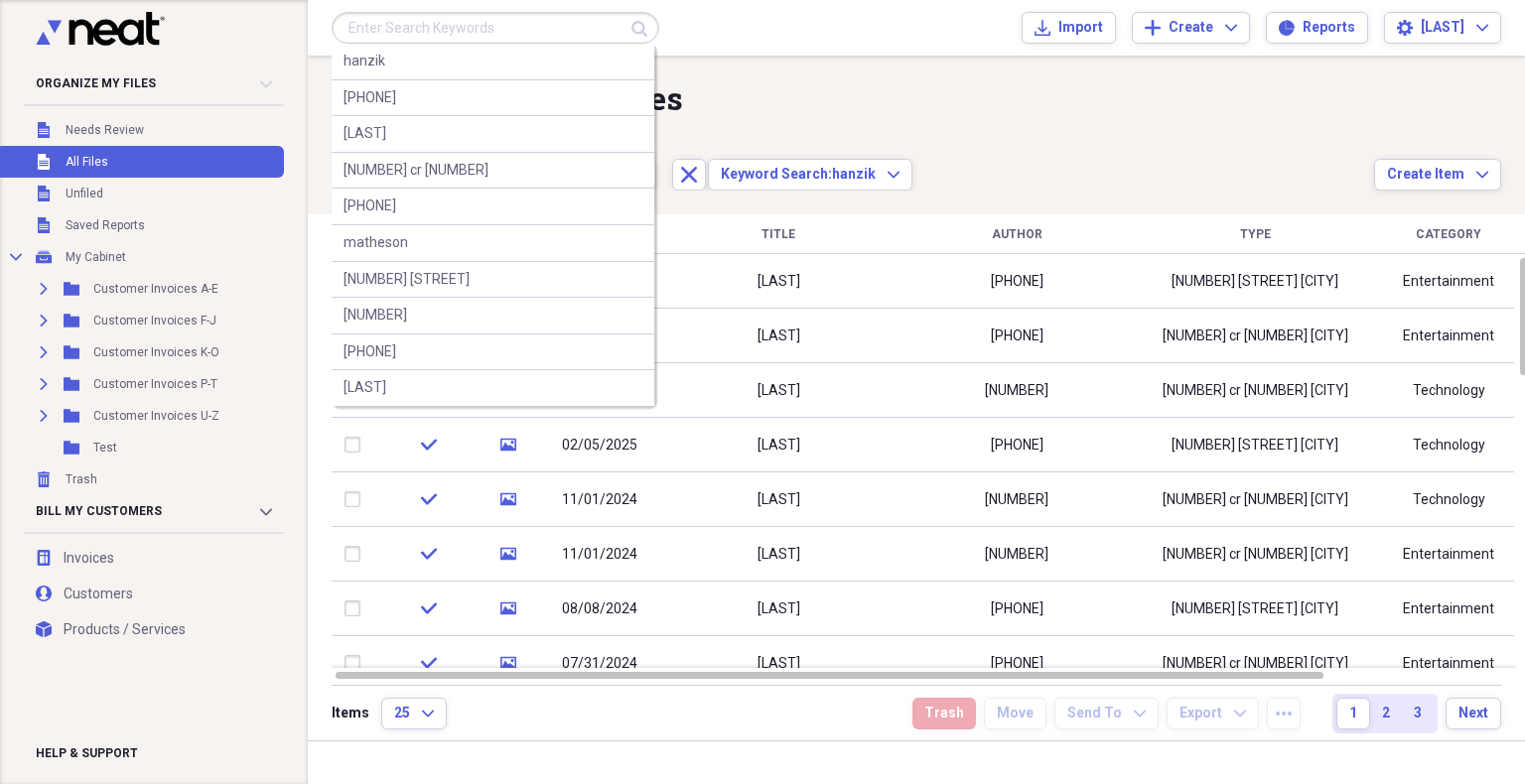 click at bounding box center [495, 28] 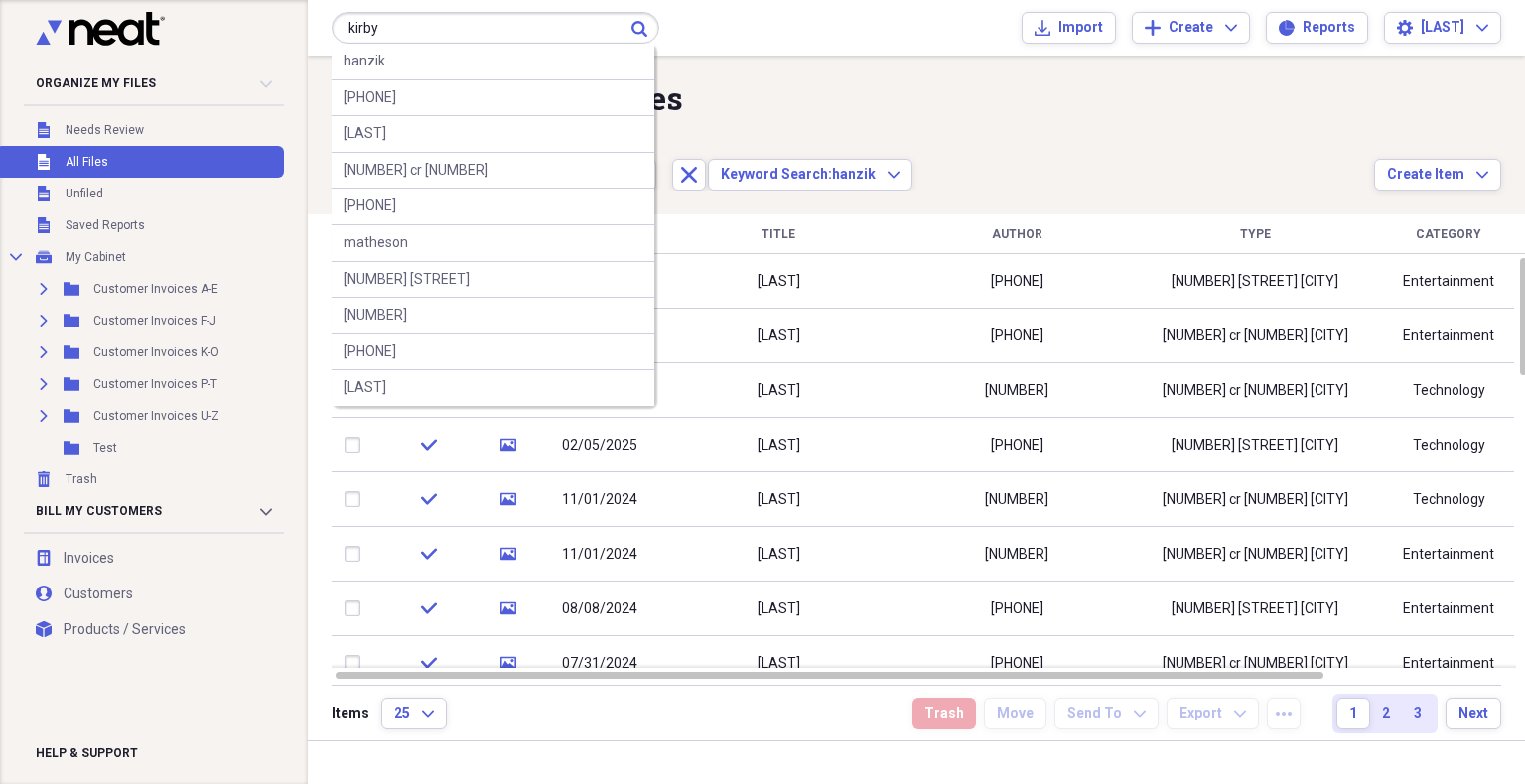 type on "kirby" 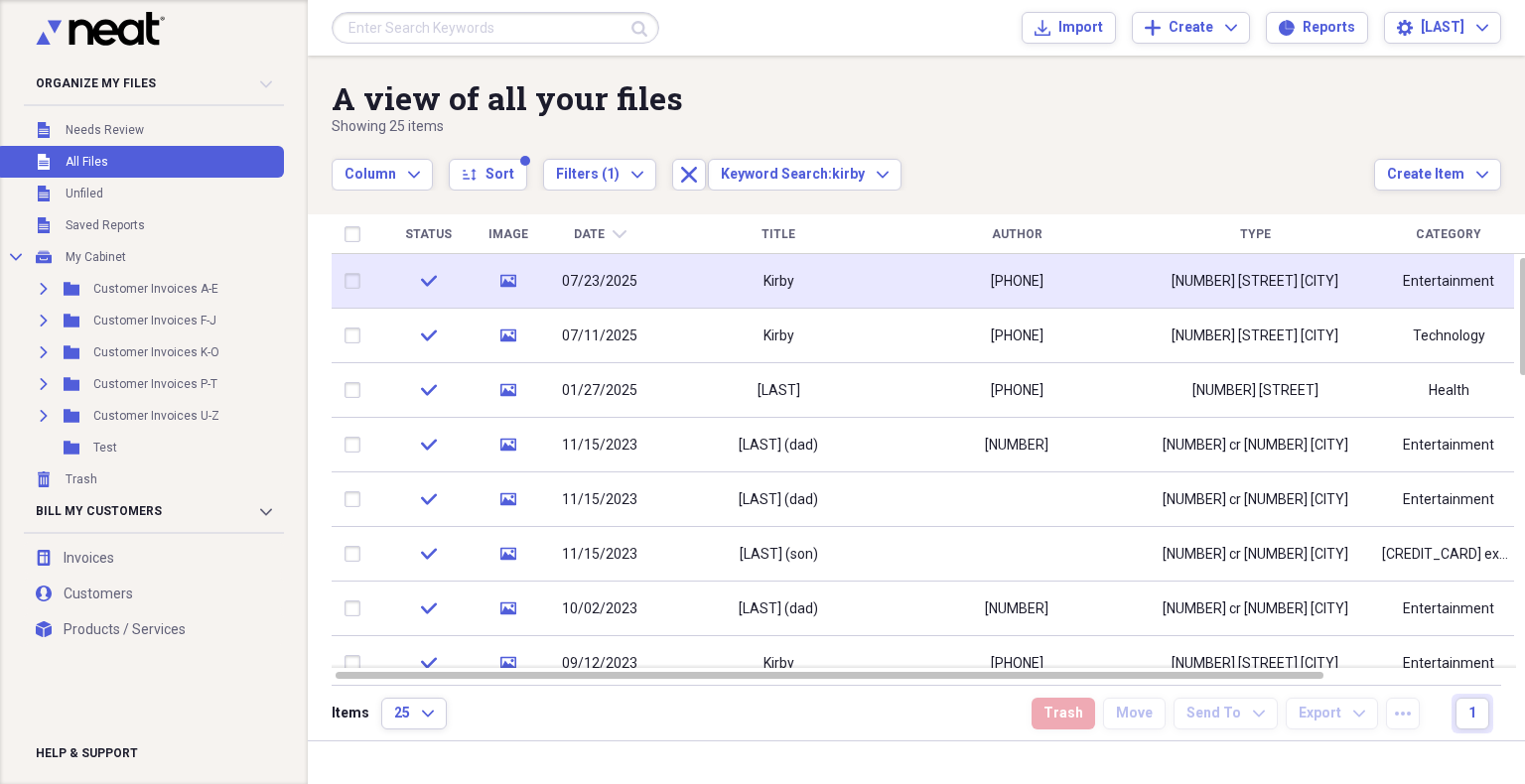 click on "[PHONE]" at bounding box center (1017, 281) 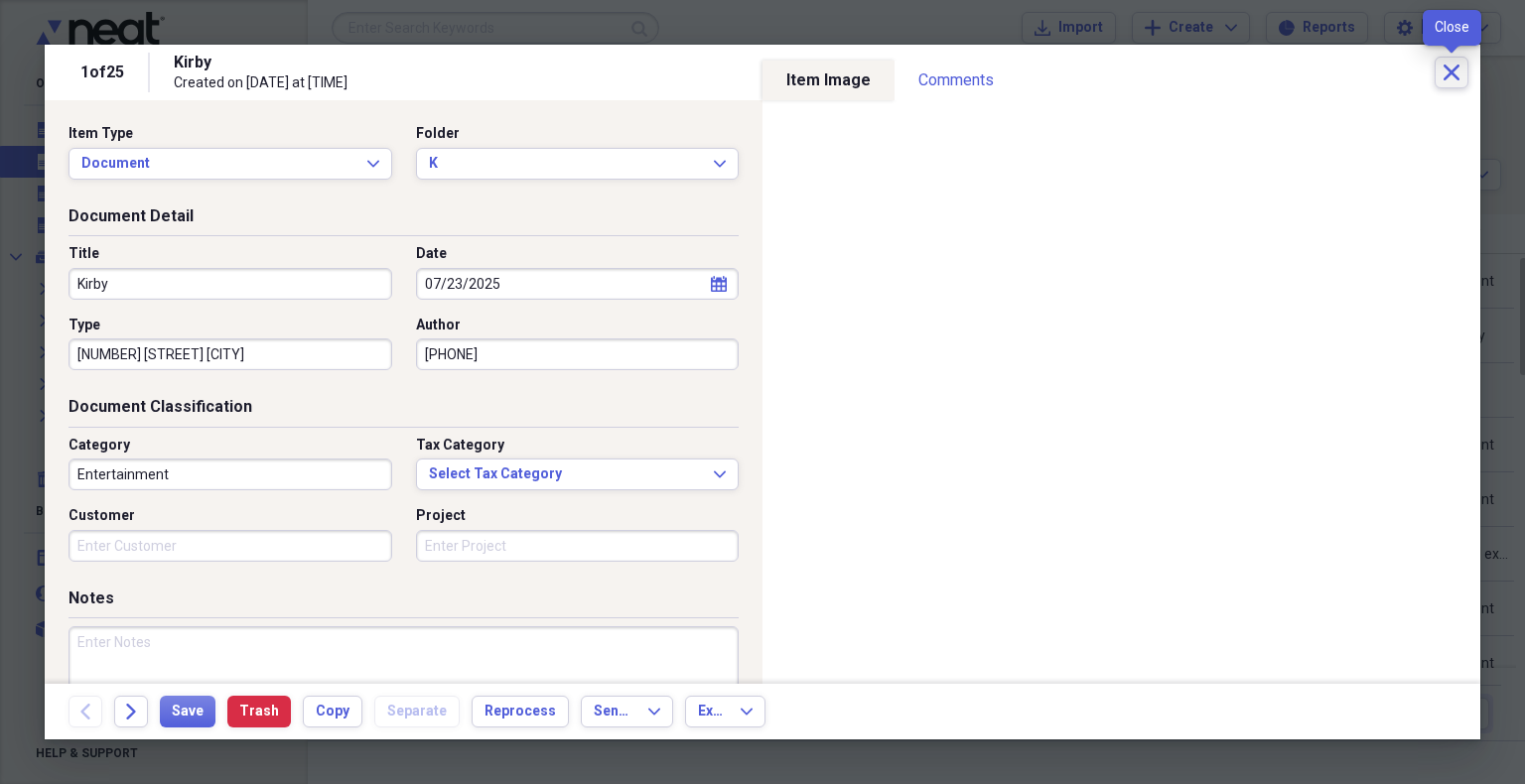 click on "Close" 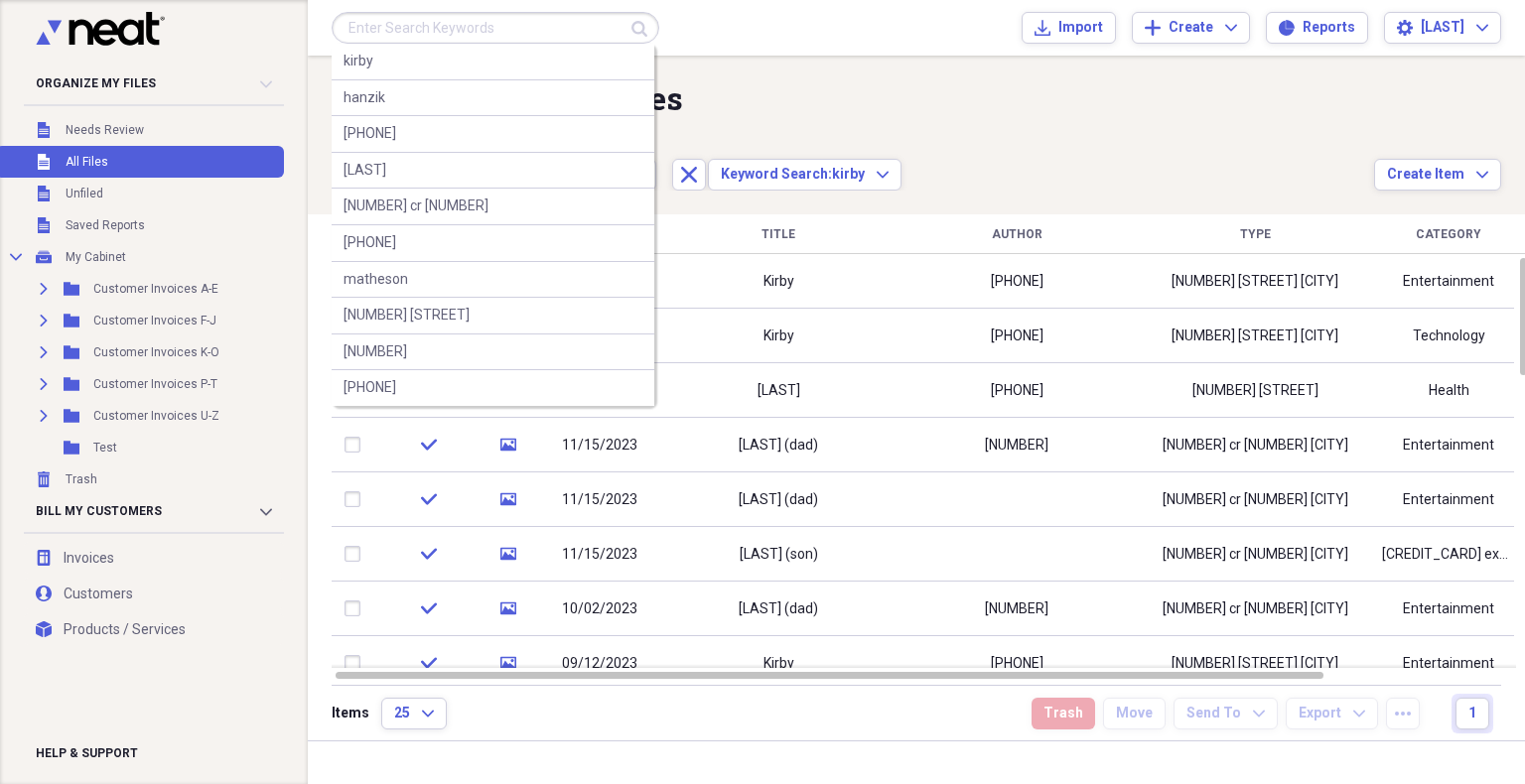 click at bounding box center [495, 28] 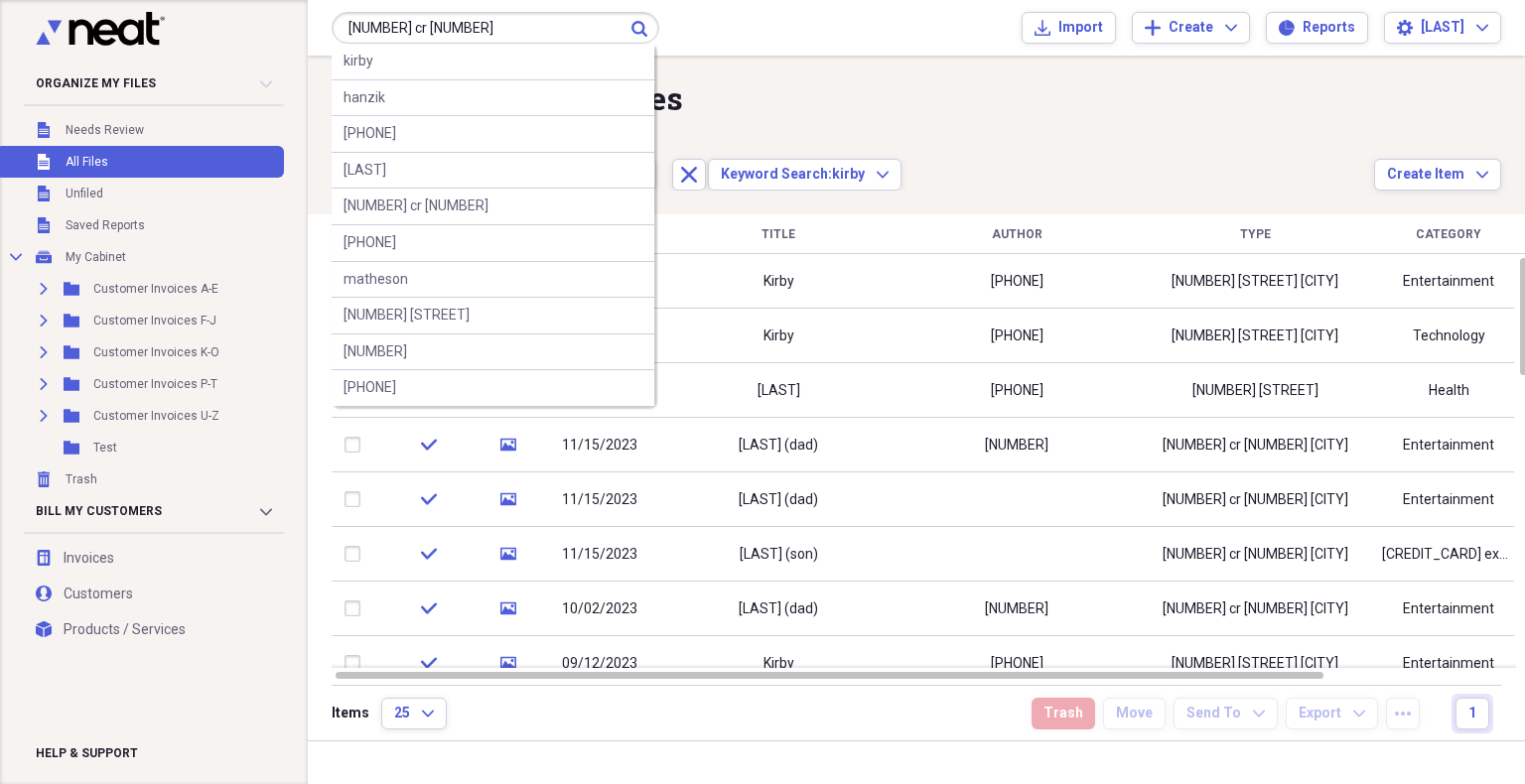 type on "[NUMBER] cr [NUMBER]" 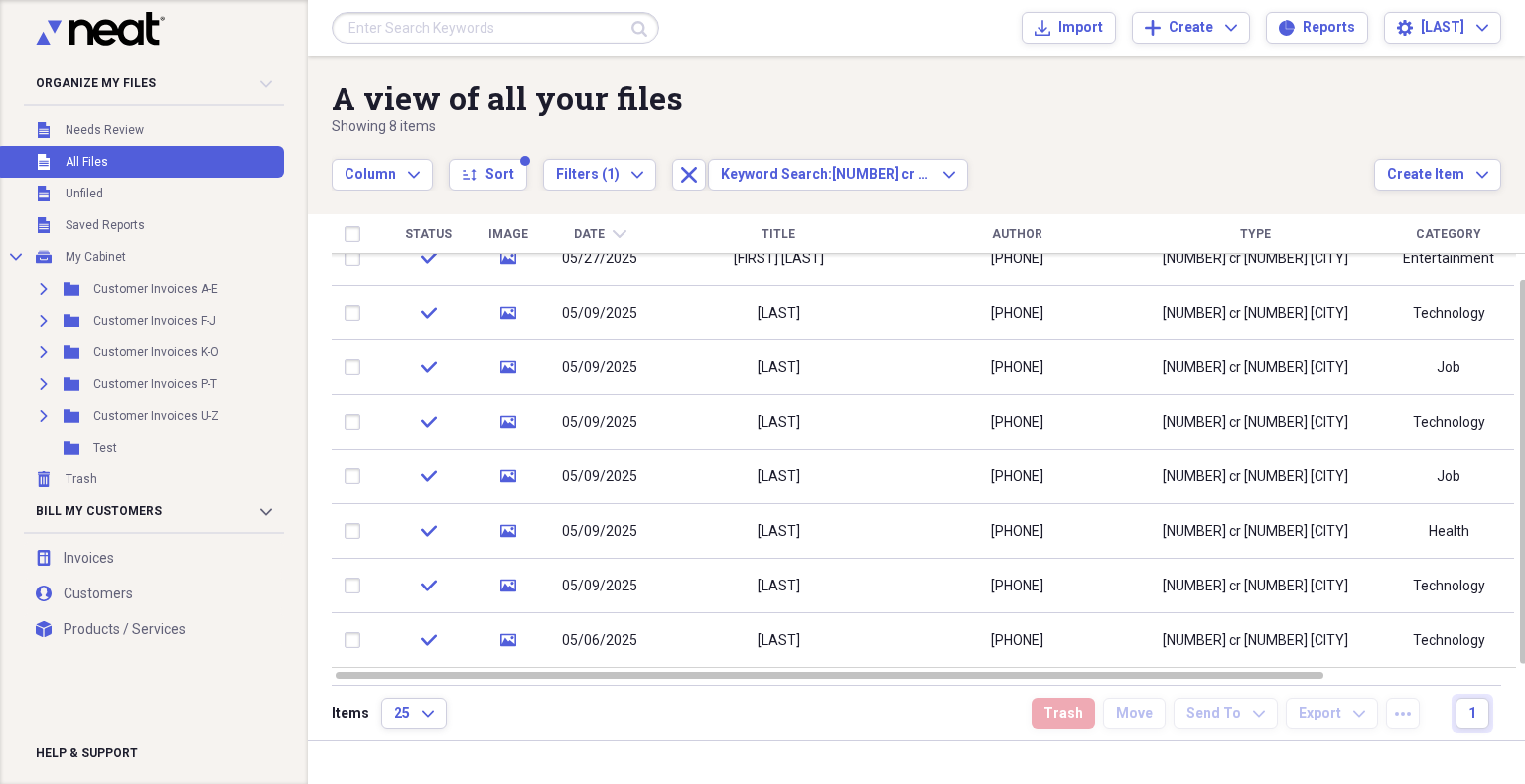 click at bounding box center [495, 28] 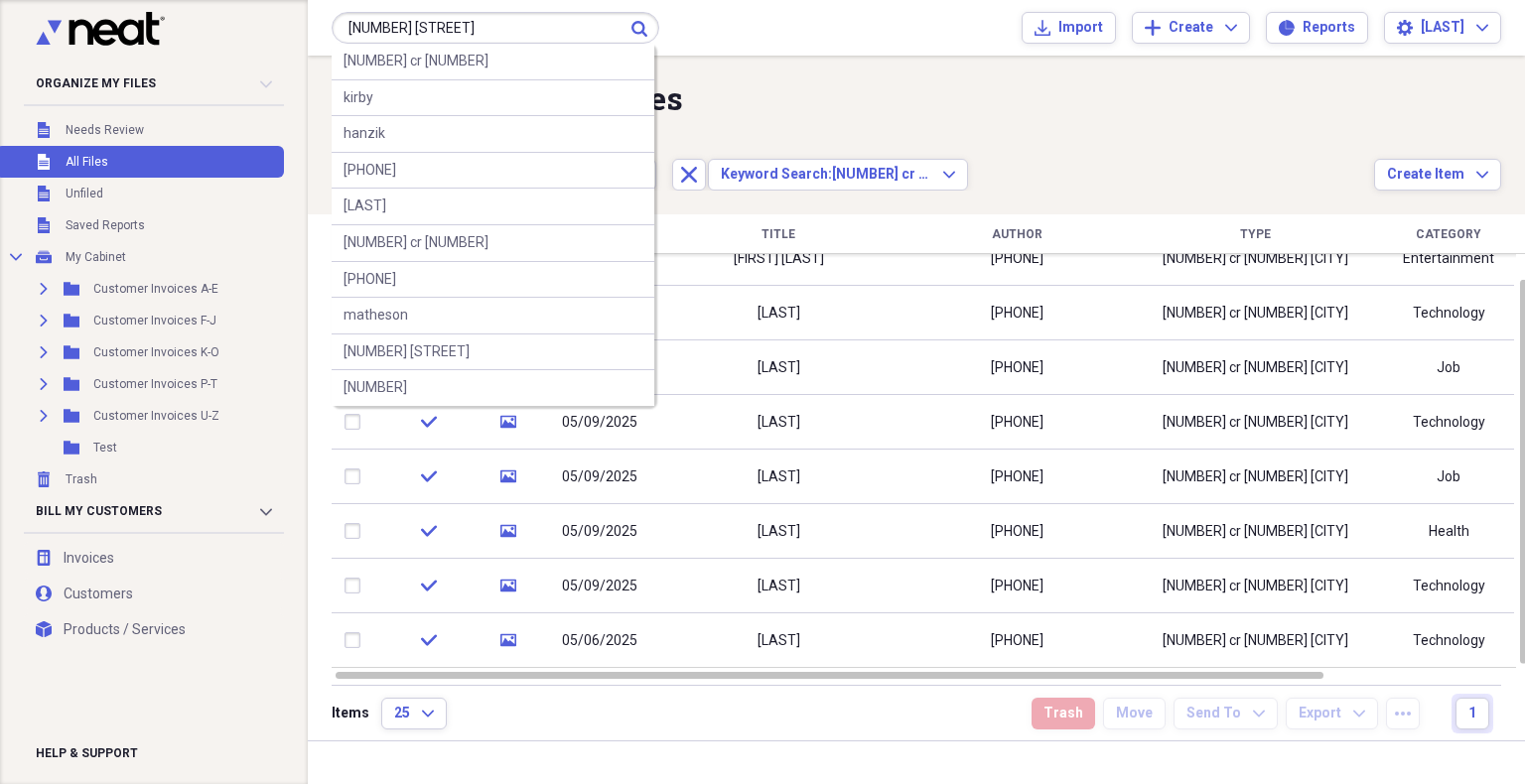 type on "[NUMBER] [STREET]" 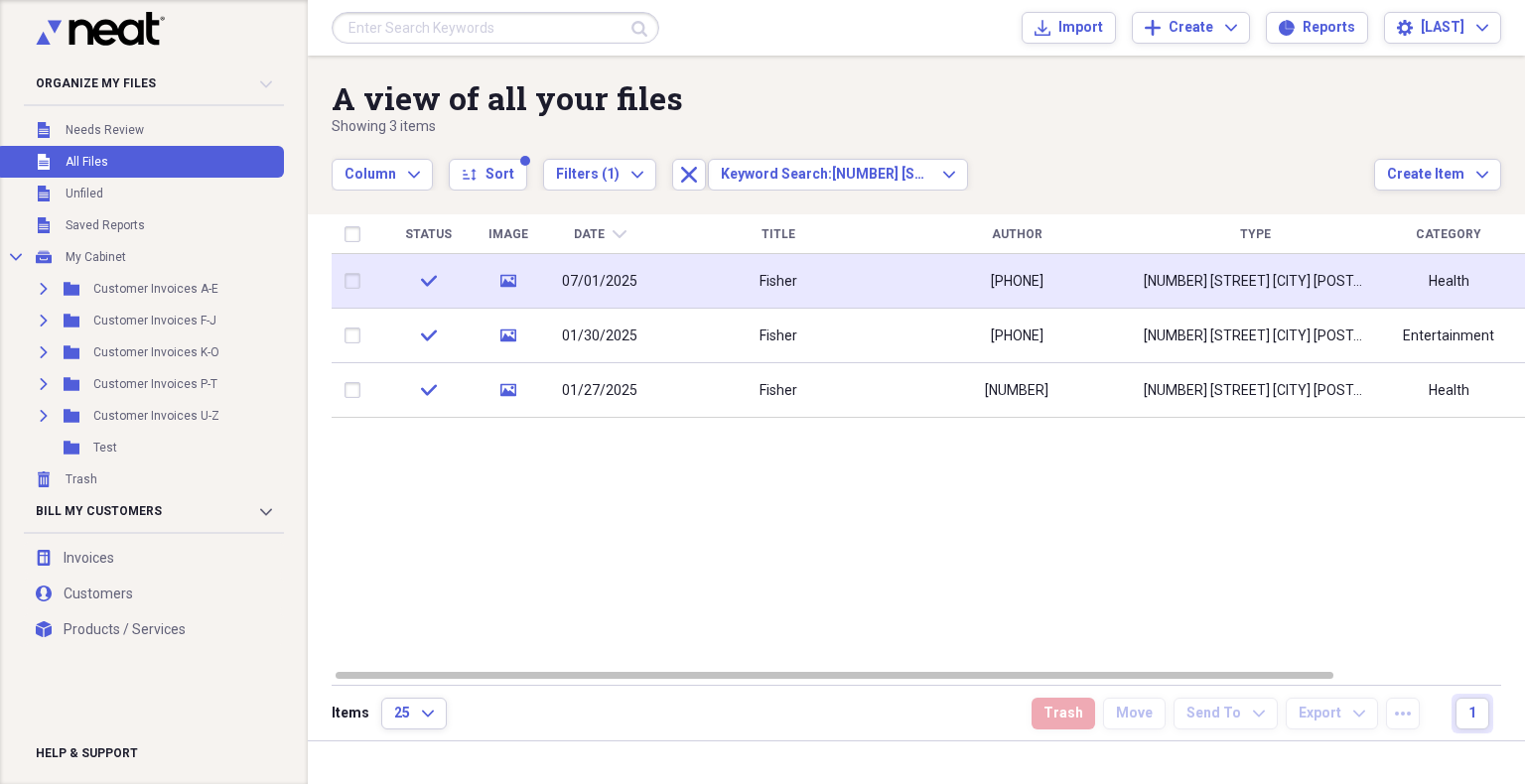 click on "[PHONE]" at bounding box center (1017, 281) 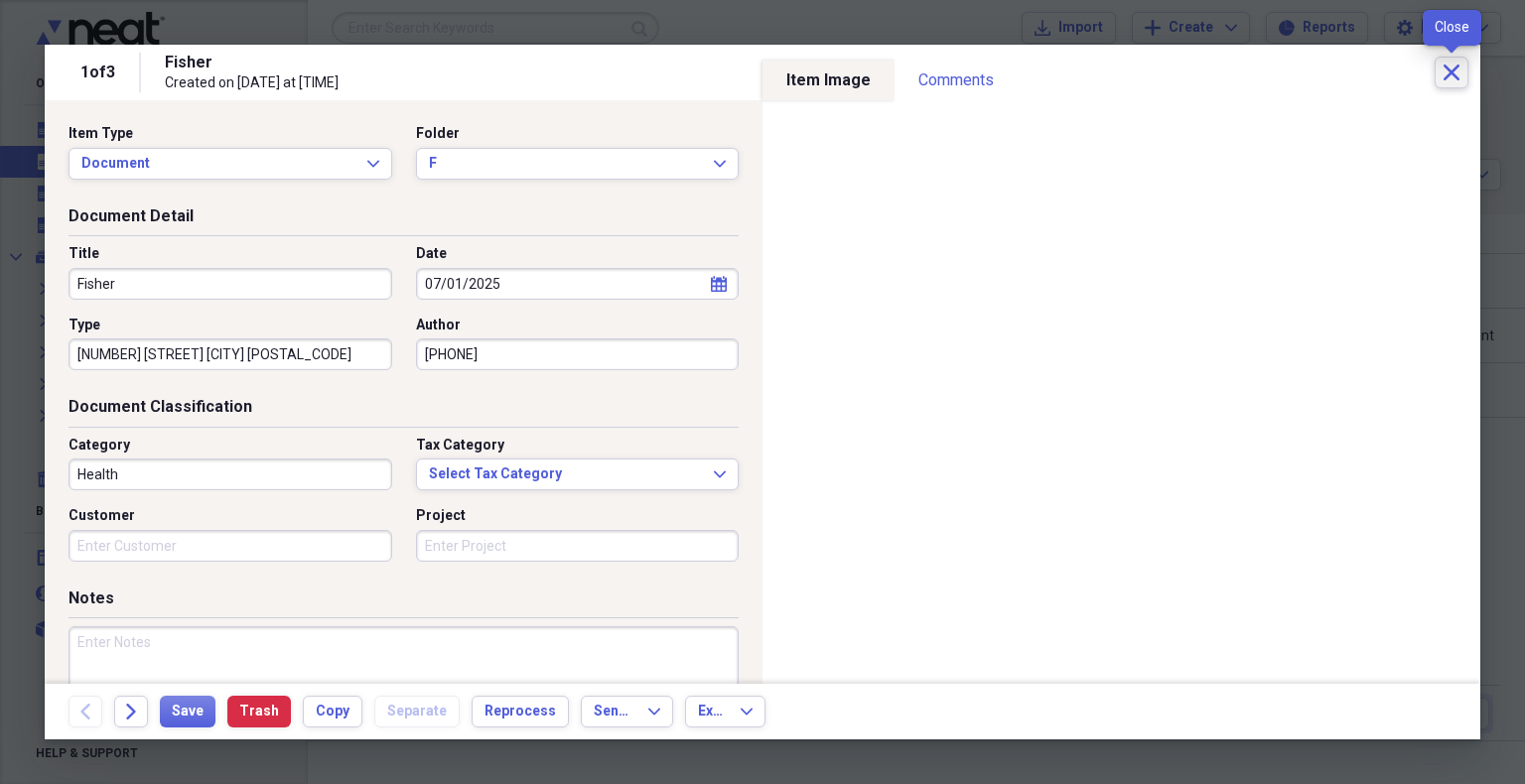 click on "Close" at bounding box center [1452, 72] 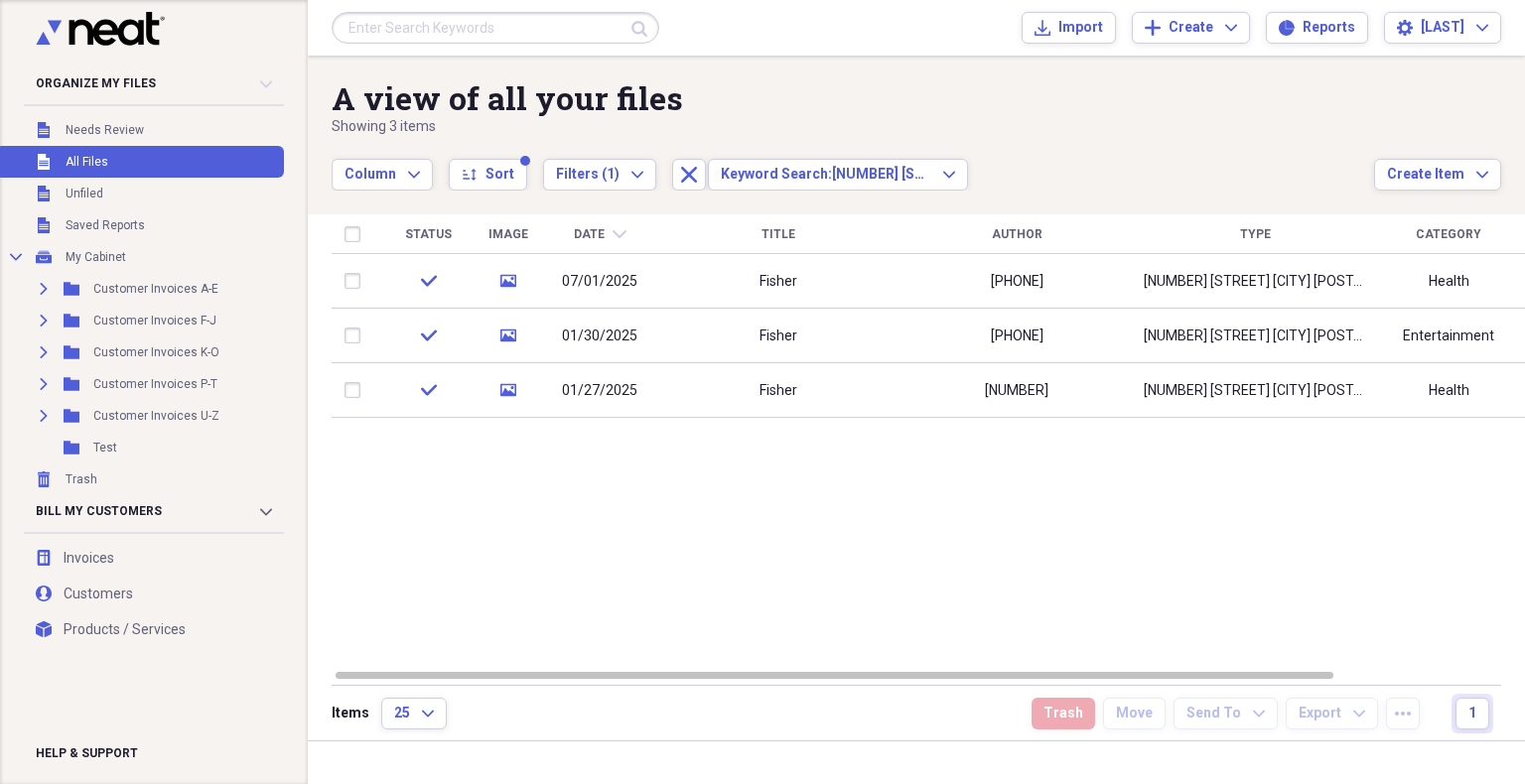 click at bounding box center [495, 28] 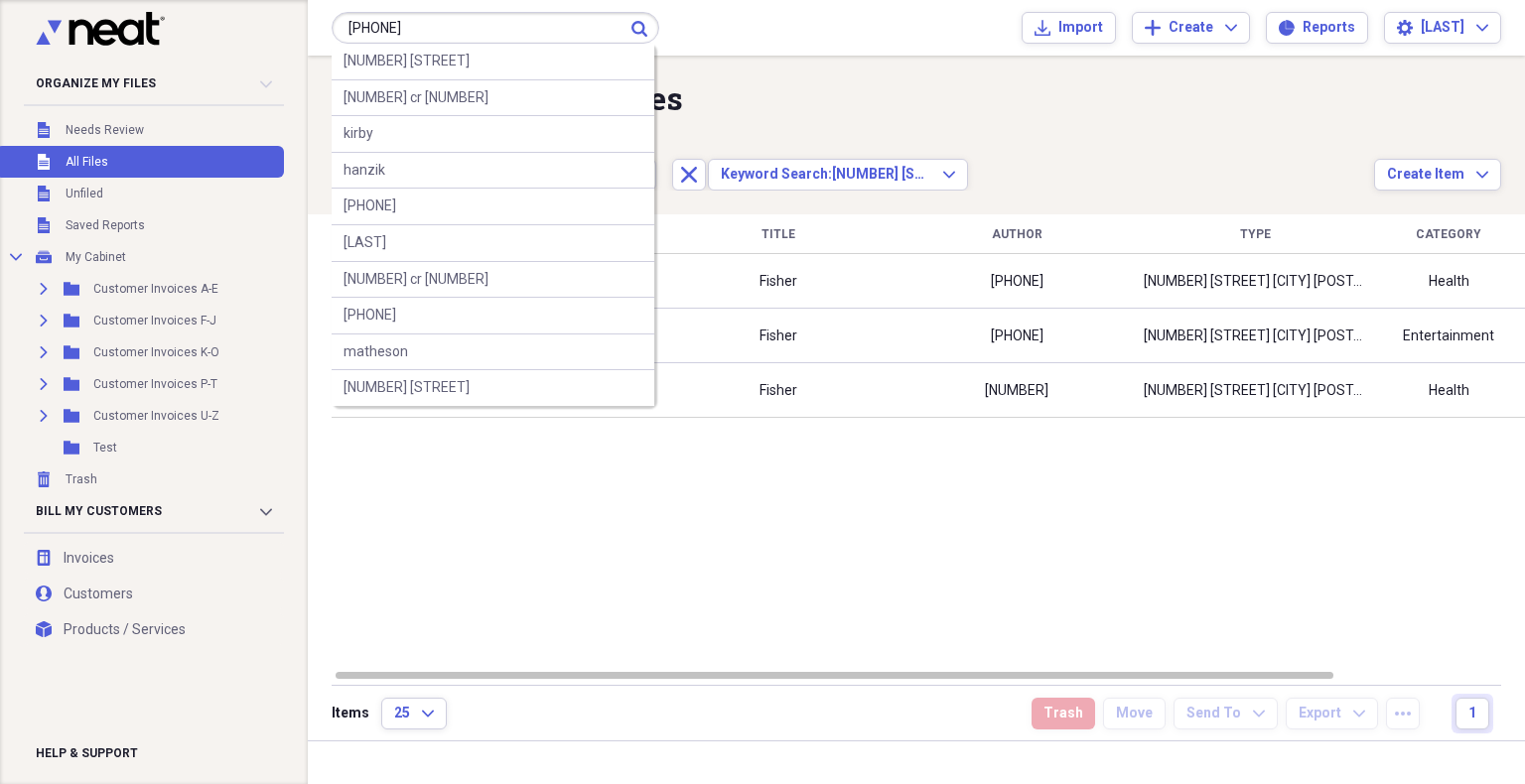 type on "[PHONE]" 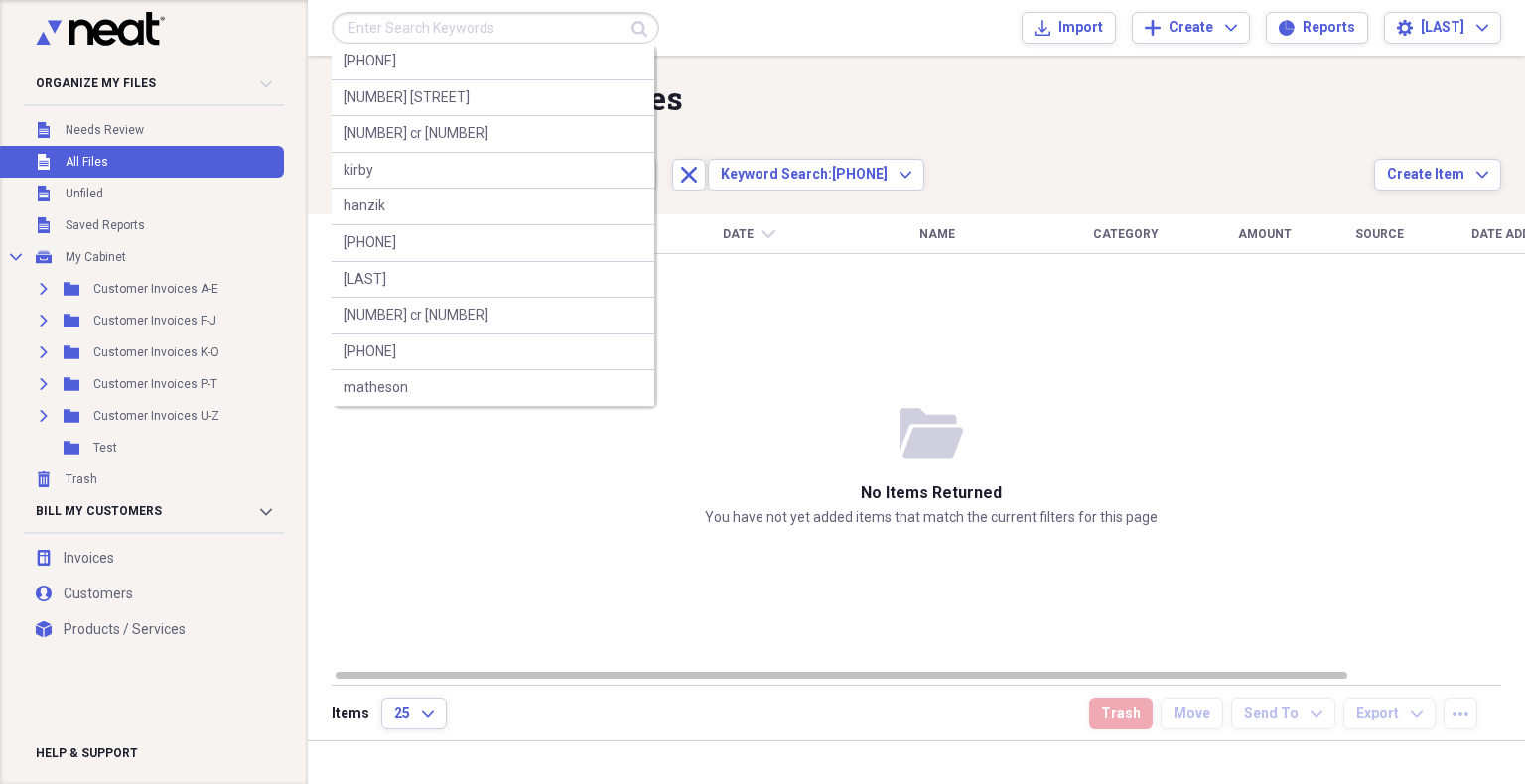 click at bounding box center [495, 28] 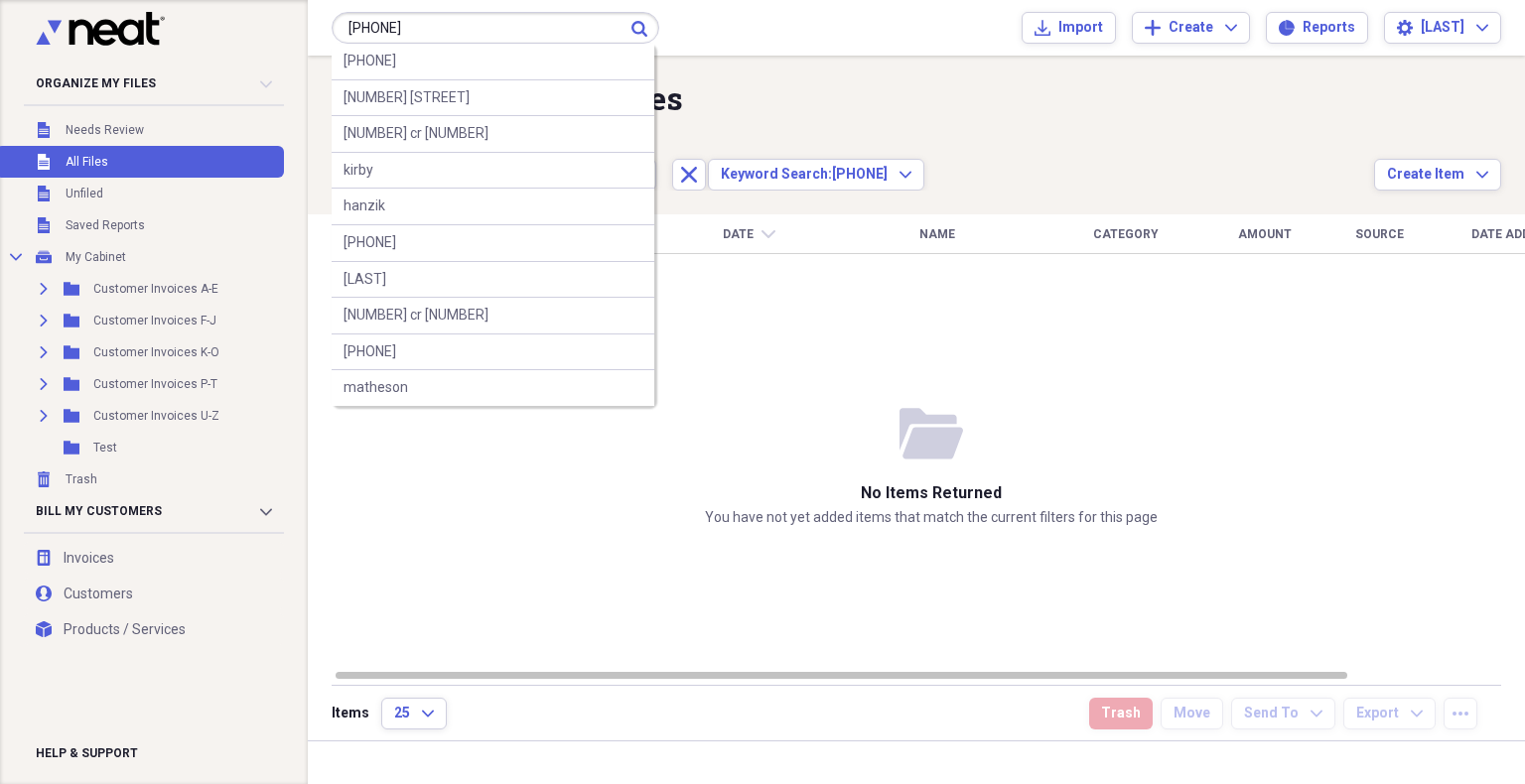 type on "[PHONE]" 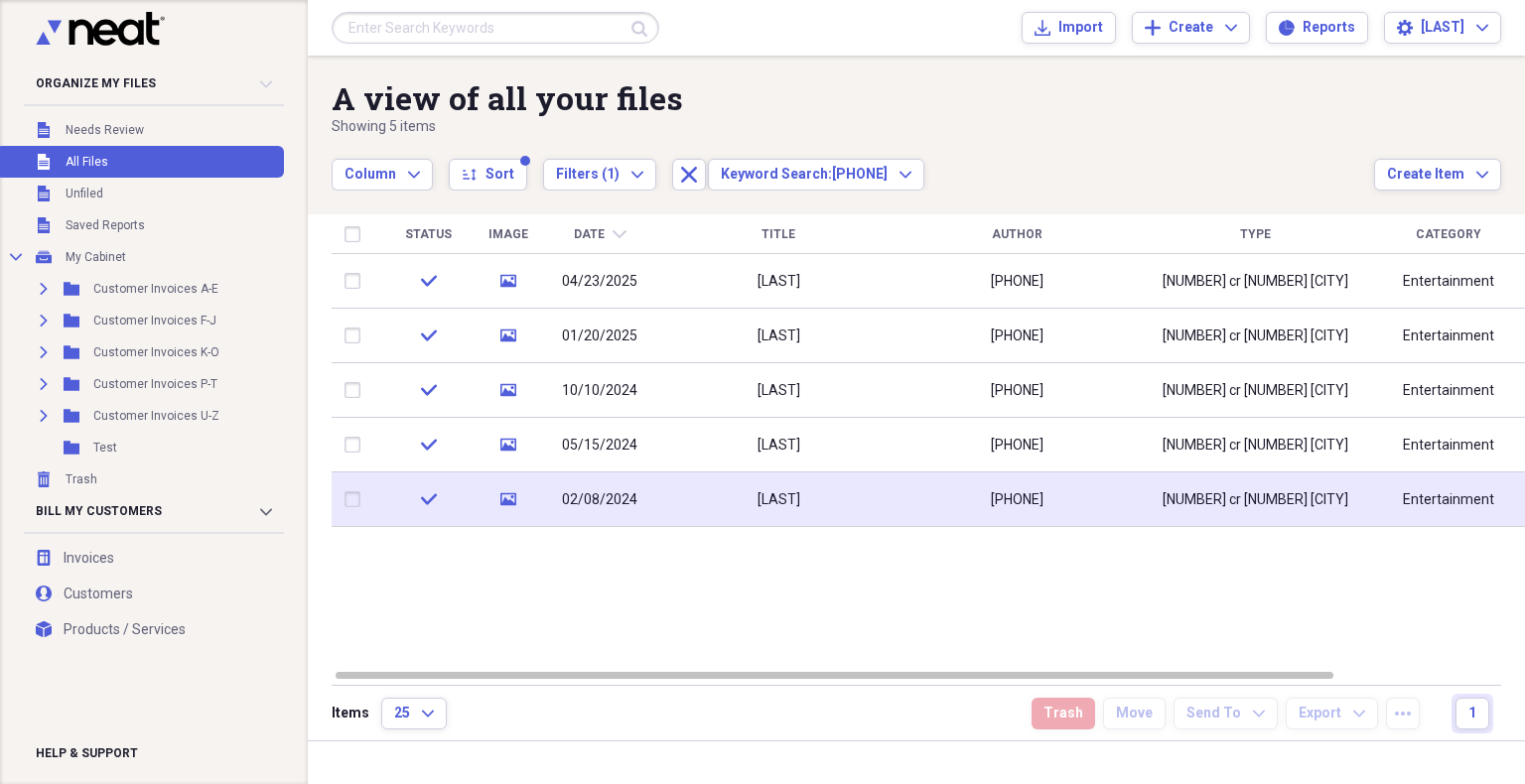 click on "[PHONE]" at bounding box center [1017, 499] 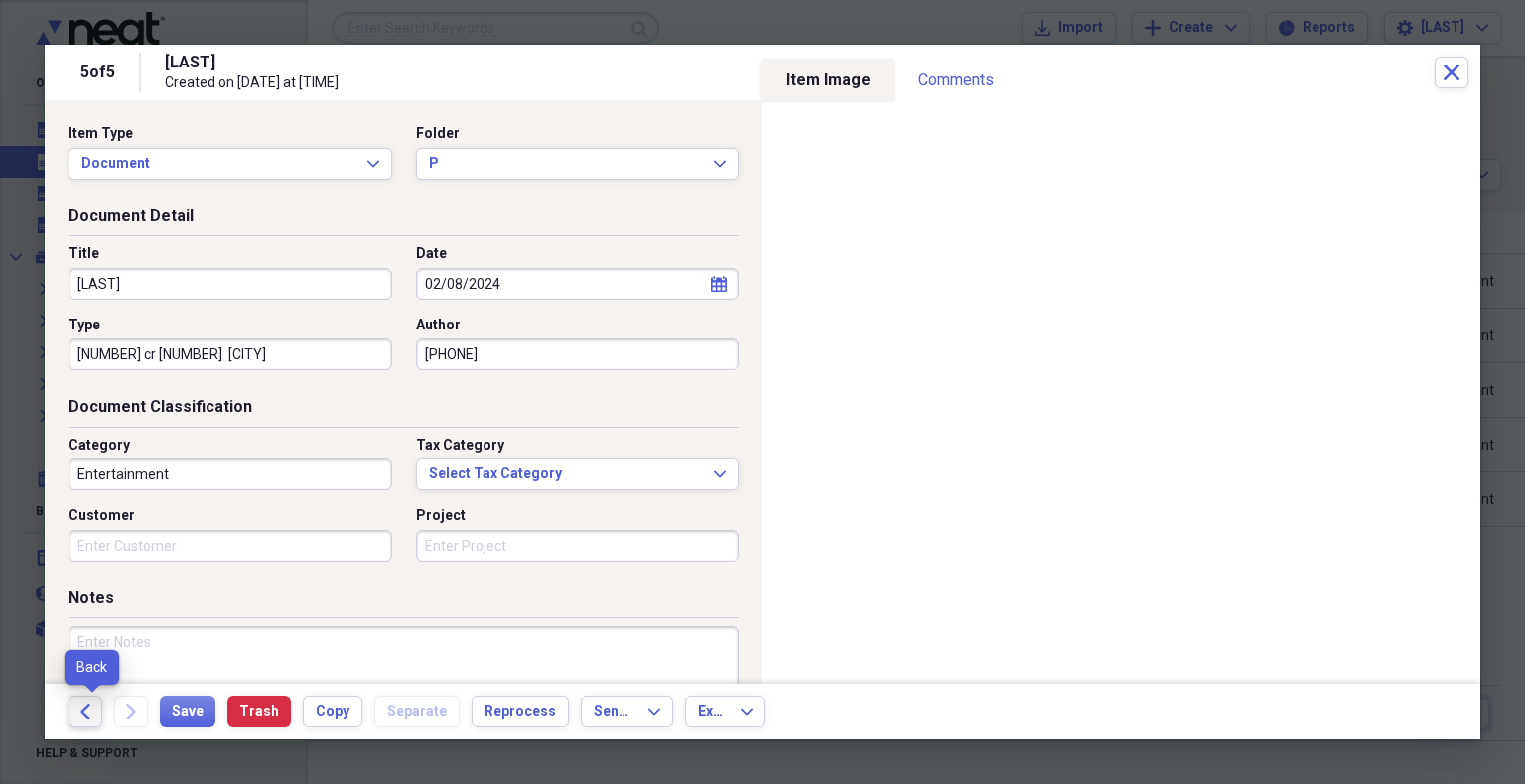 click on "Back" 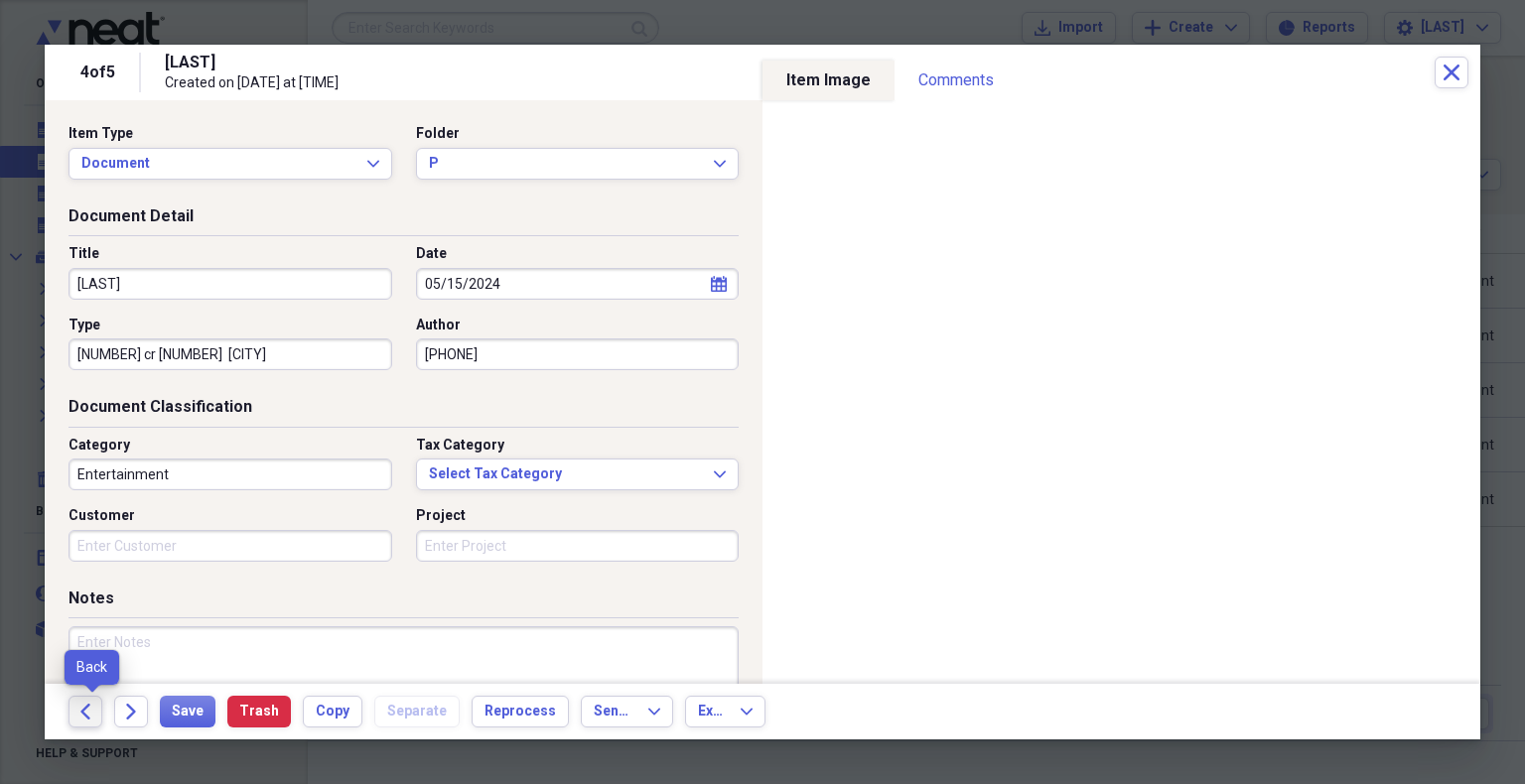 click on "Back" 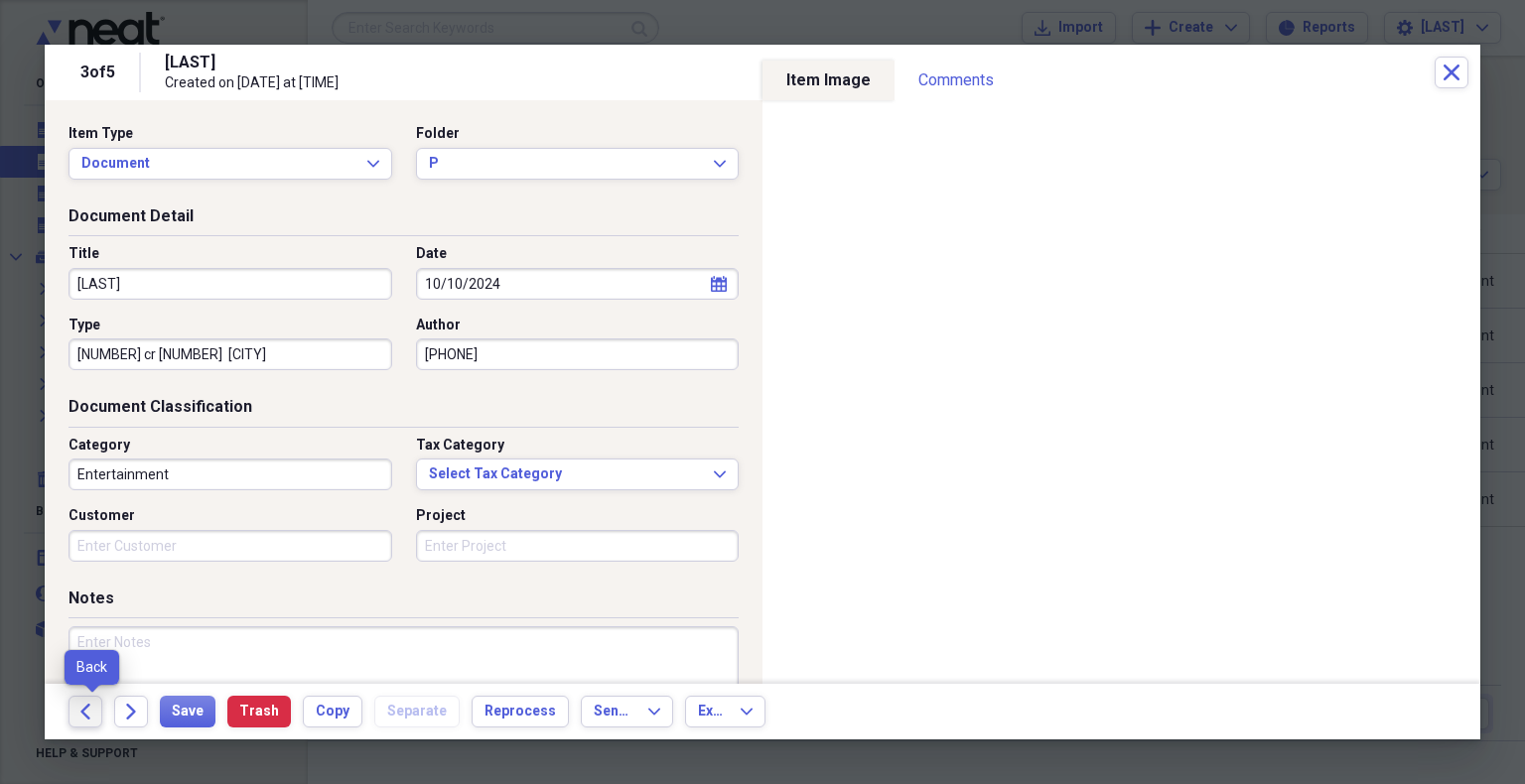 click on "Back" 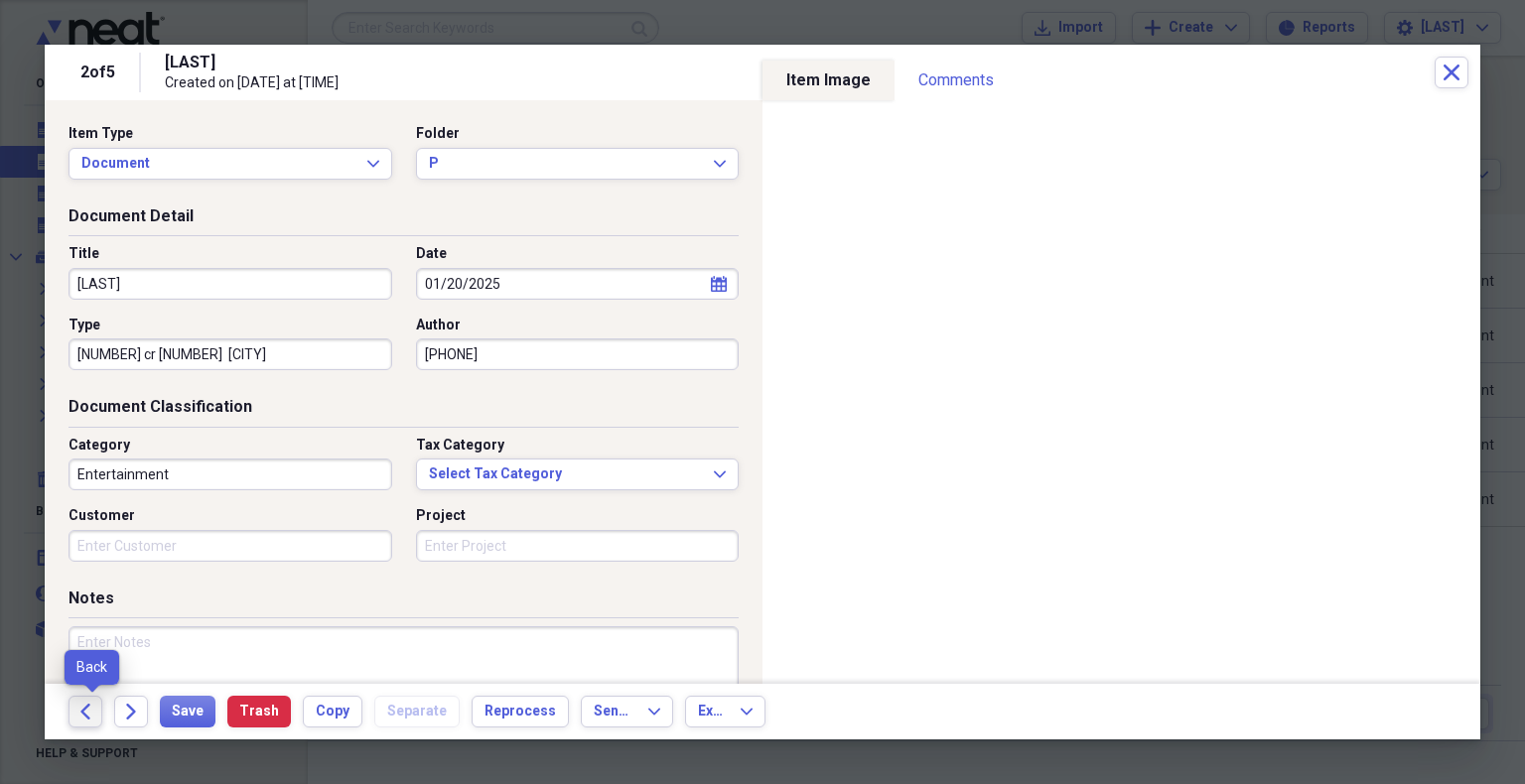 click on "Back" 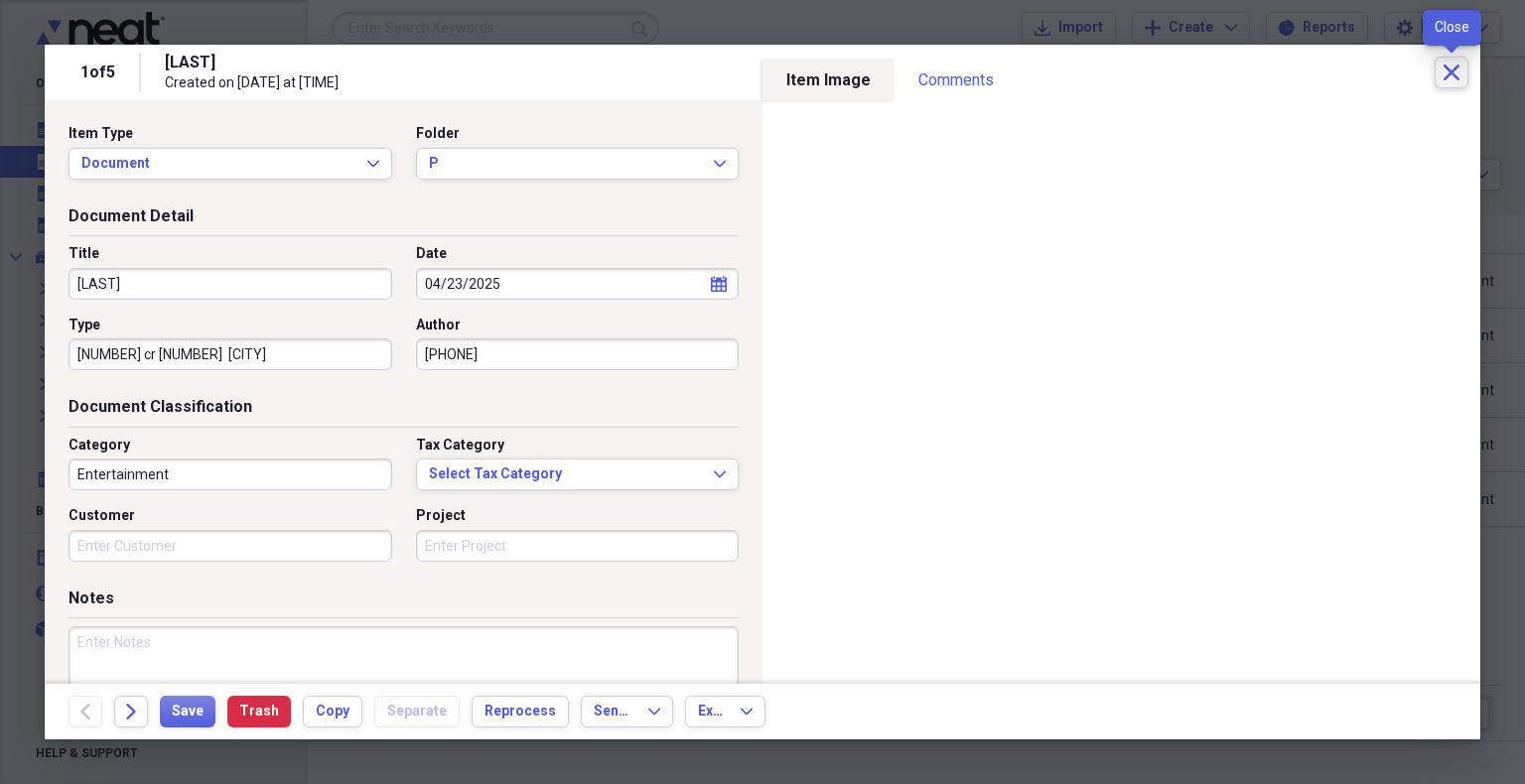 click on "Close" 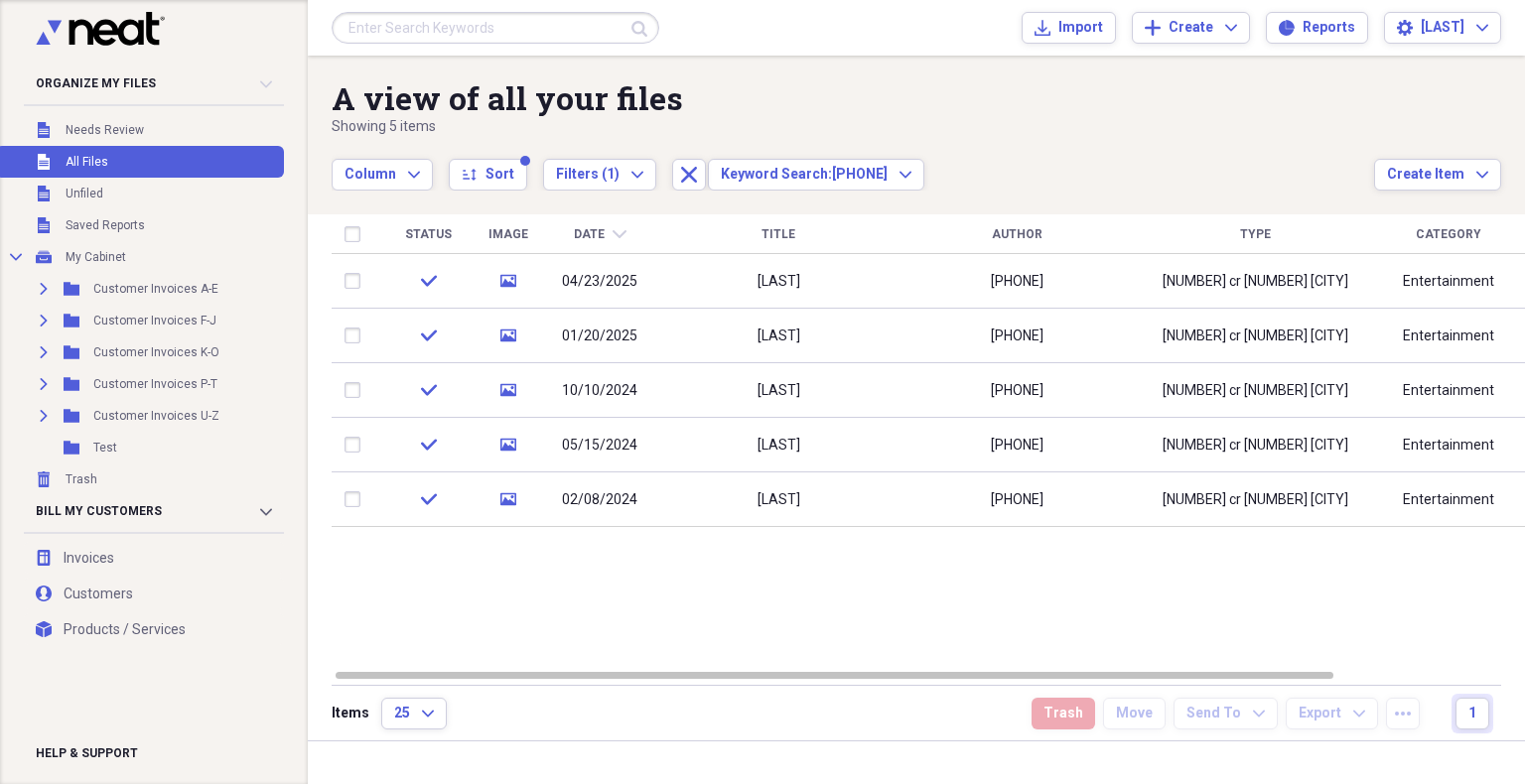 click at bounding box center [495, 28] 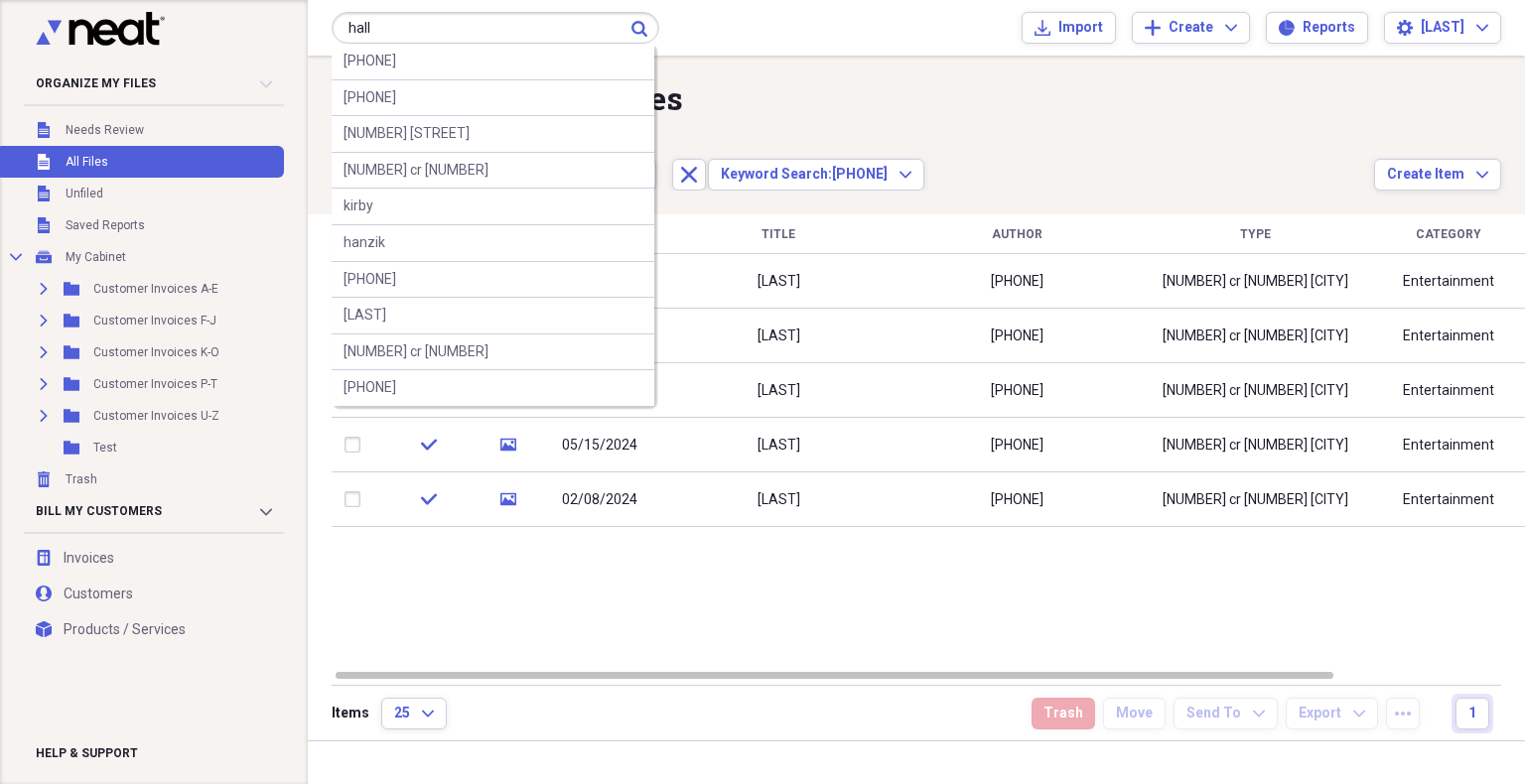 type on "hall" 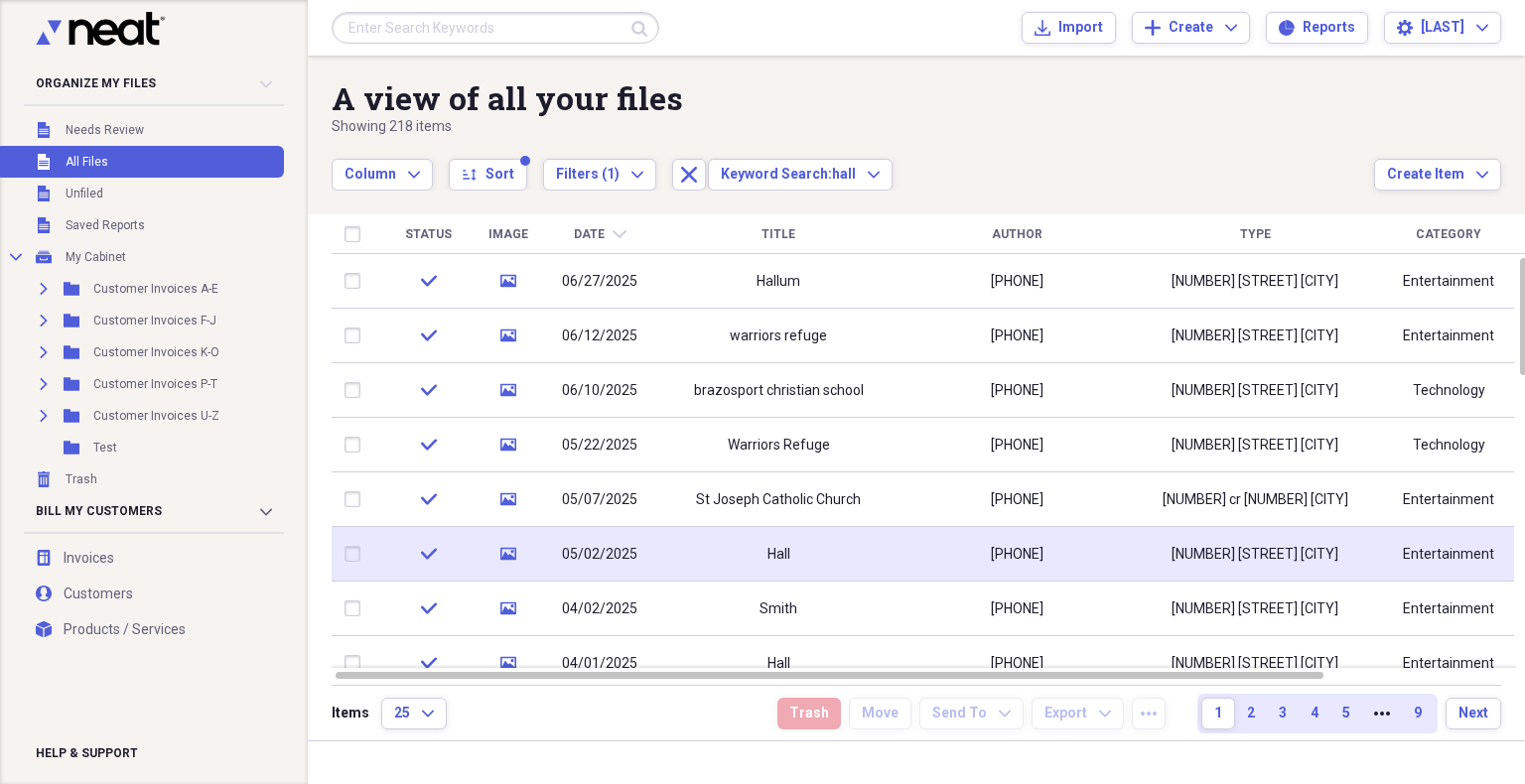 click on "[NUMBER] [STREET]  [CITY]" at bounding box center (1255, 554) 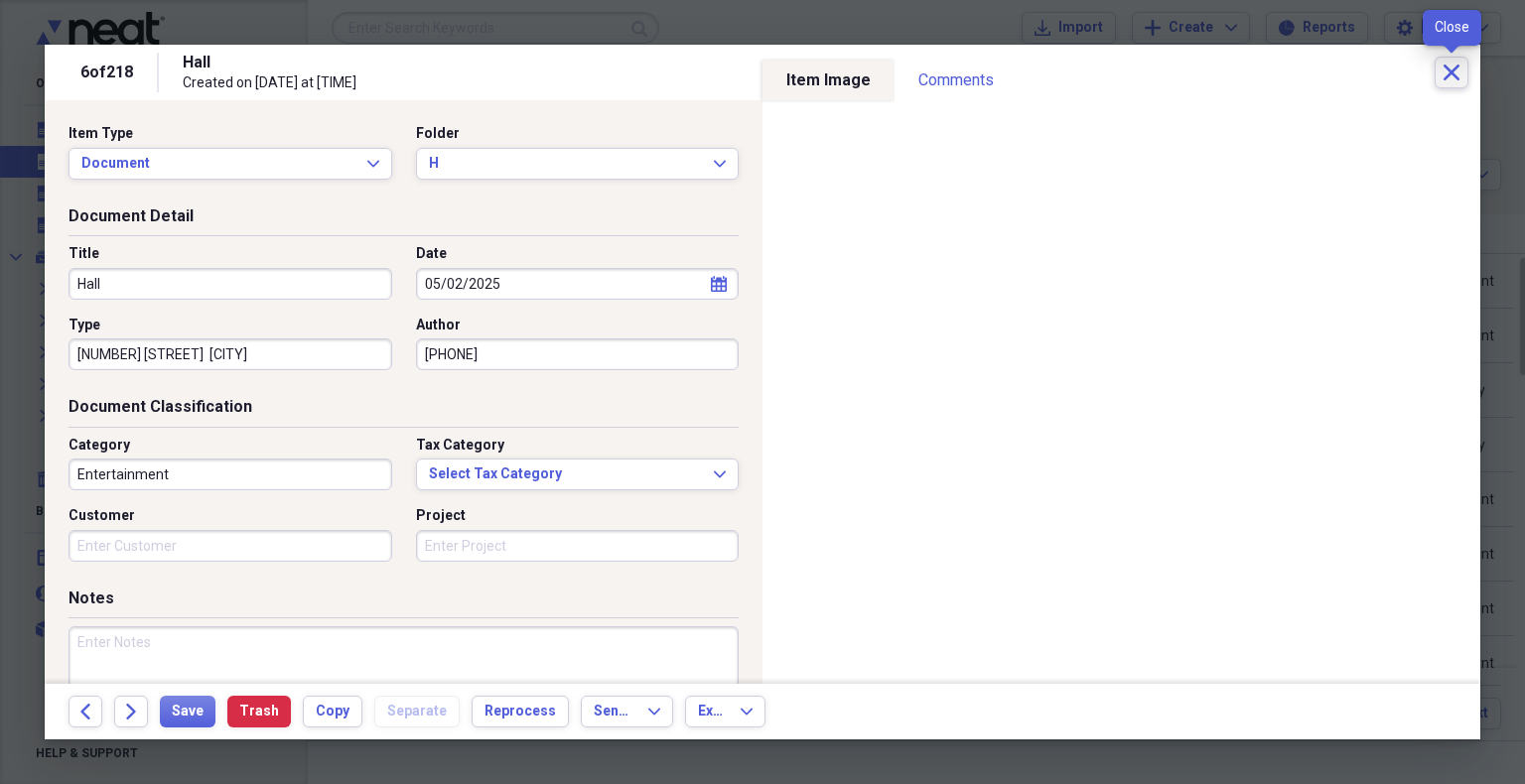 click on "Close" at bounding box center [1452, 72] 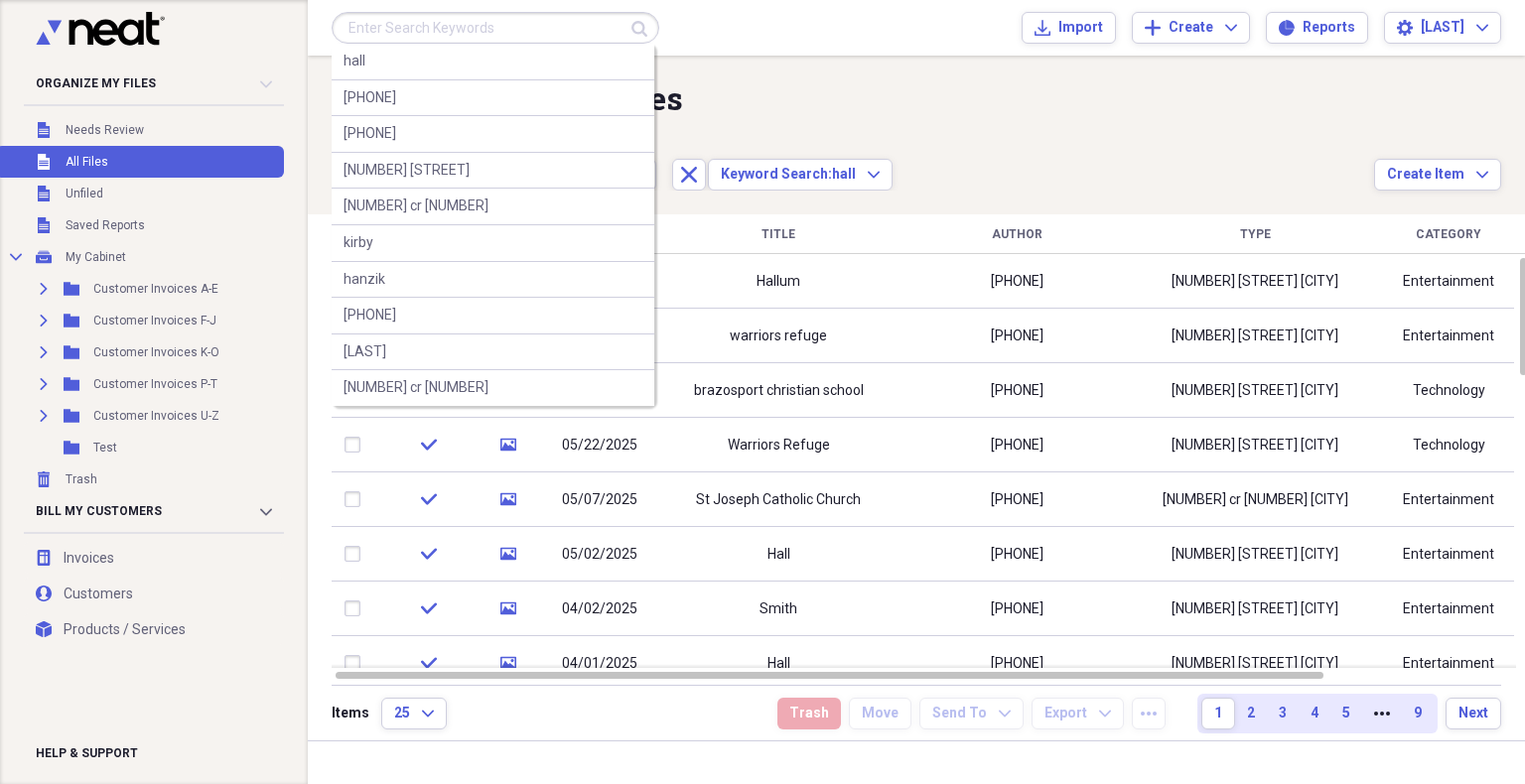 click at bounding box center [495, 28] 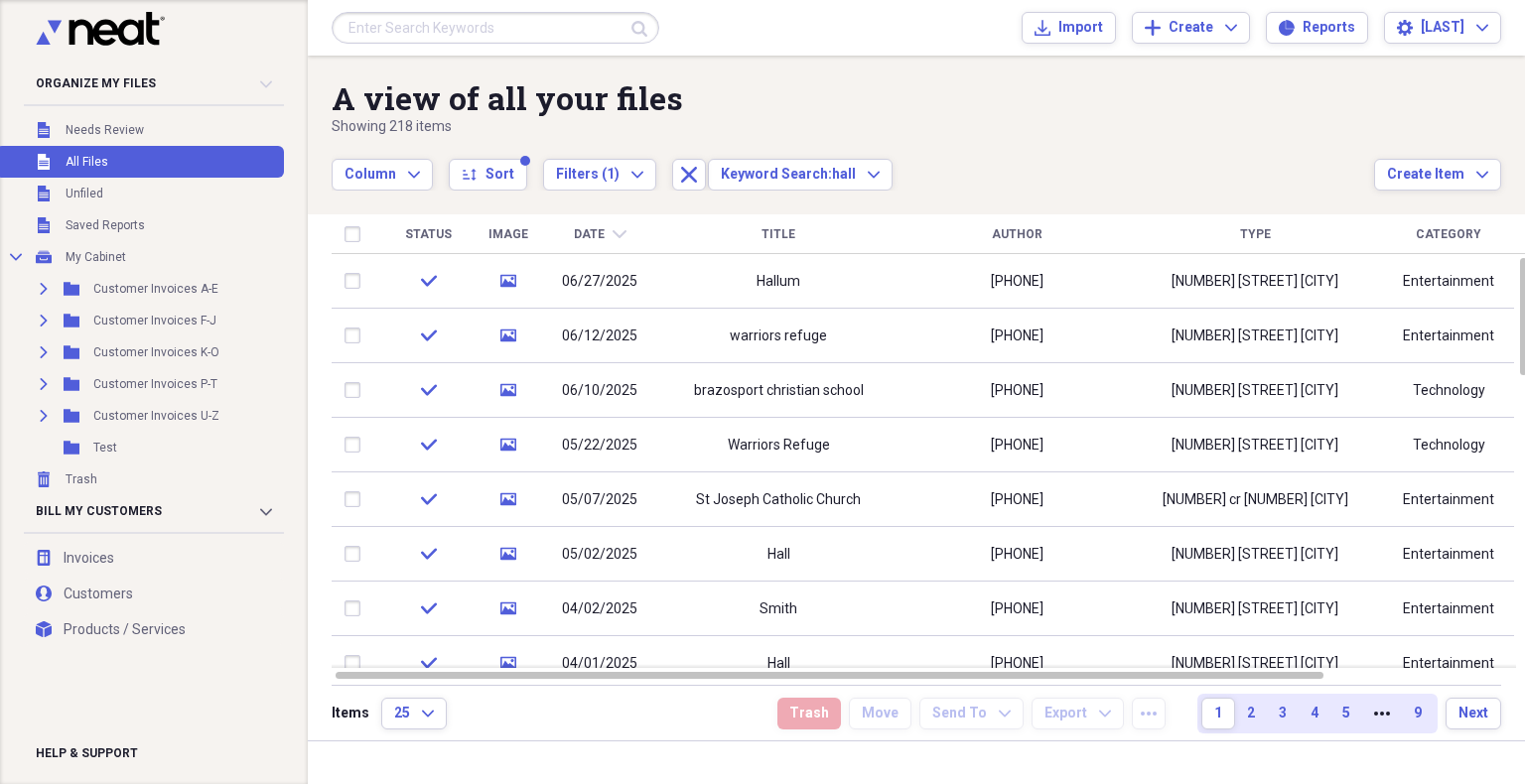 click at bounding box center [148, 32] 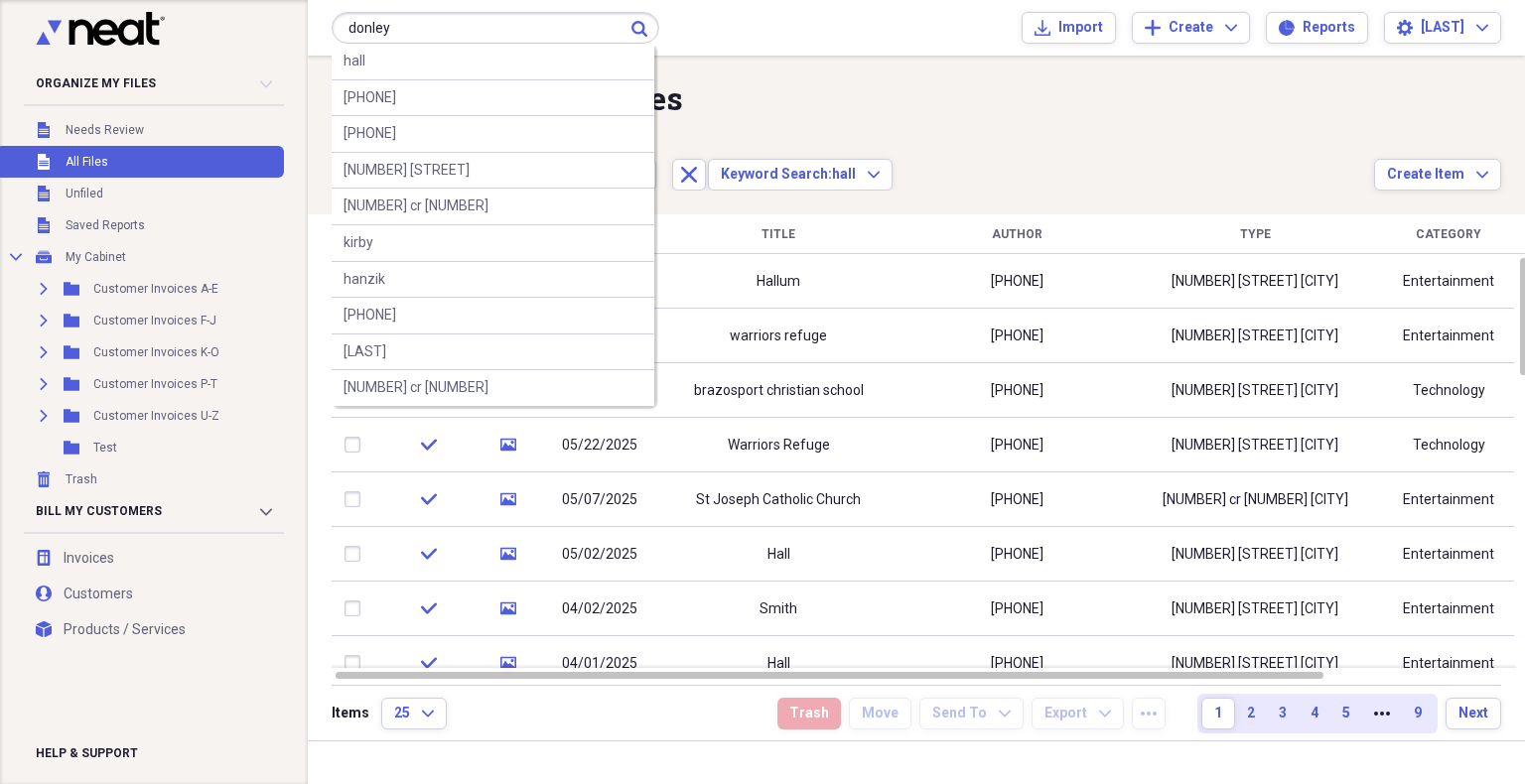 type on "donley" 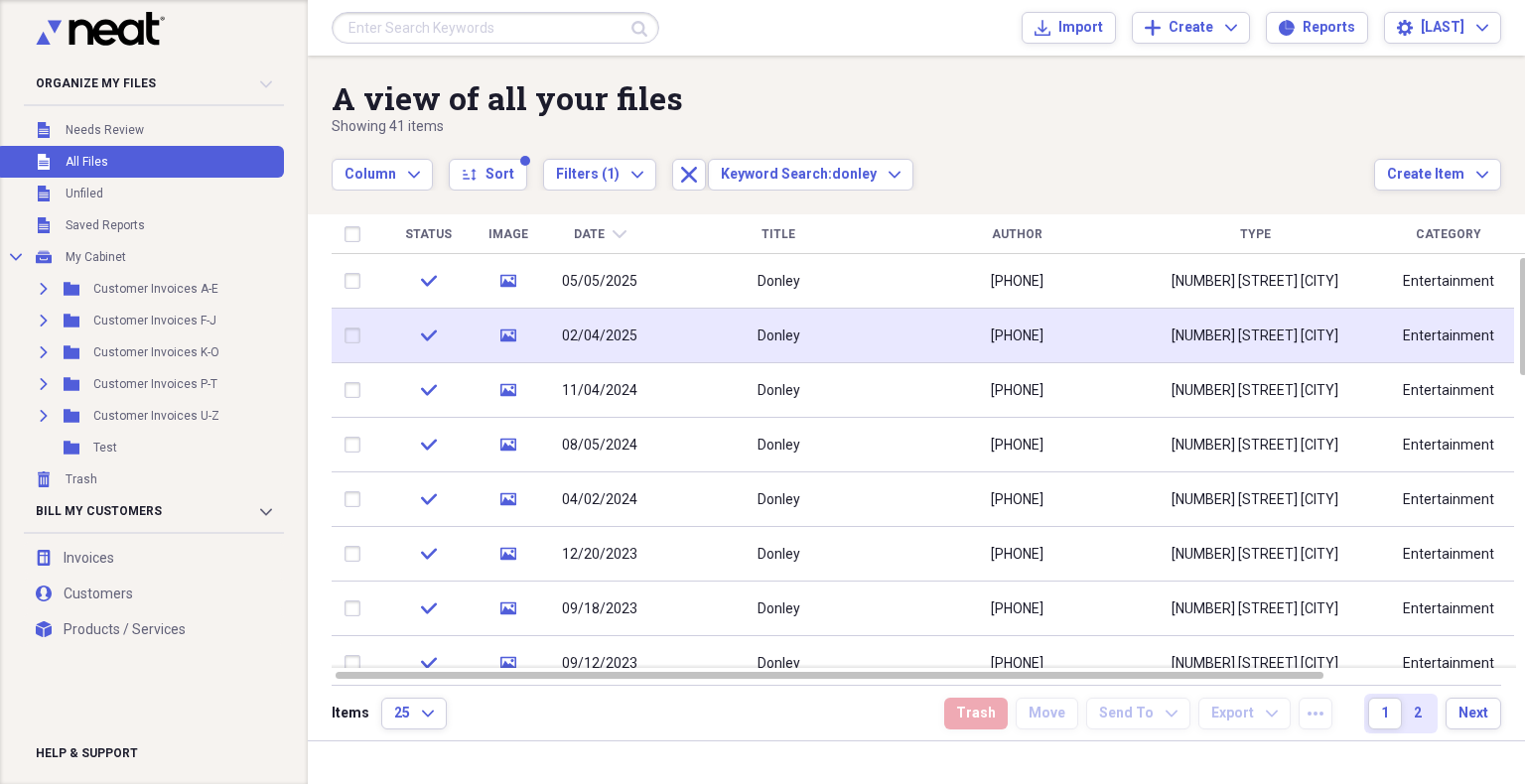 click on "[PHONE]" at bounding box center (1017, 335) 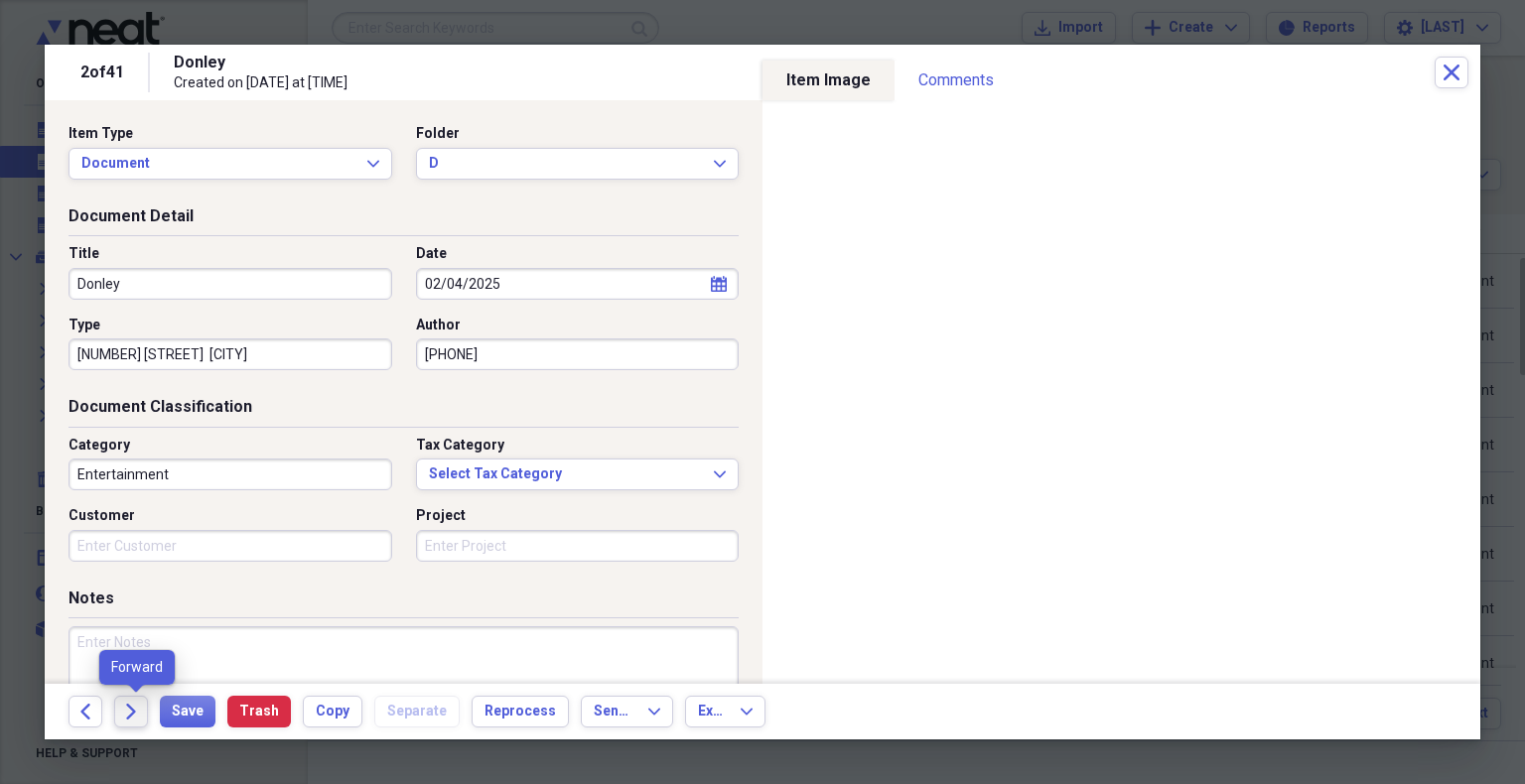 click on "Forward" 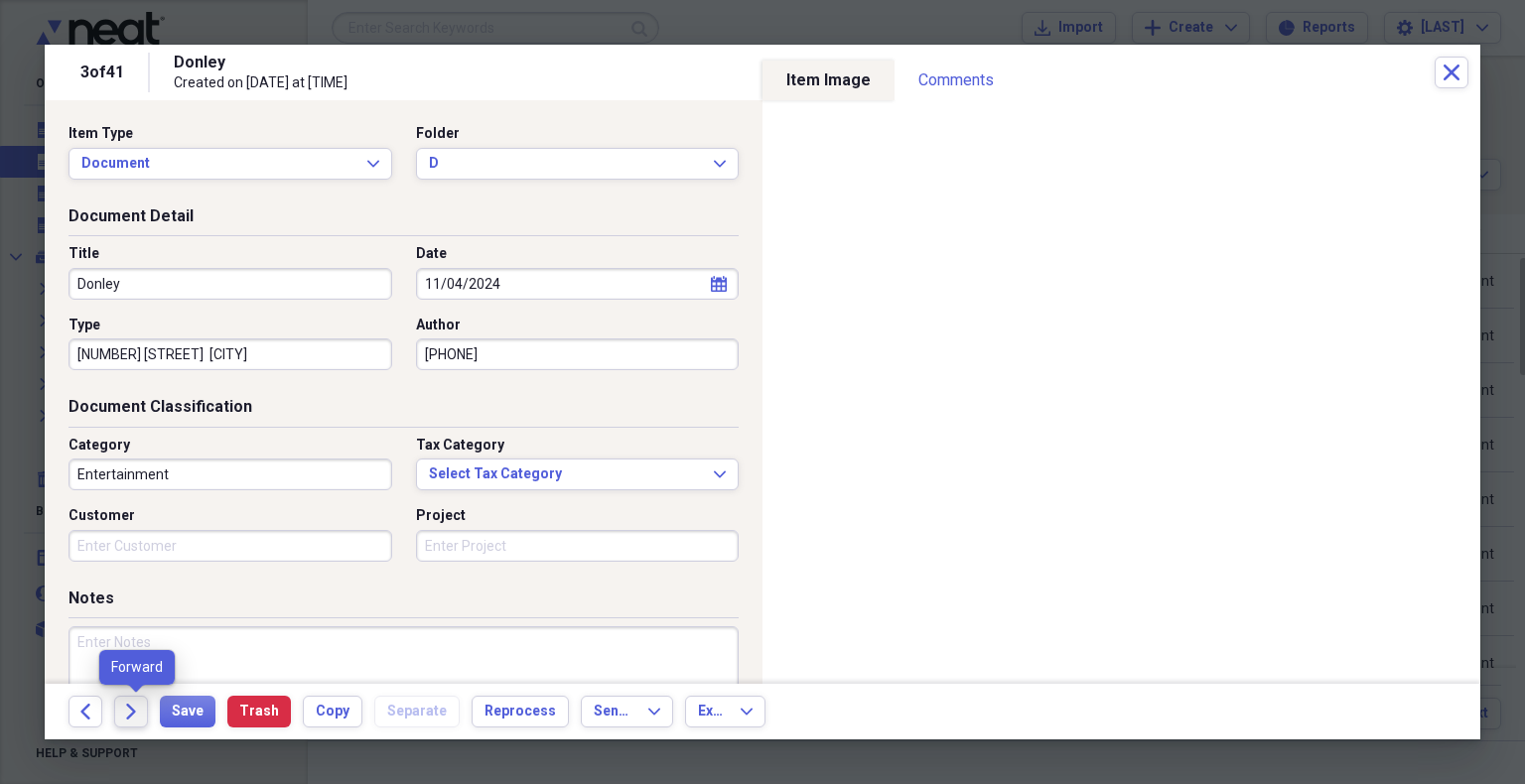 click on "Forward" 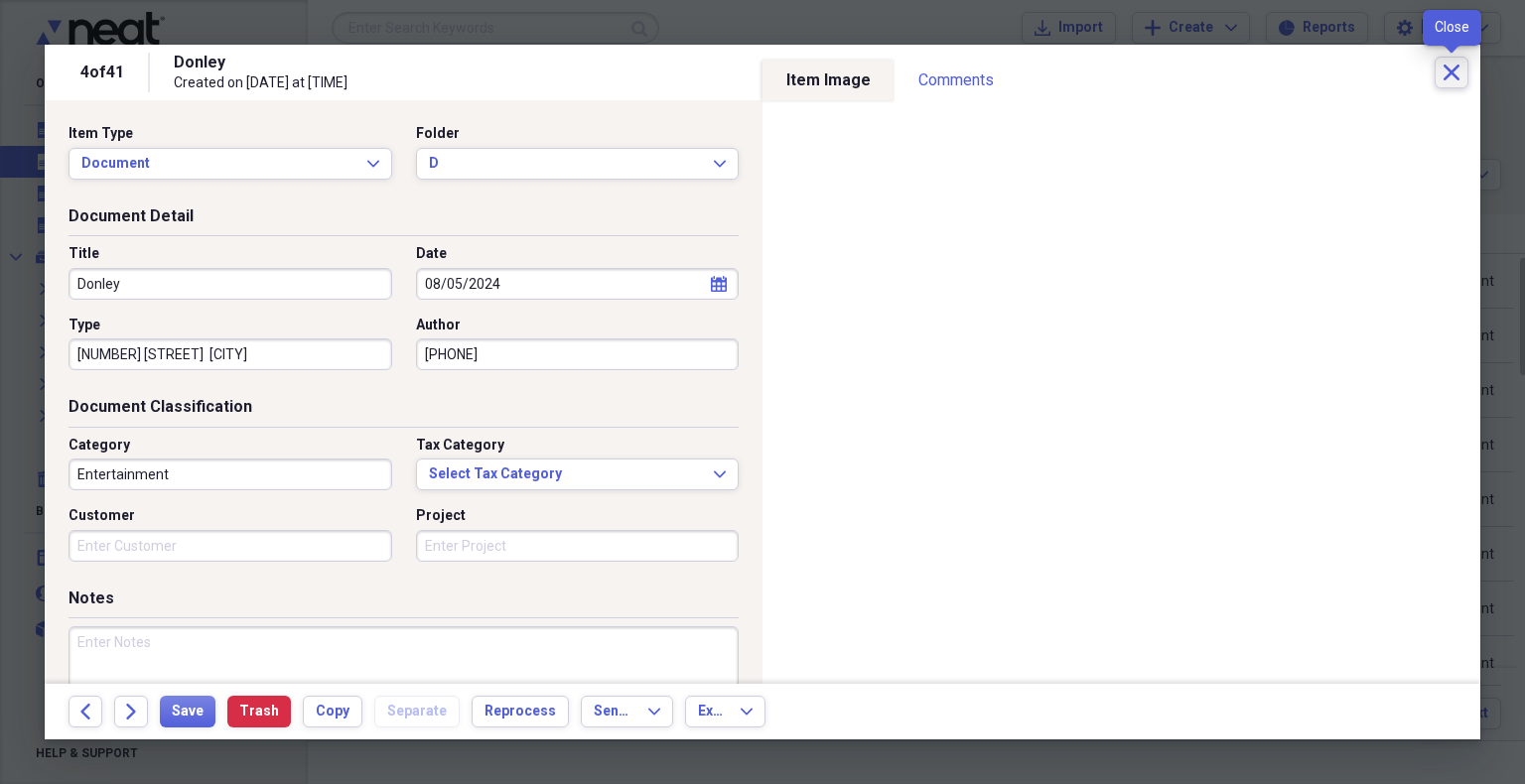 click on "Close" at bounding box center [1452, 72] 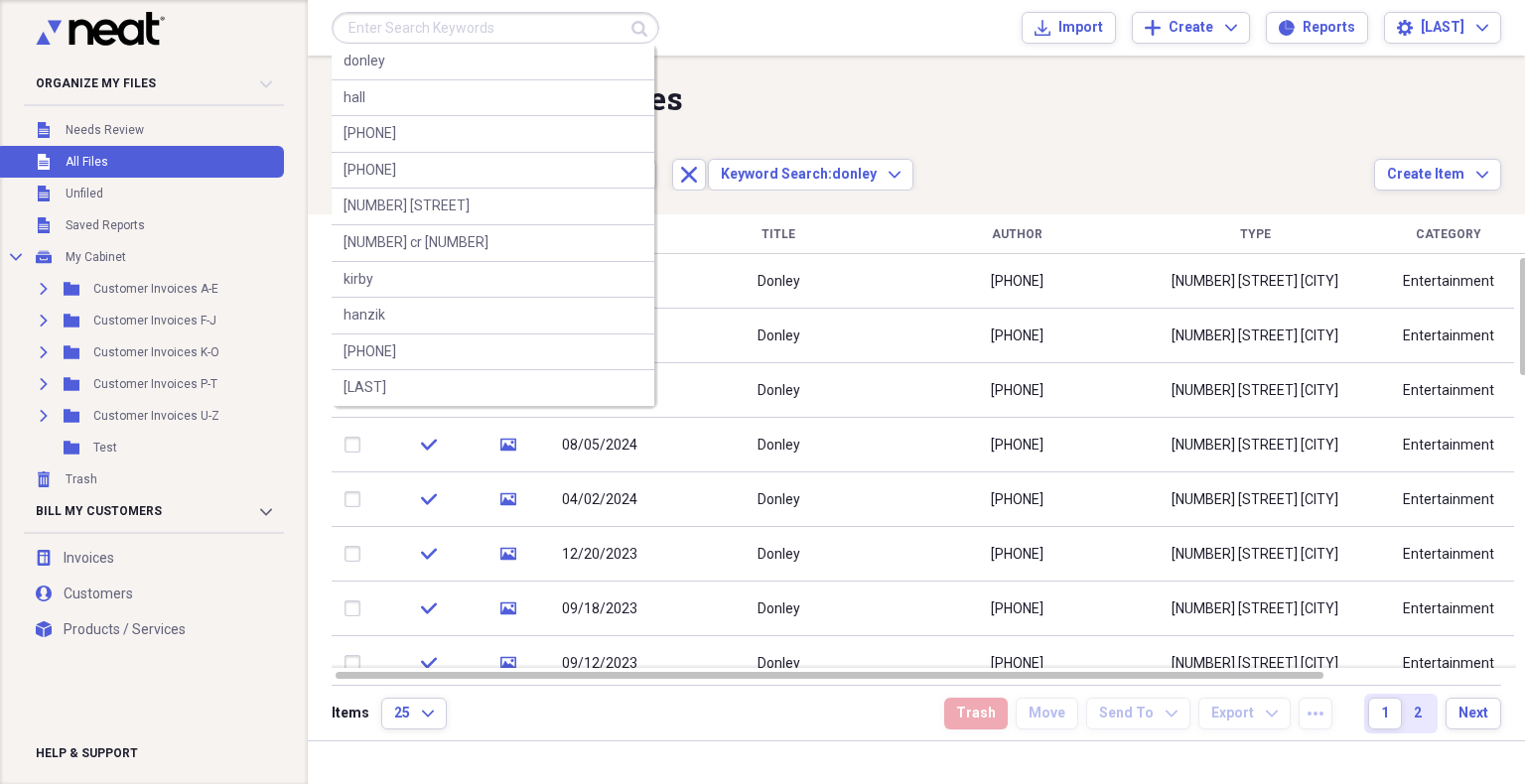 click at bounding box center (495, 28) 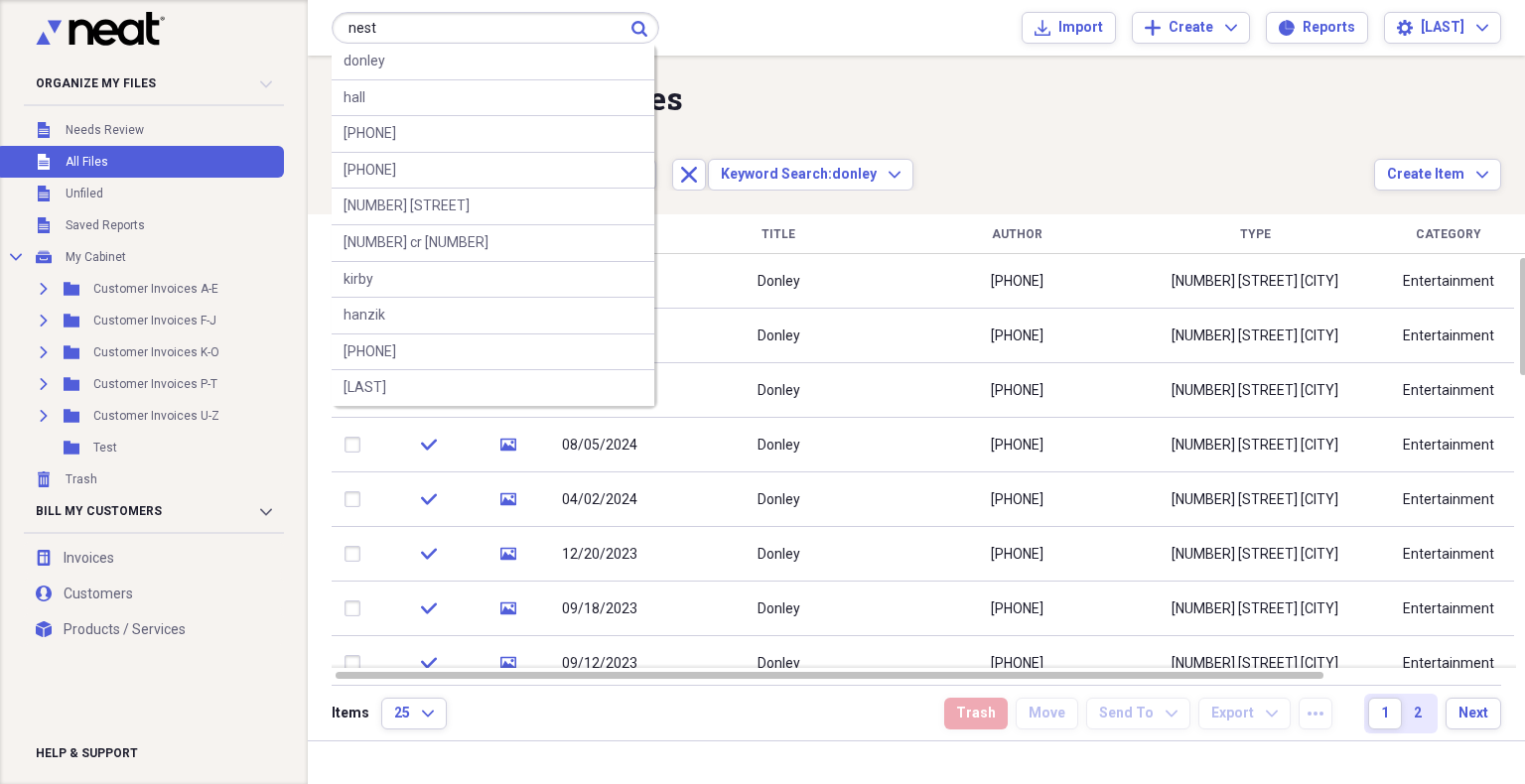 type on "nest" 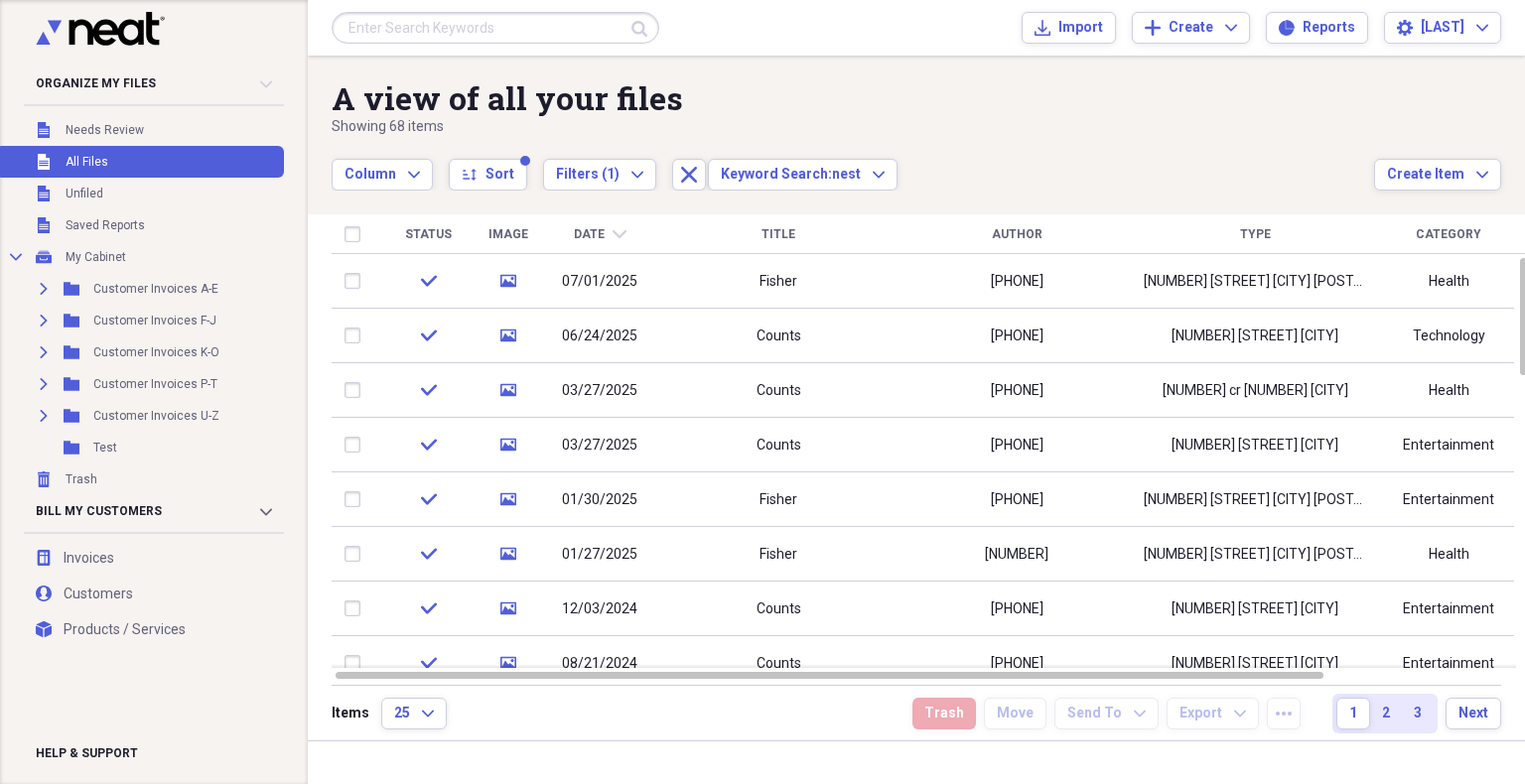 click at bounding box center [495, 28] 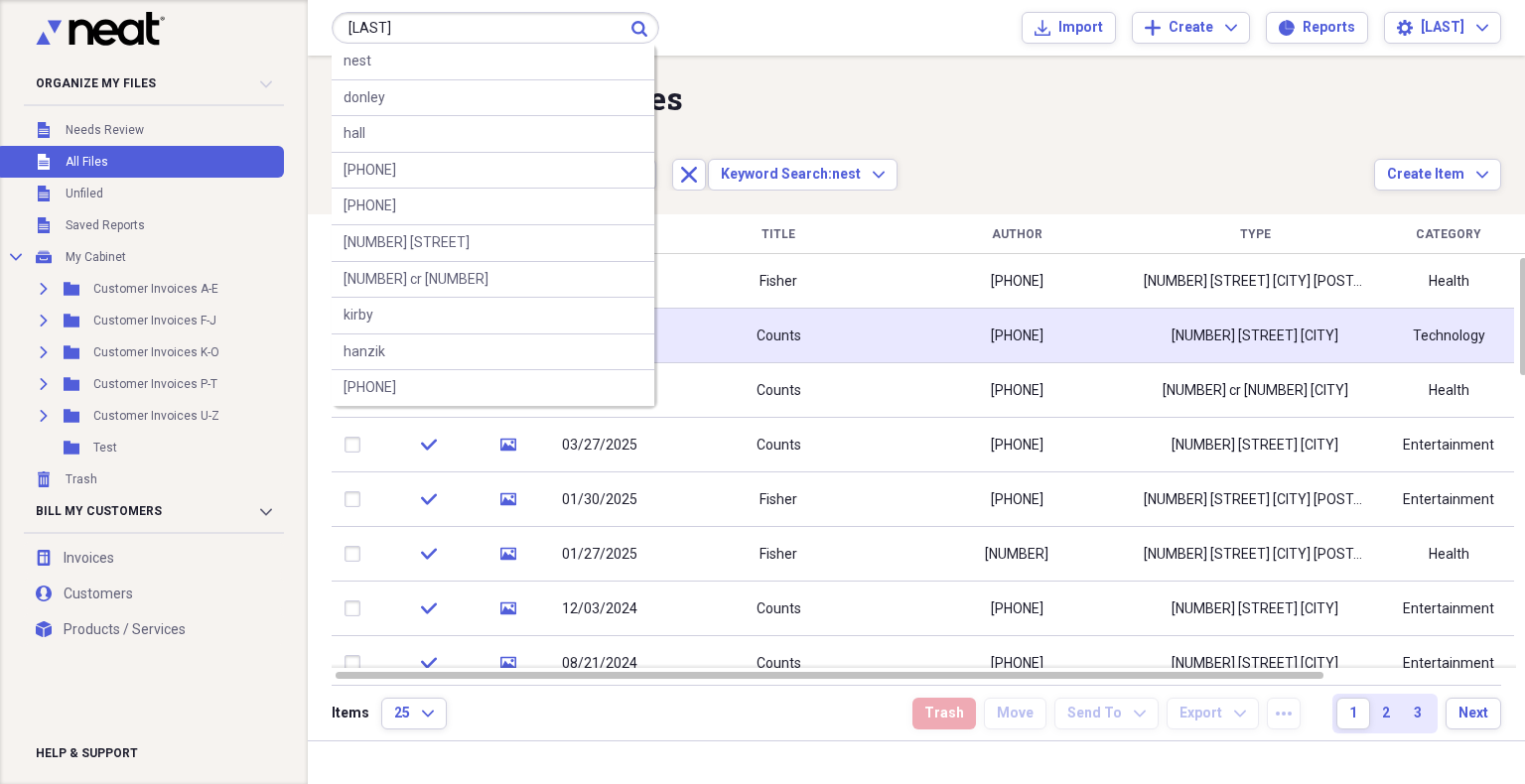 type on "[LAST]" 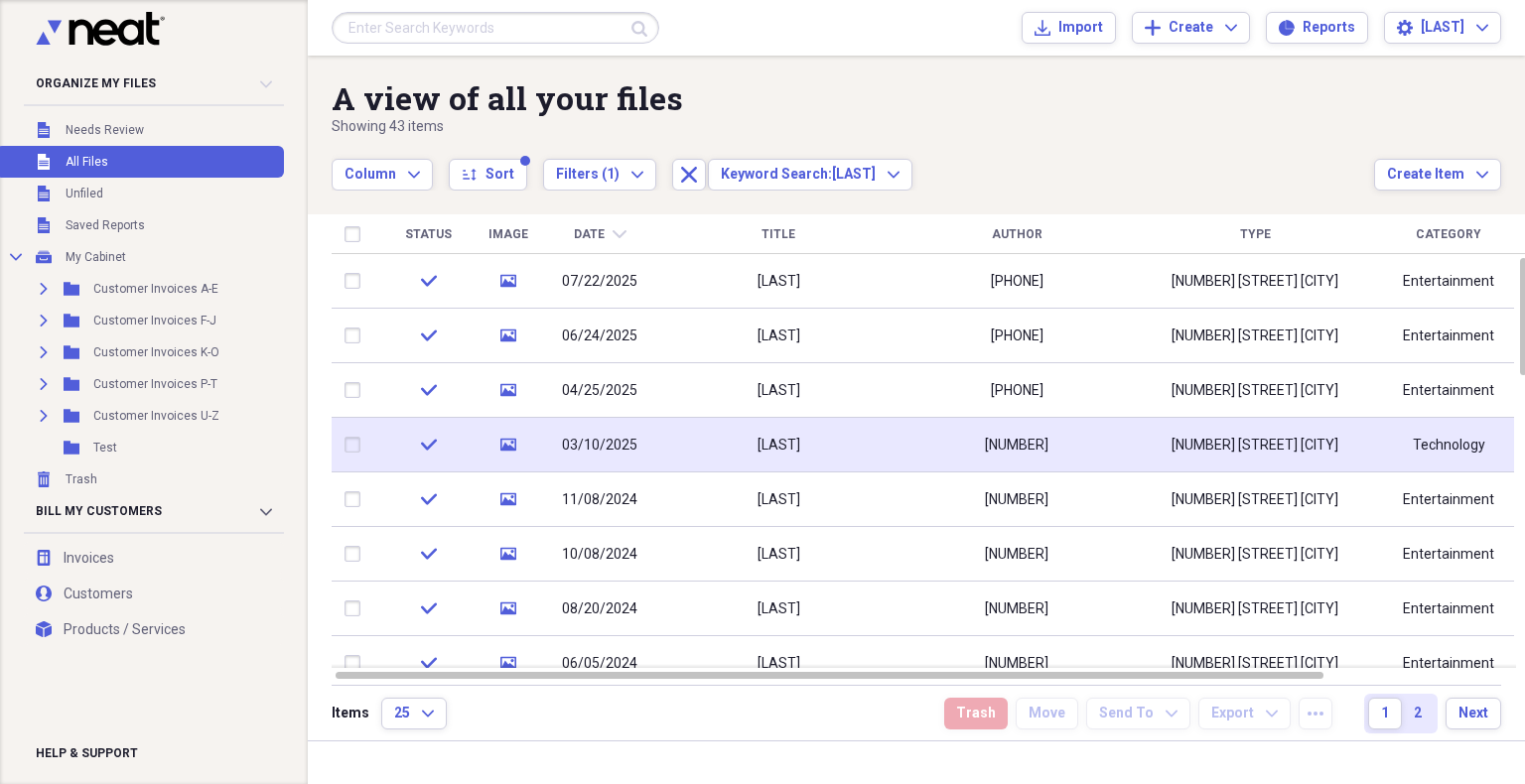 click on "[NUMBER]" at bounding box center (1017, 445) 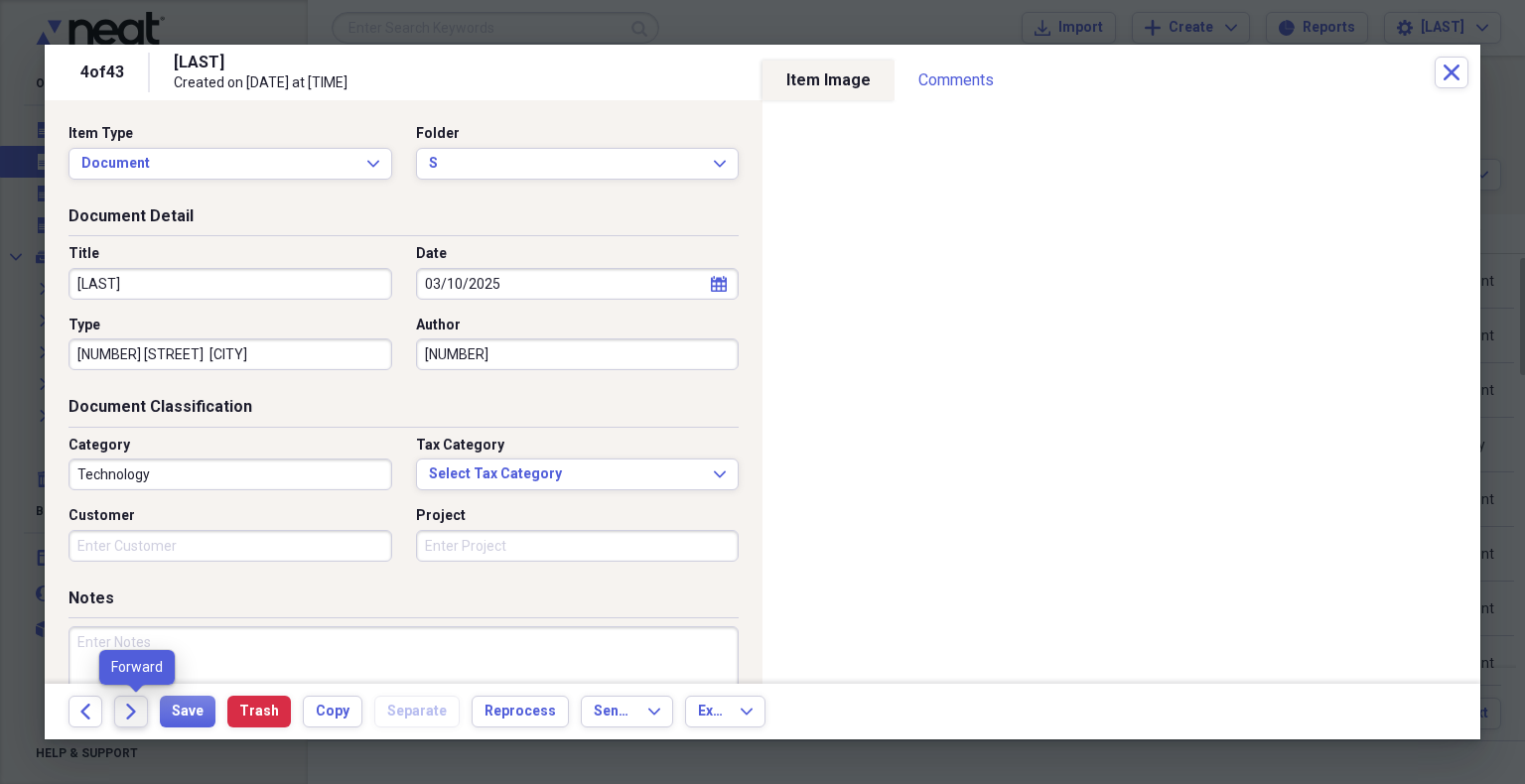 click 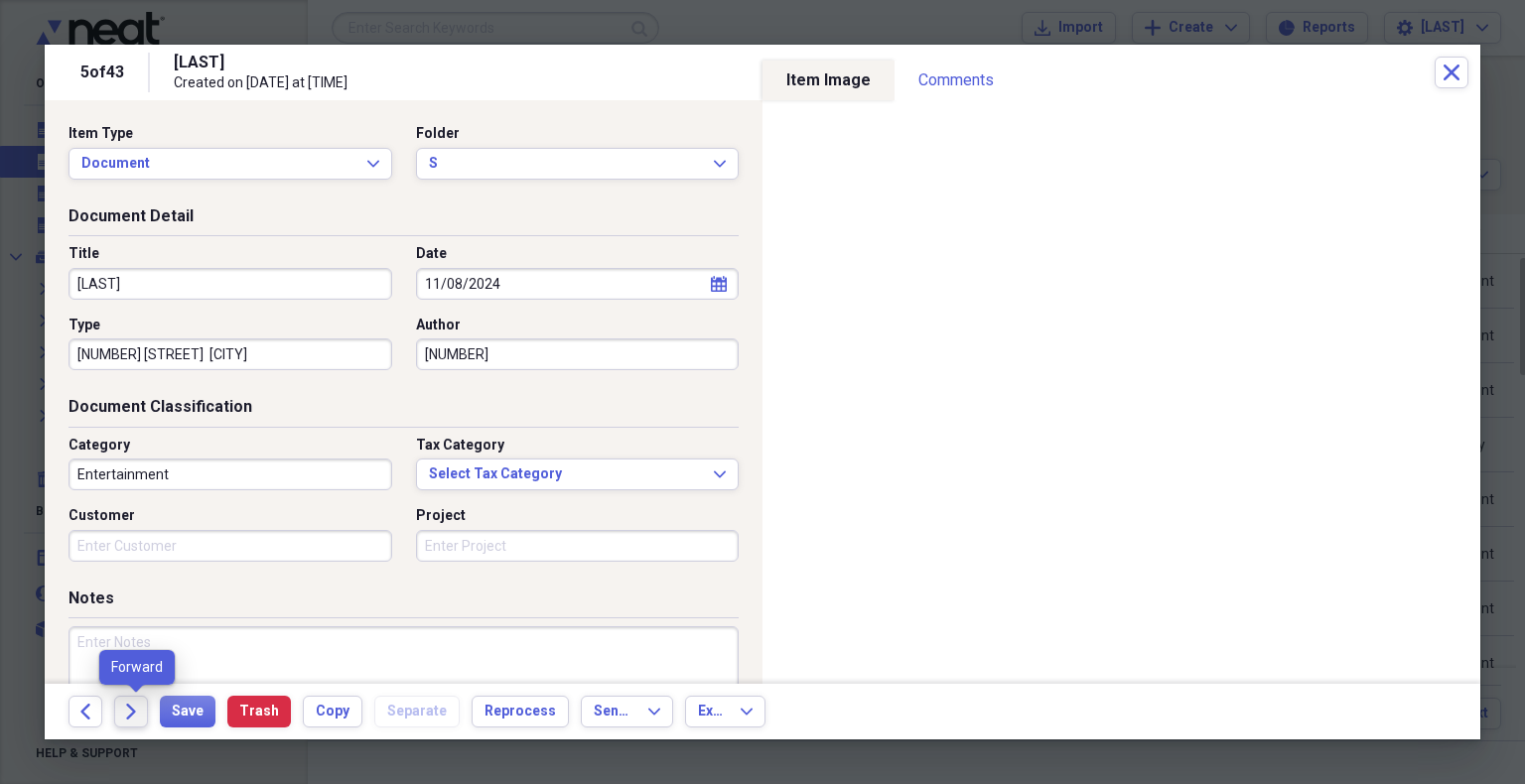 click 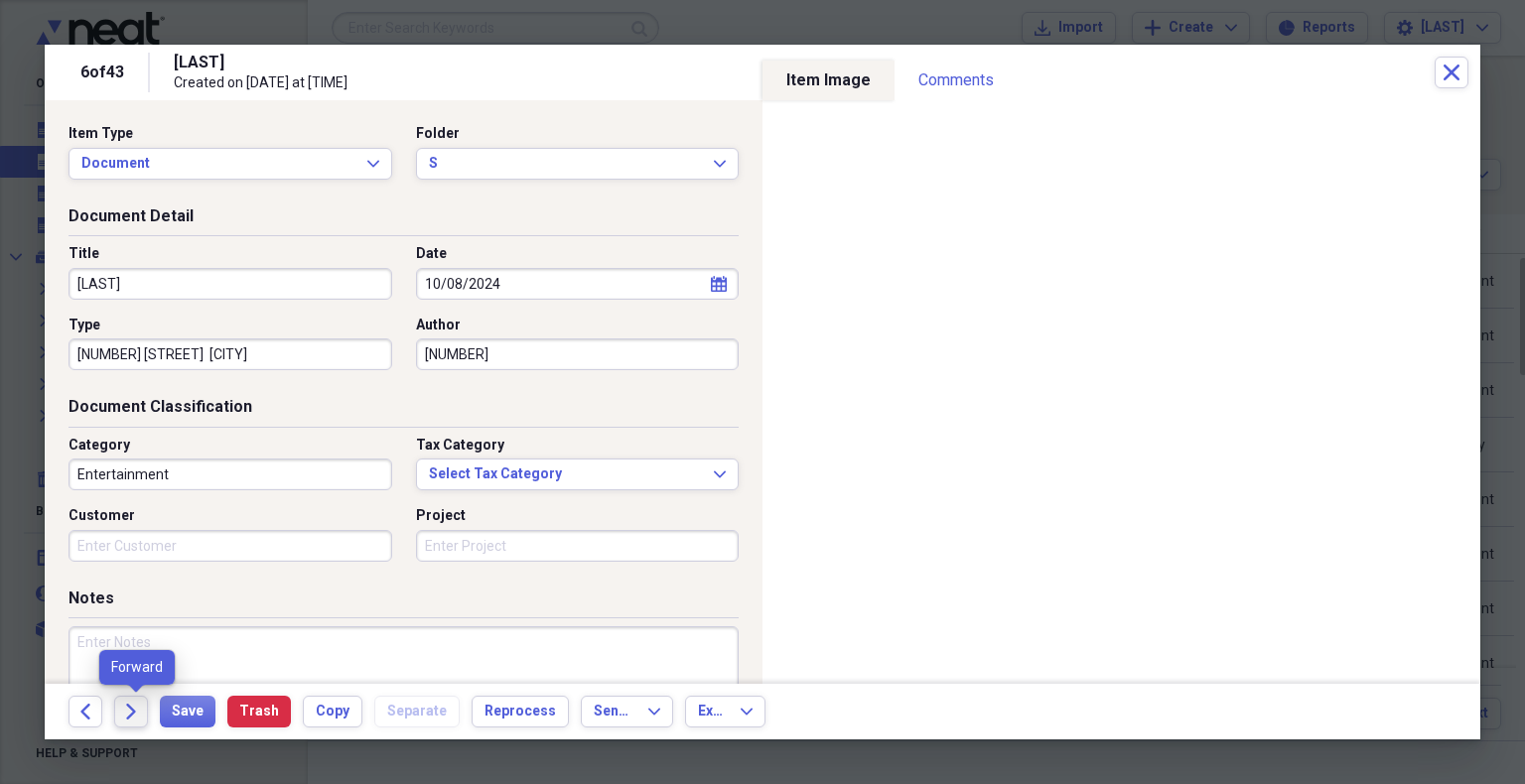 click 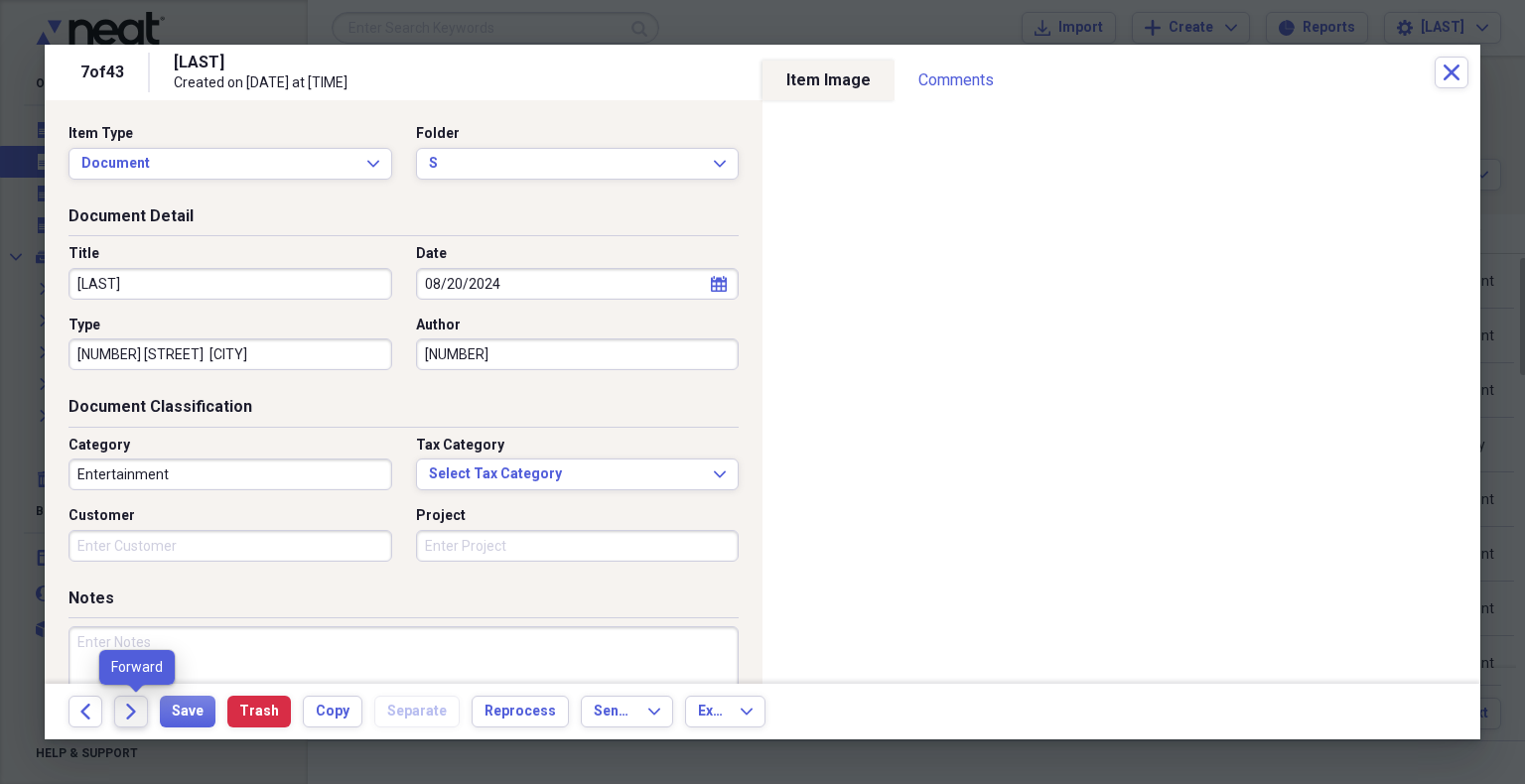 click 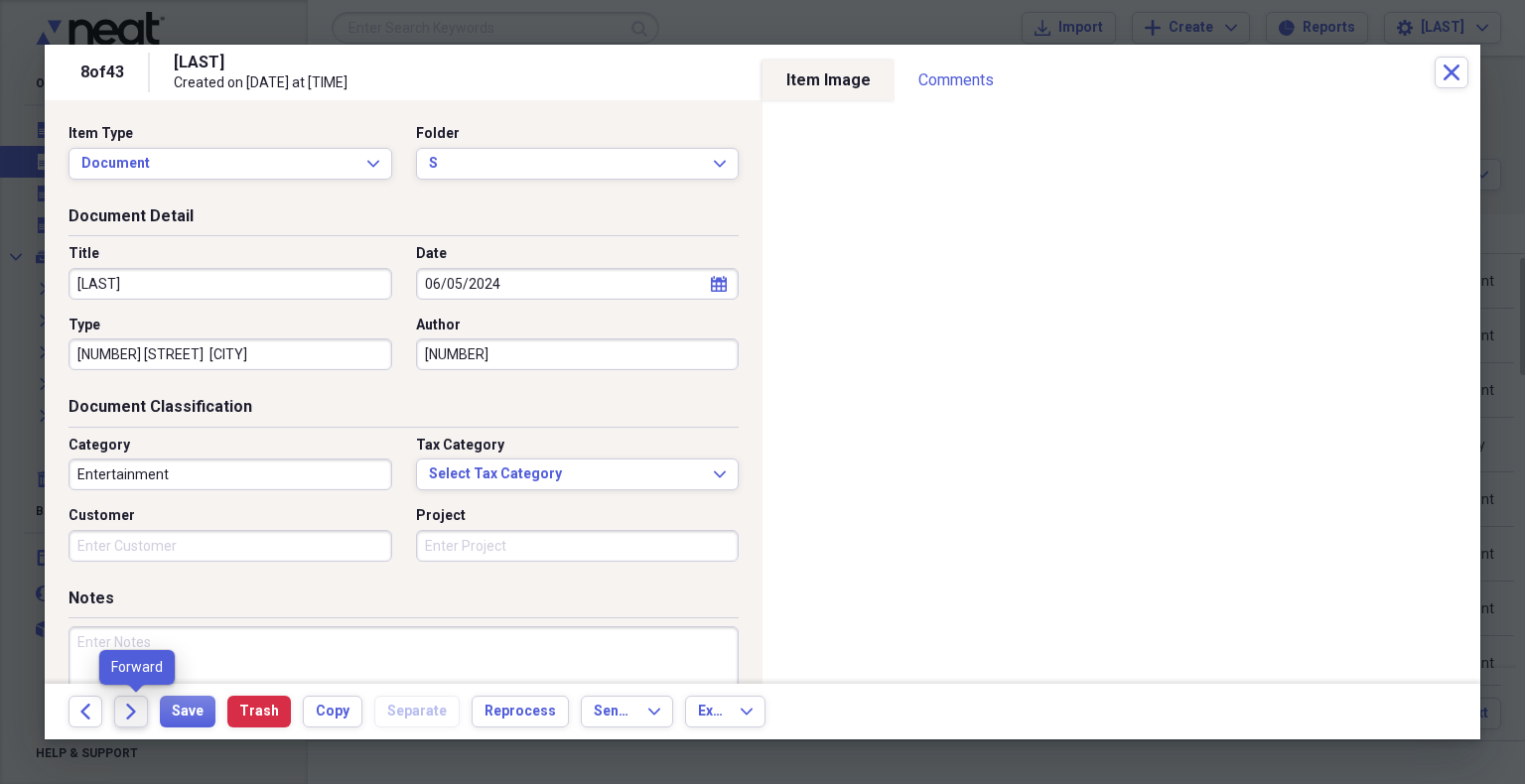 click on "Forward" 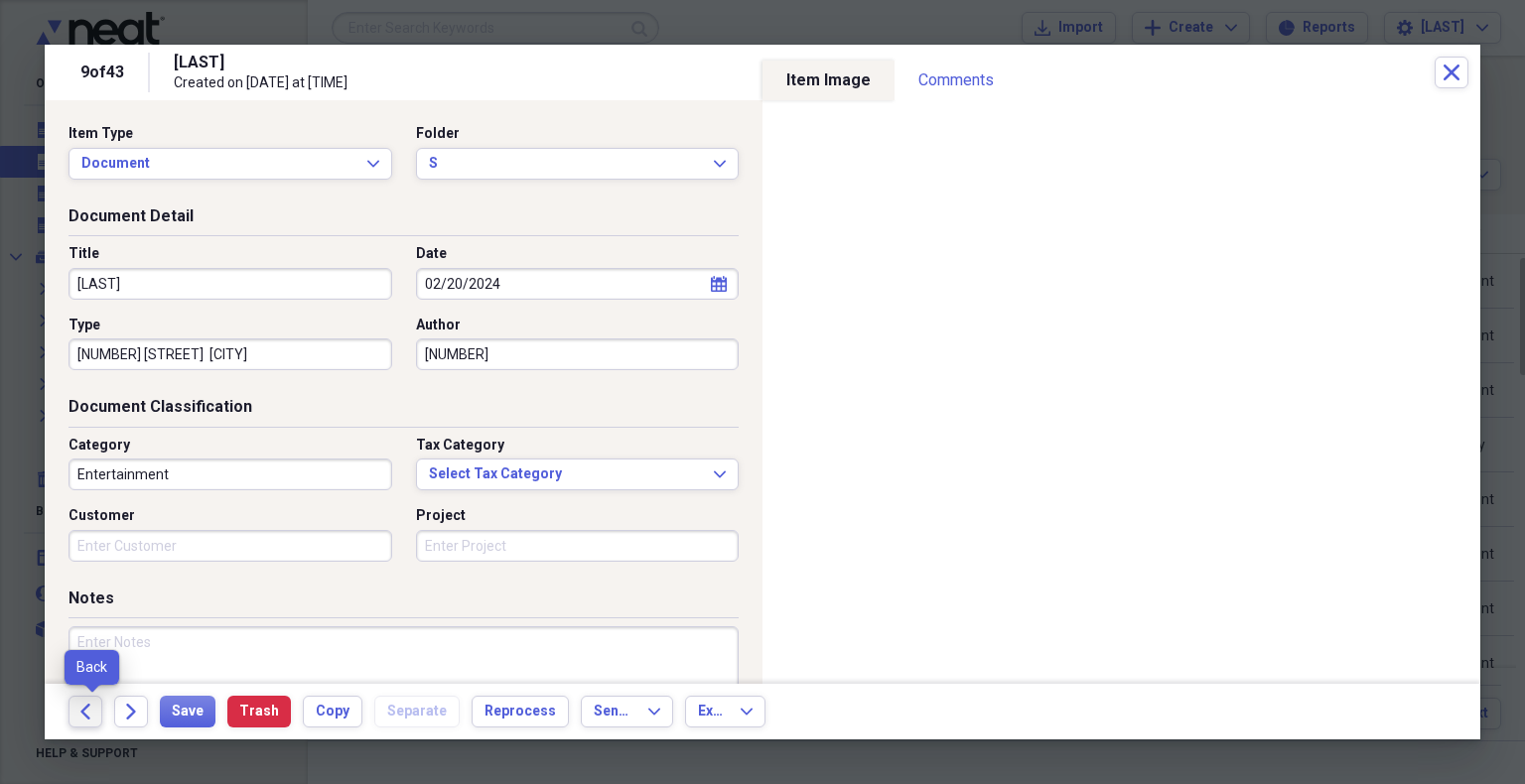 click on "Back" at bounding box center [85, 712] 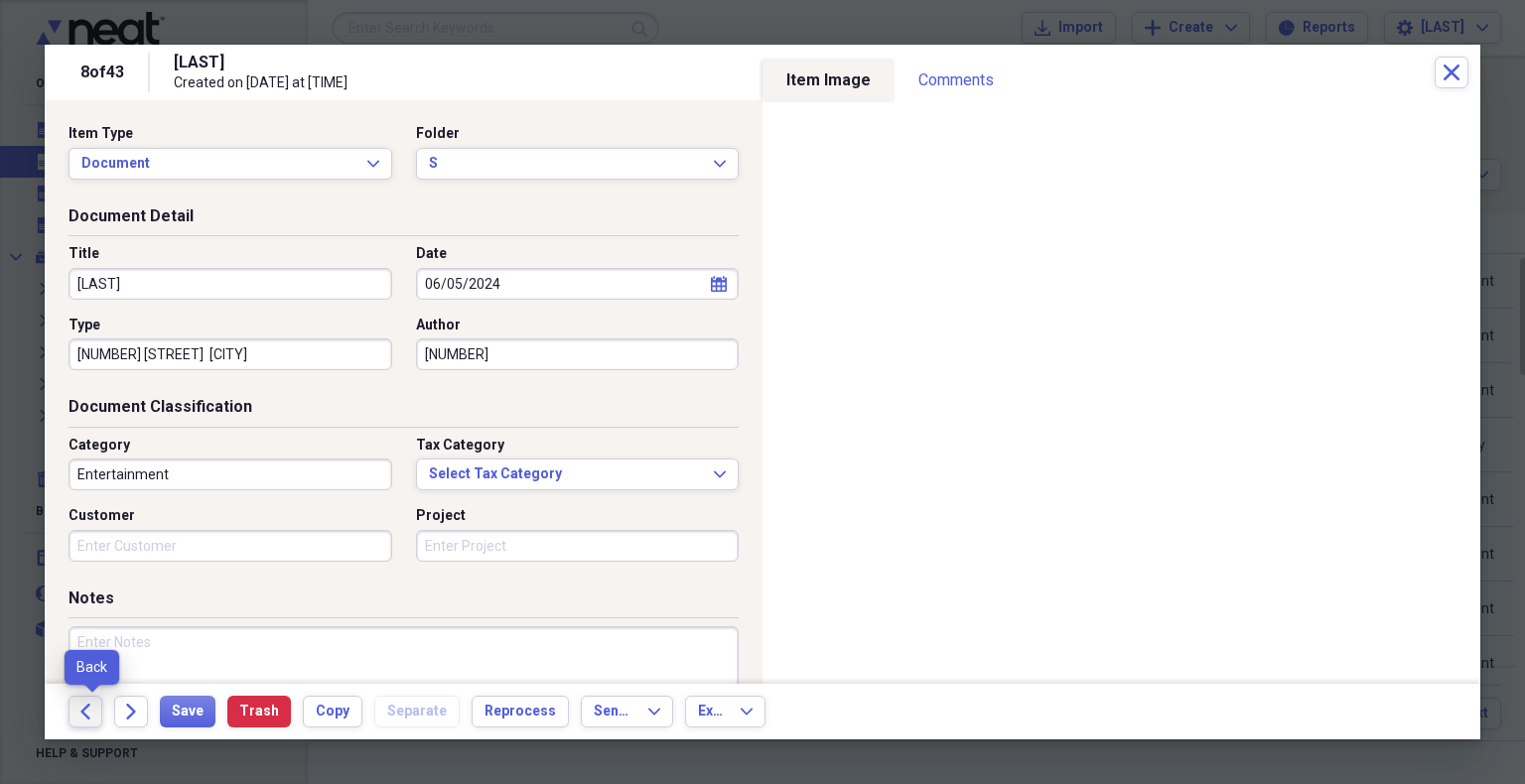 click 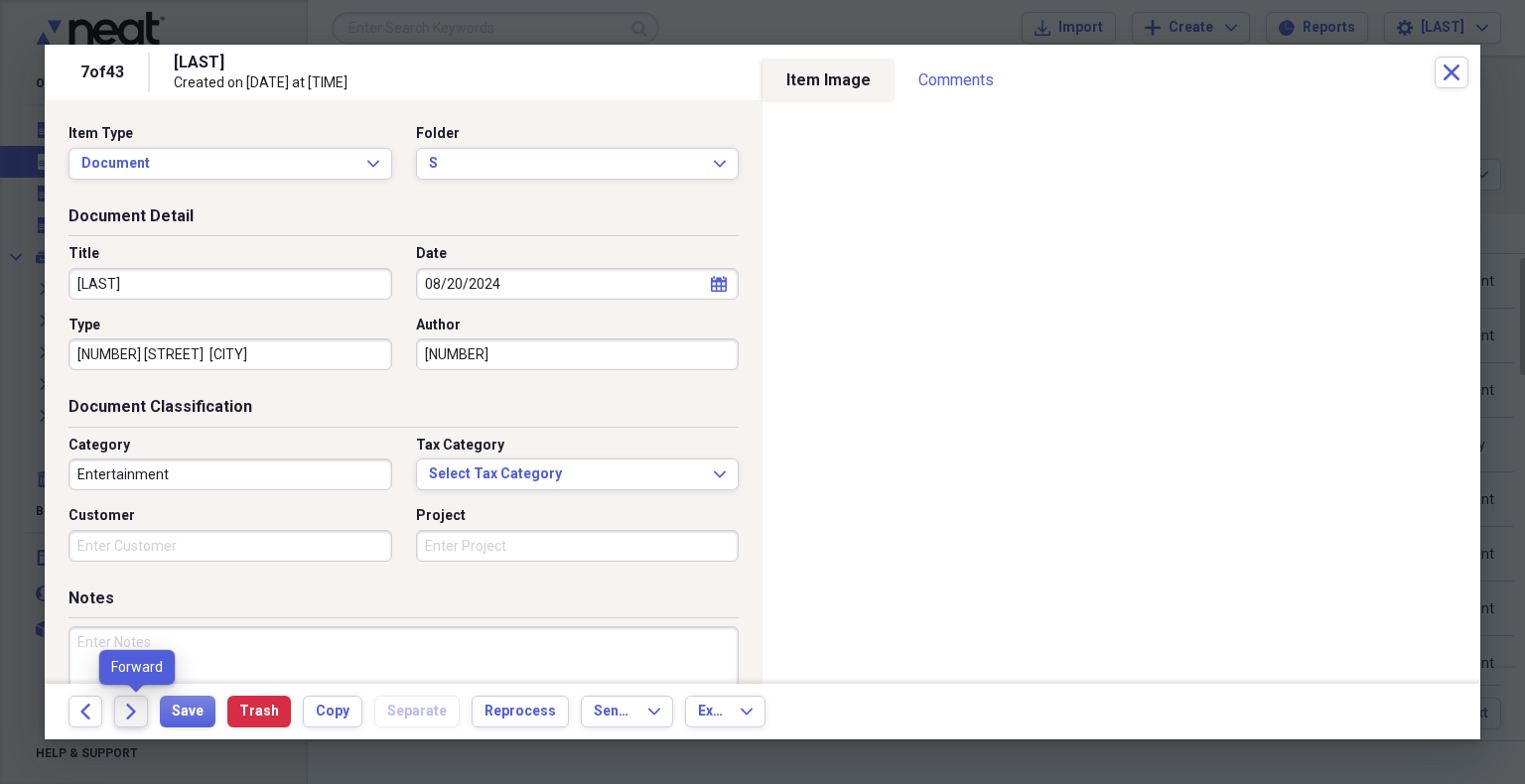 click on "Forward" 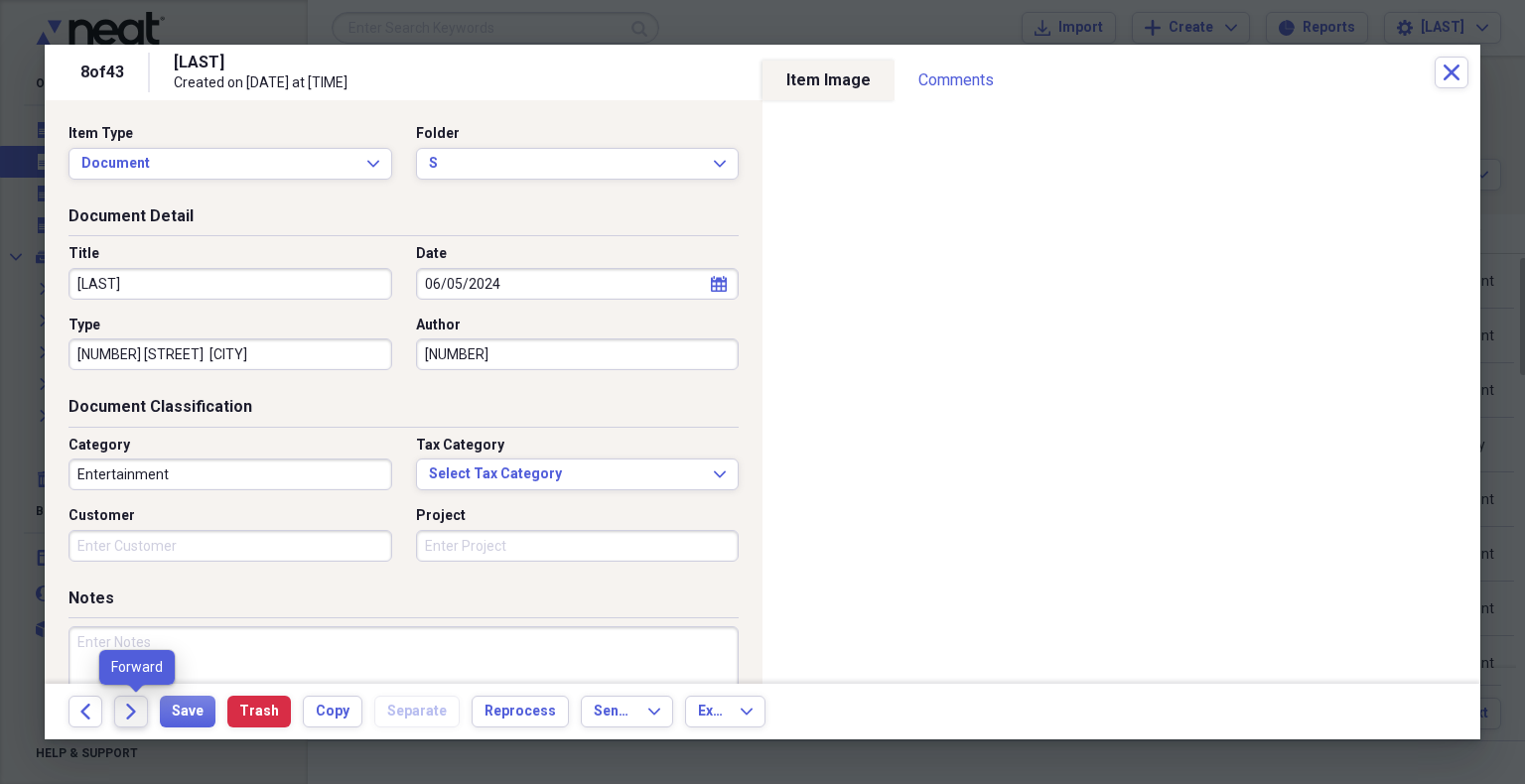 click on "Forward" 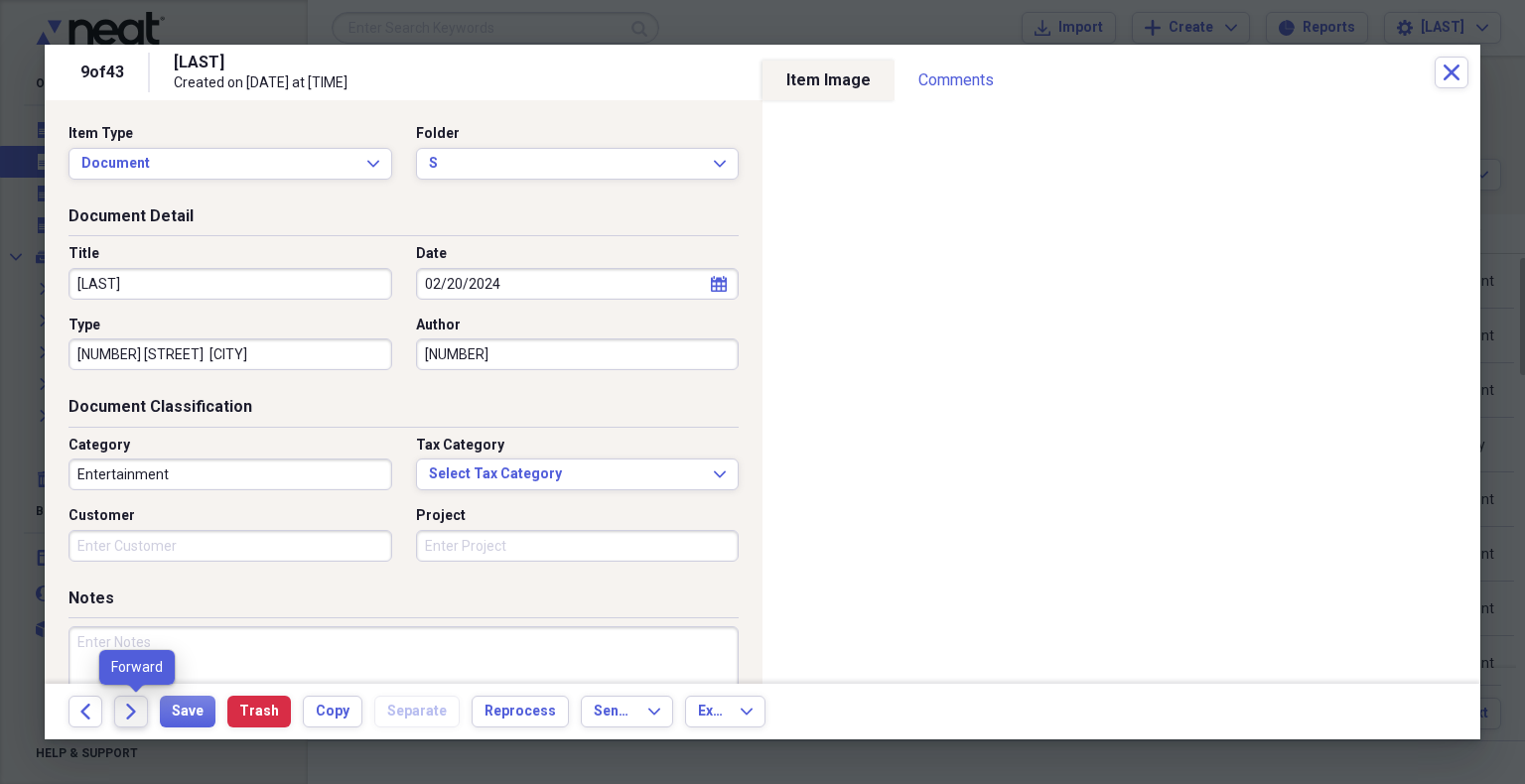 click on "Forward" at bounding box center [131, 712] 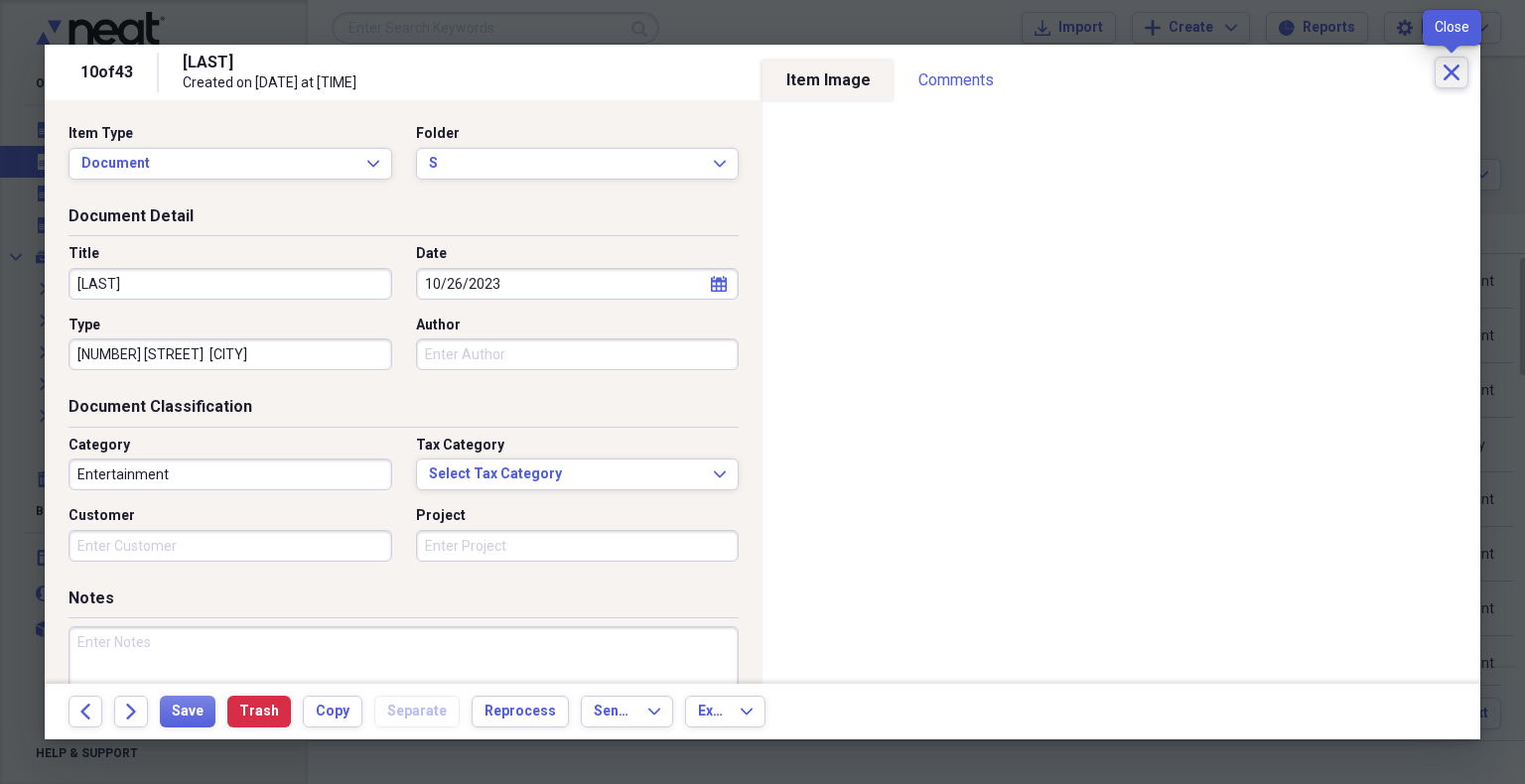 click 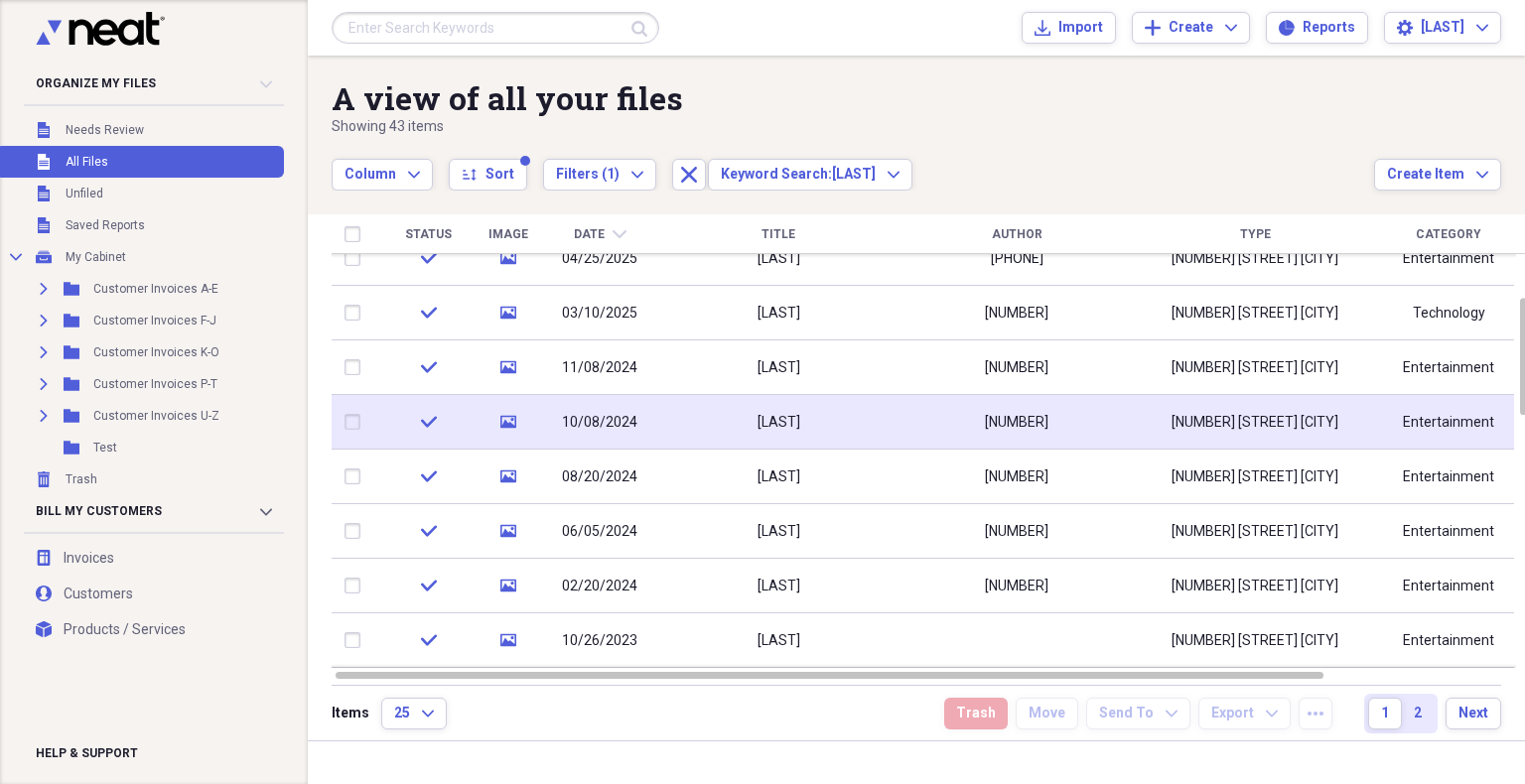 click on "[LAST]" at bounding box center (778, 422) 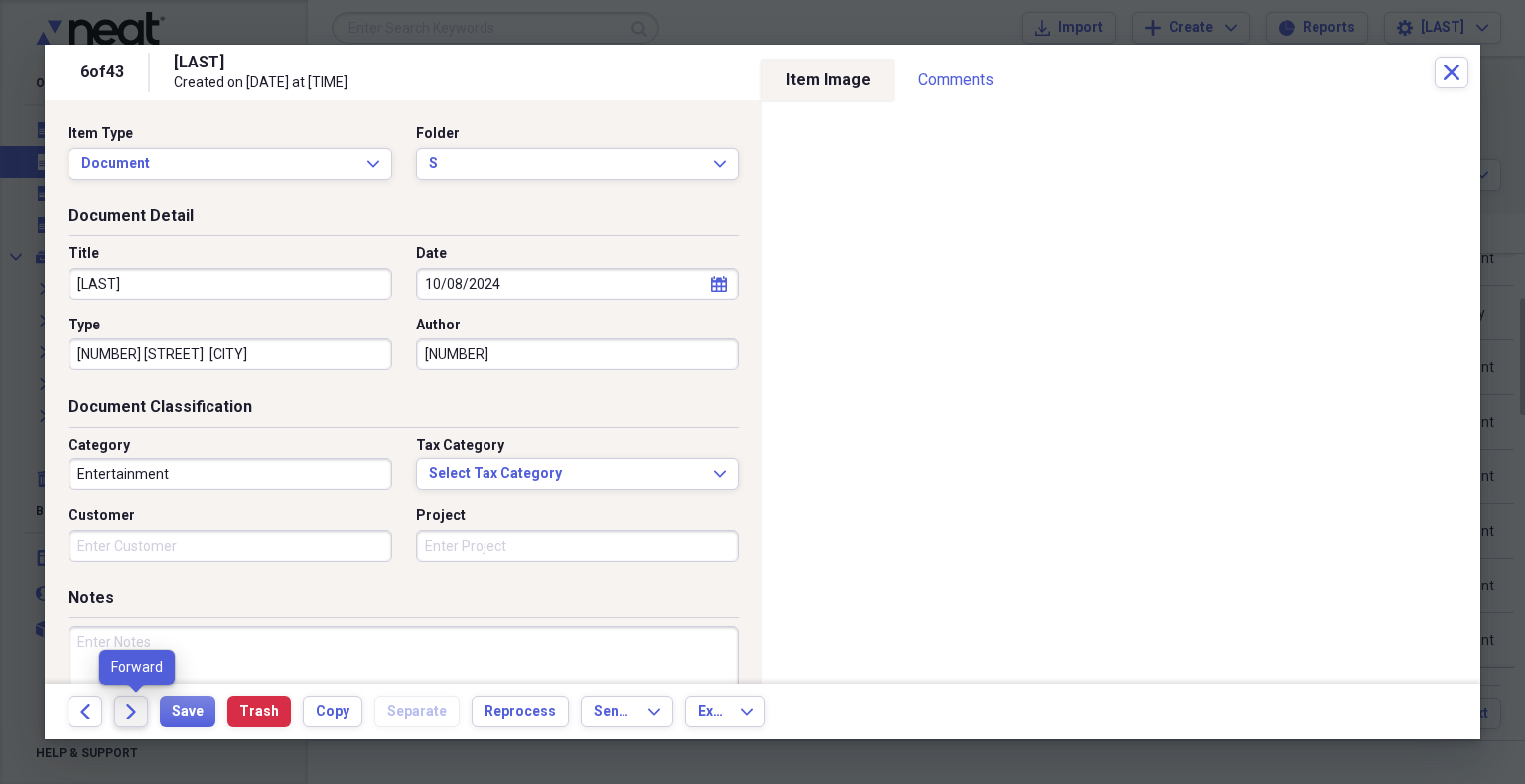 click on "Forward" 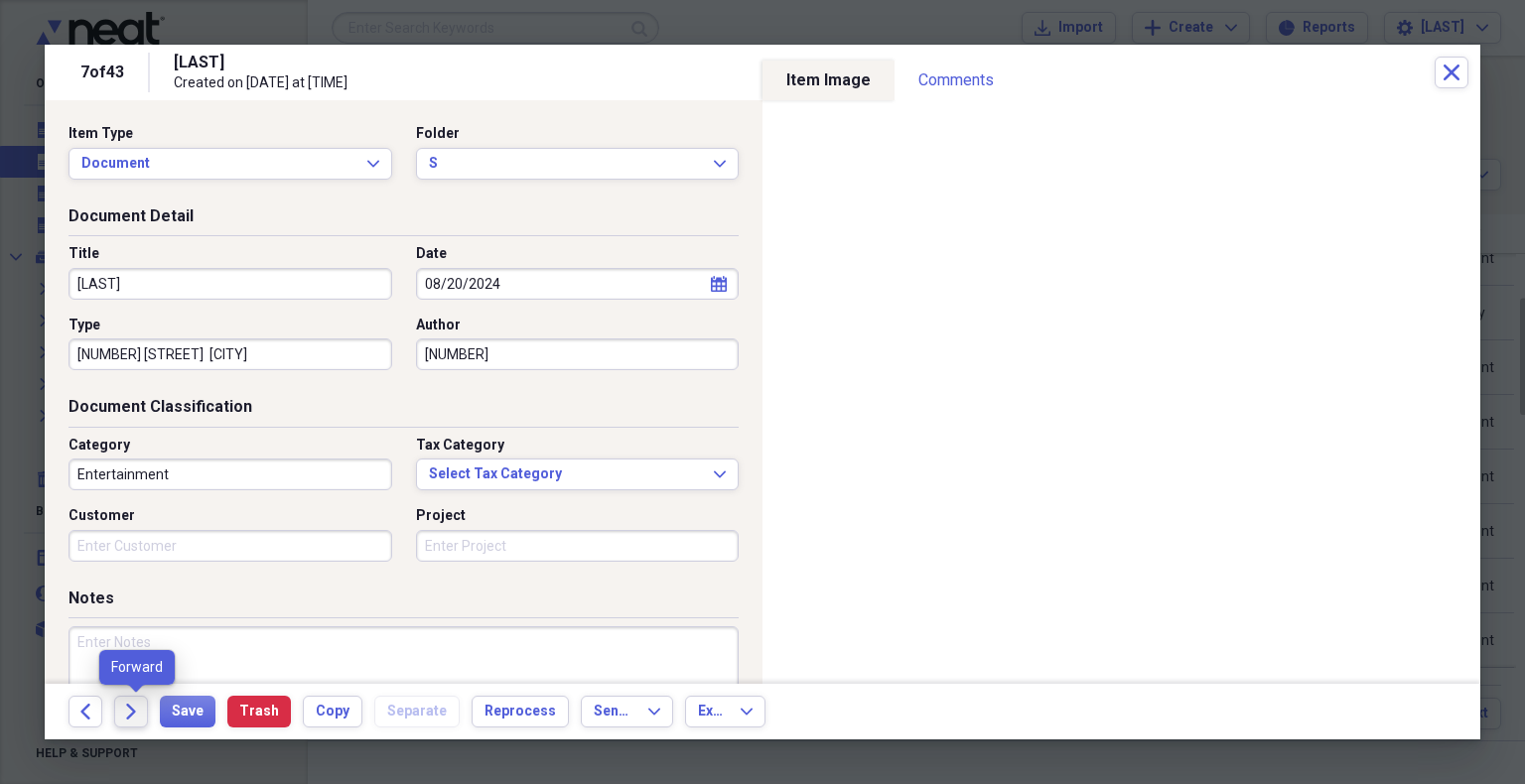 click on "Forward" 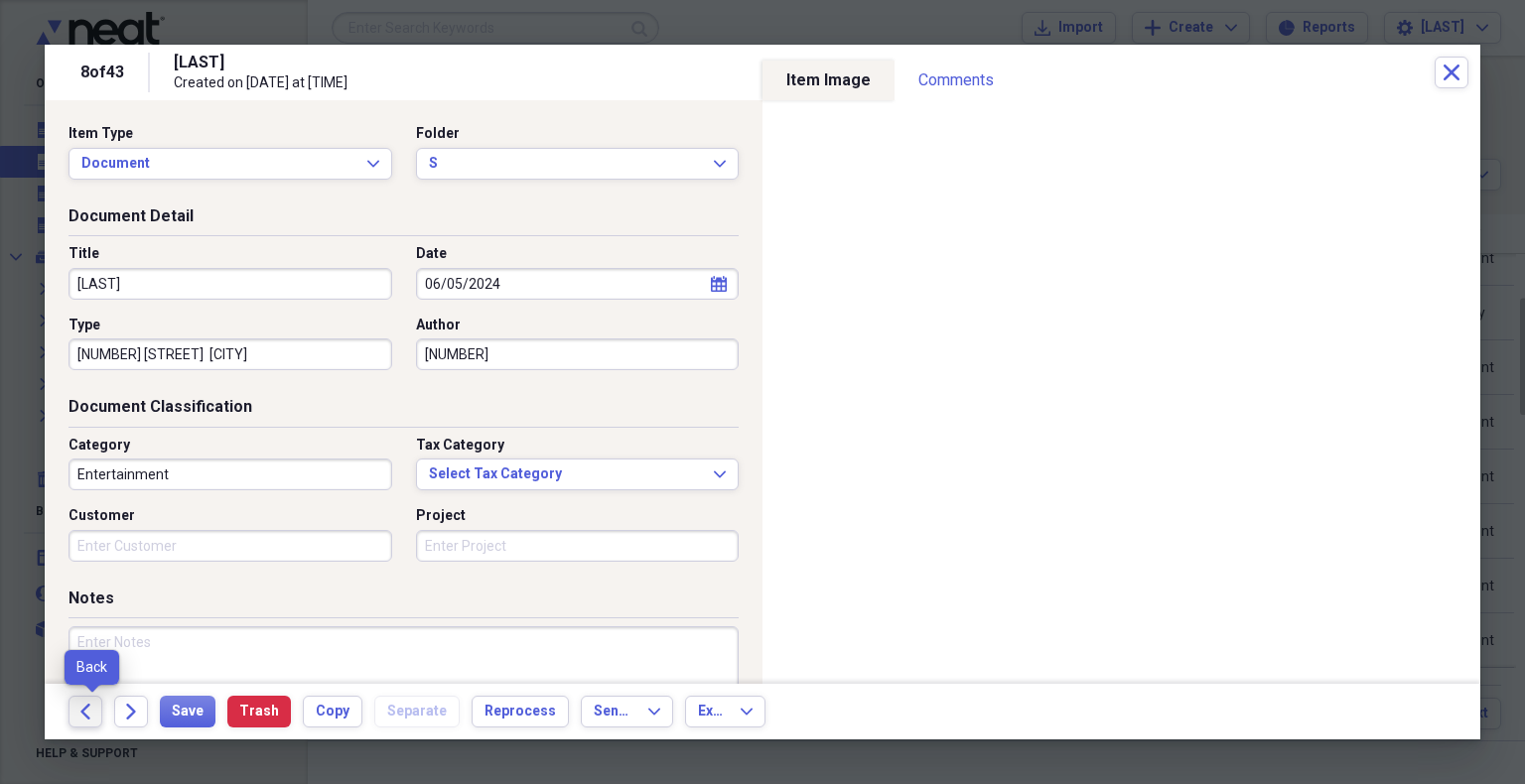 click on "Back" 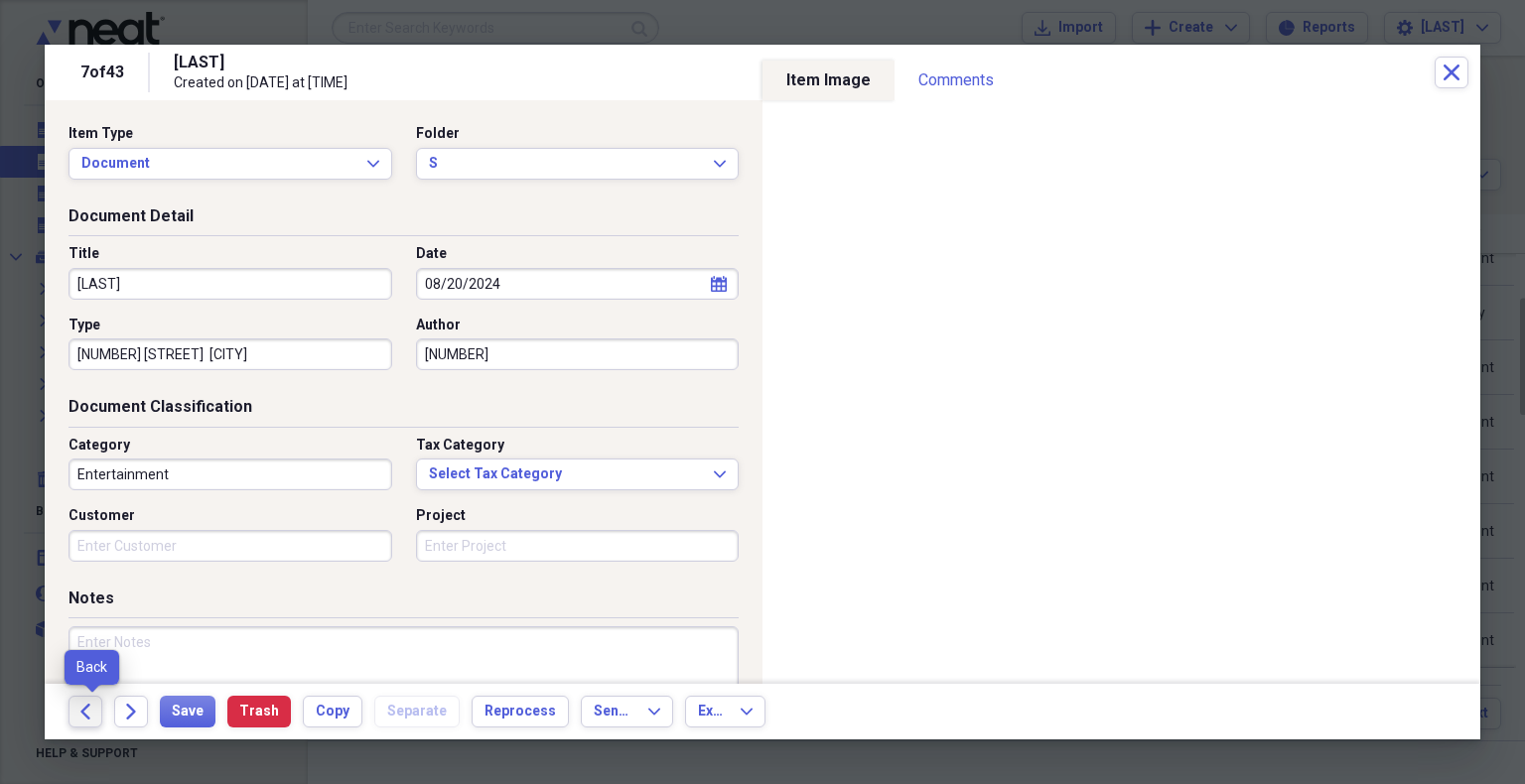click on "Back" at bounding box center [85, 712] 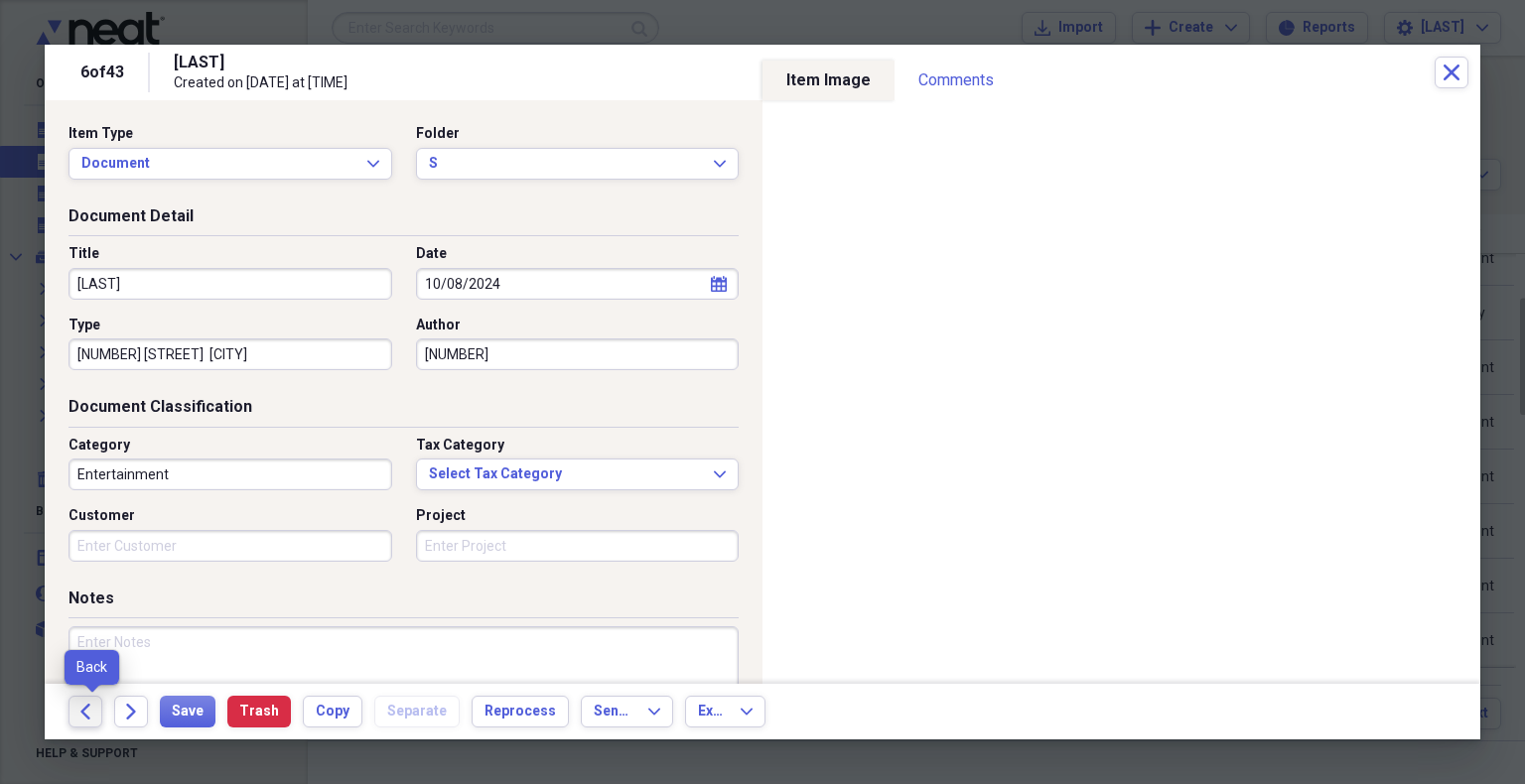 click on "Back" 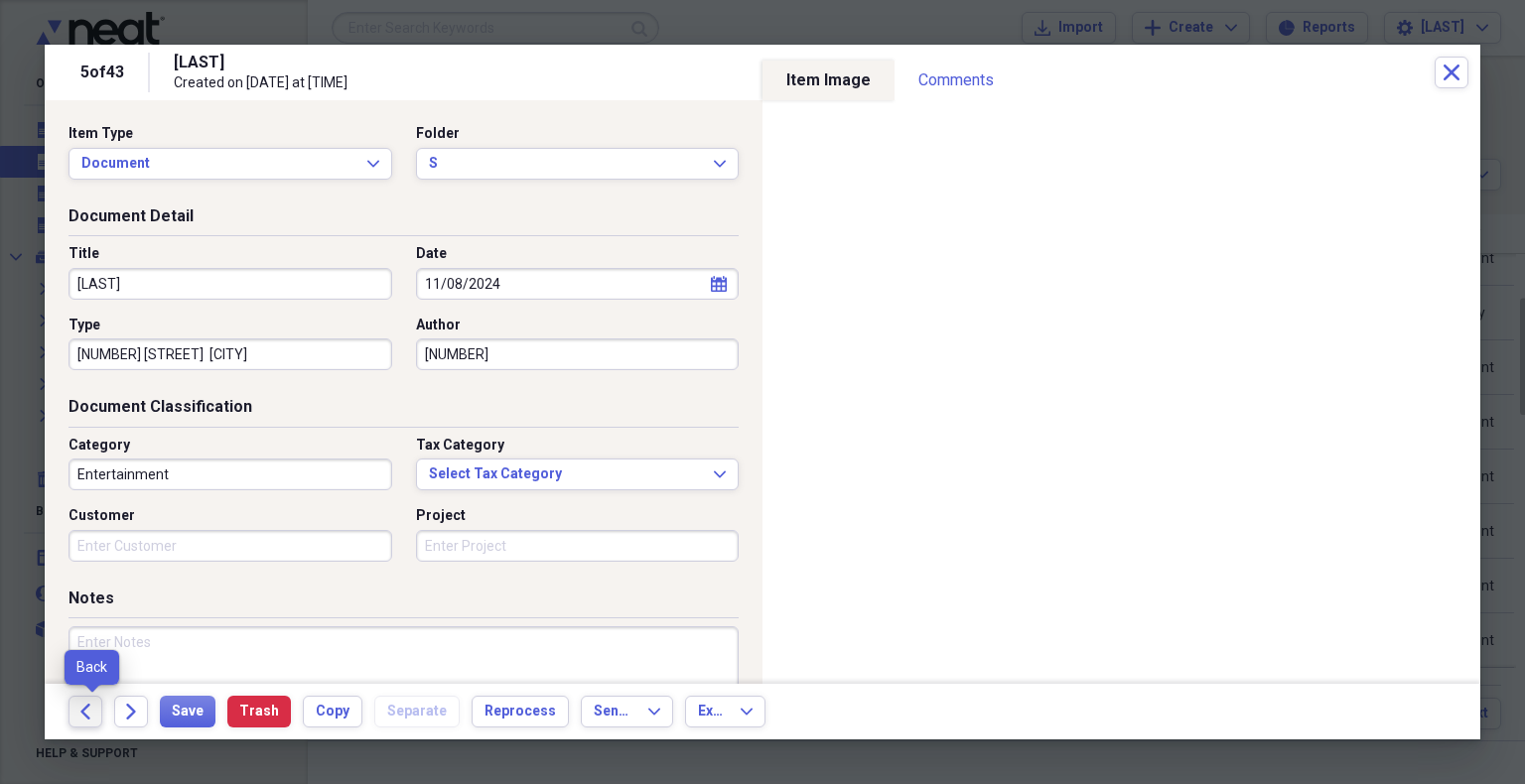 click on "Back" 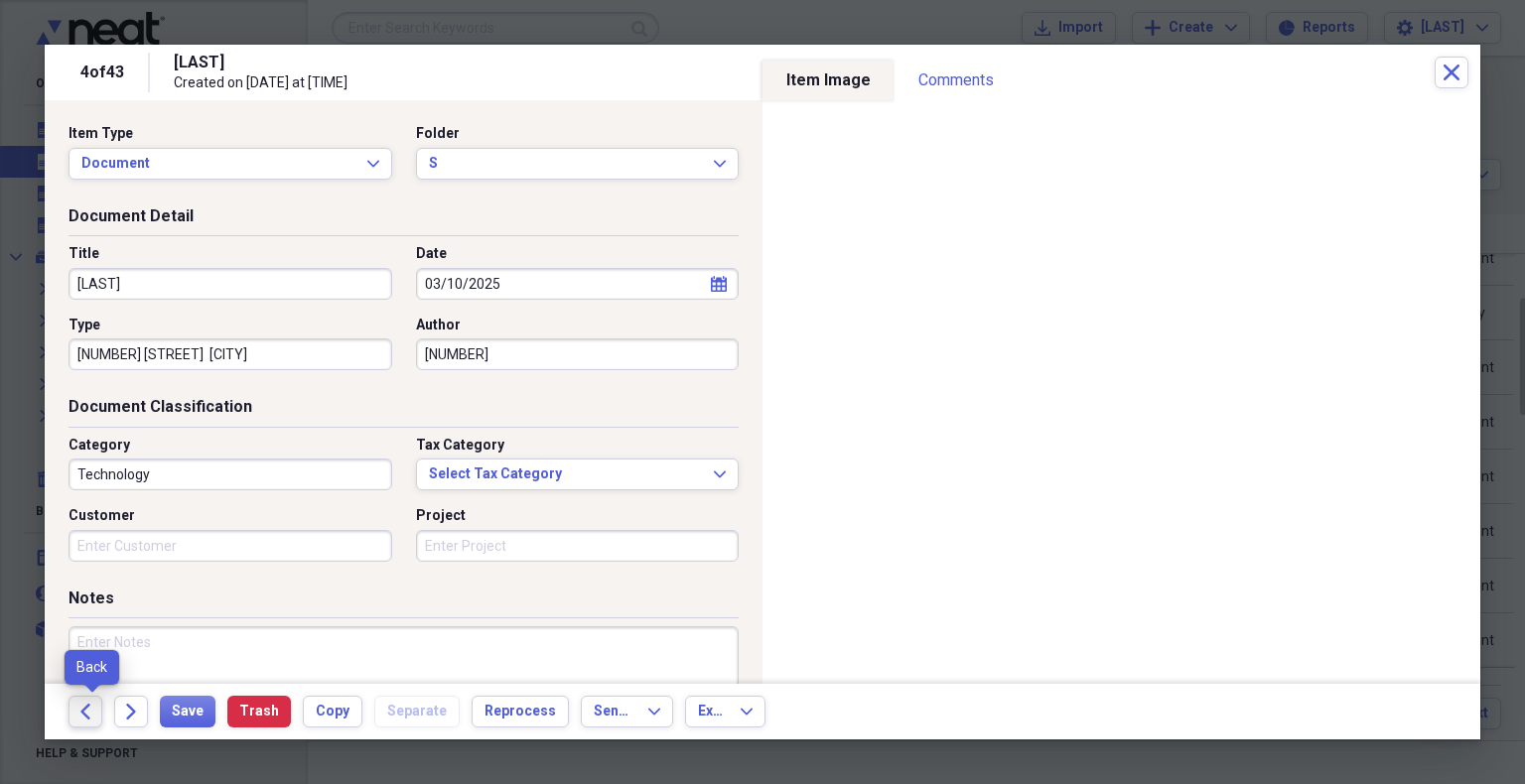 click 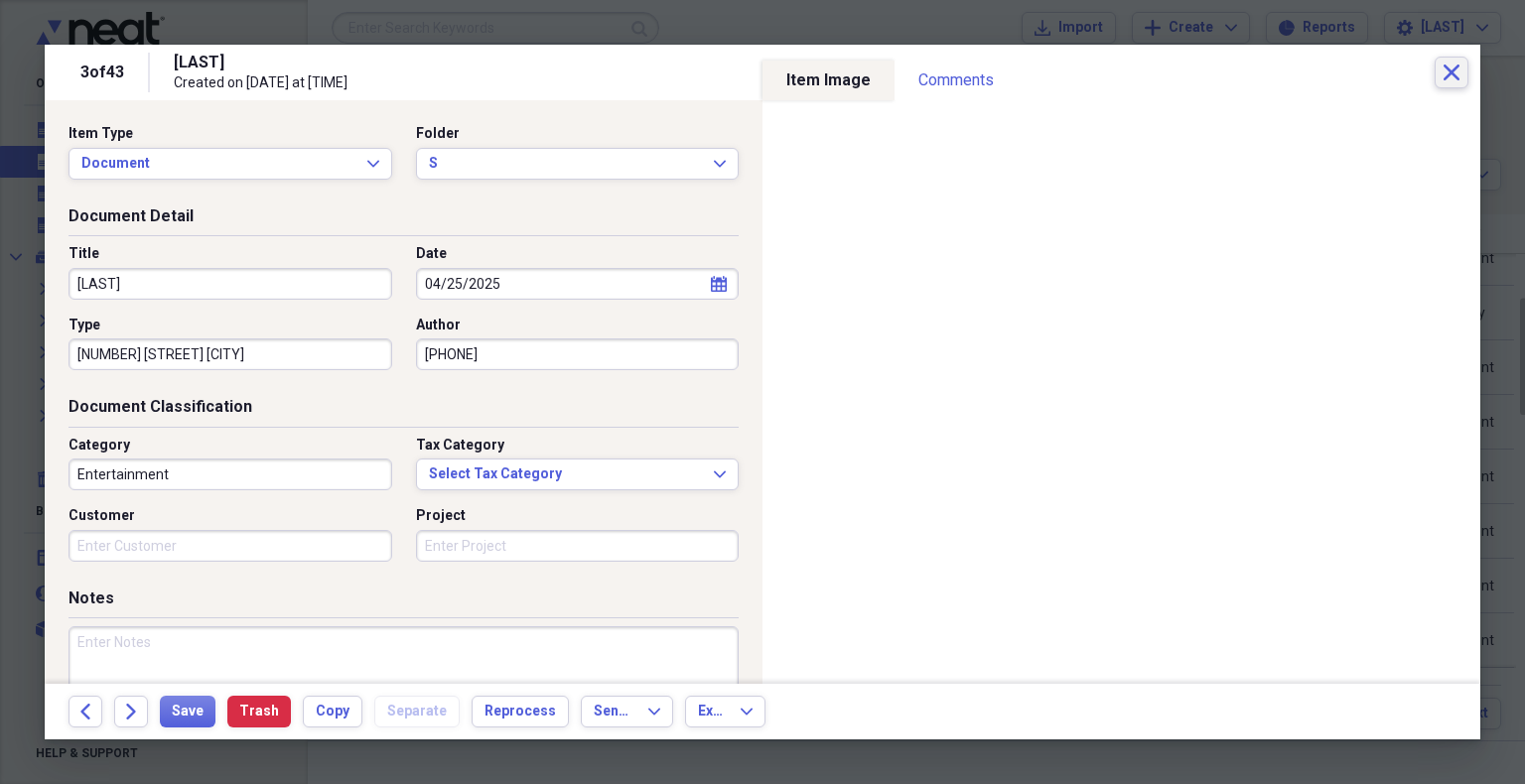 click on "Close" at bounding box center [1452, 72] 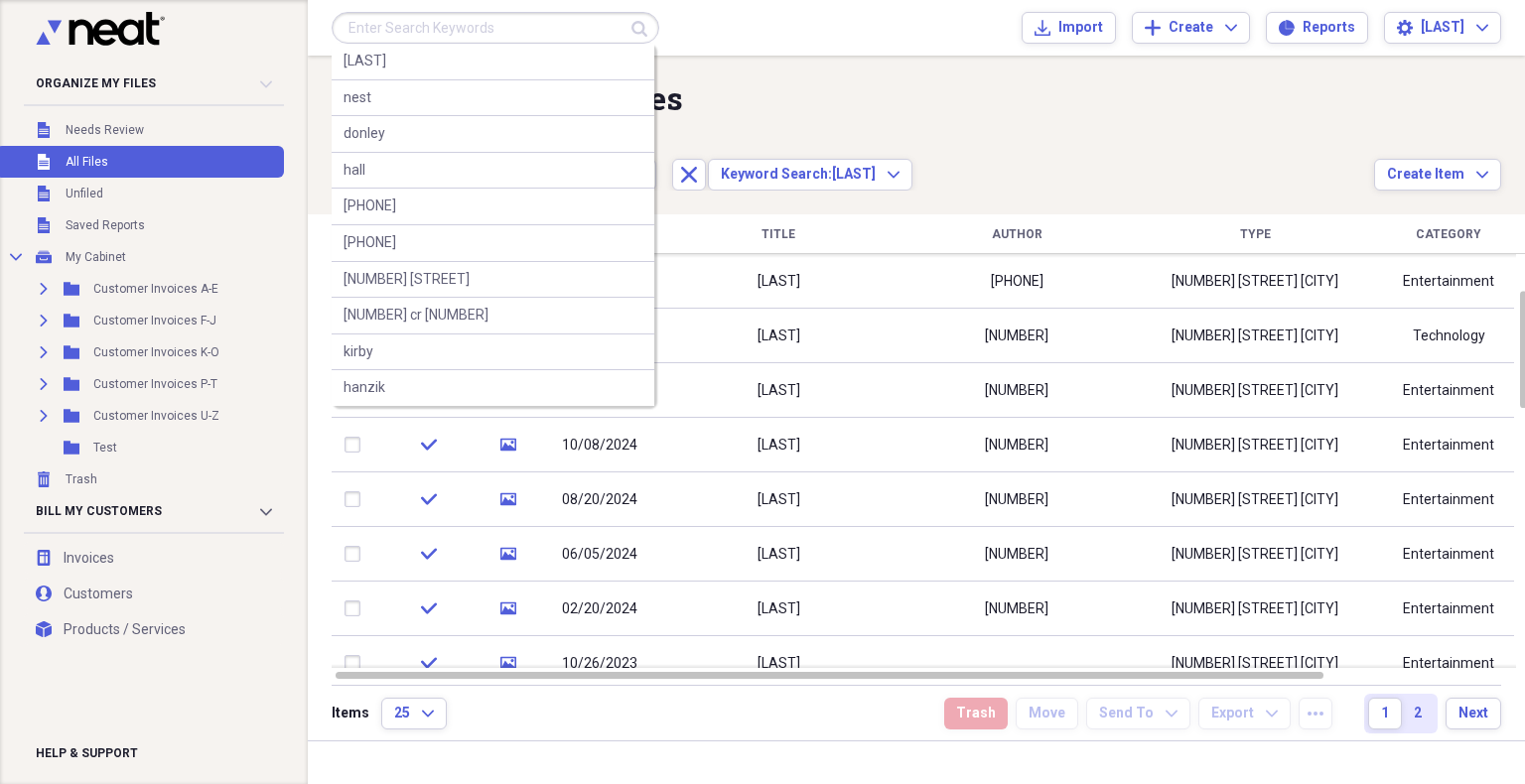 click at bounding box center (495, 28) 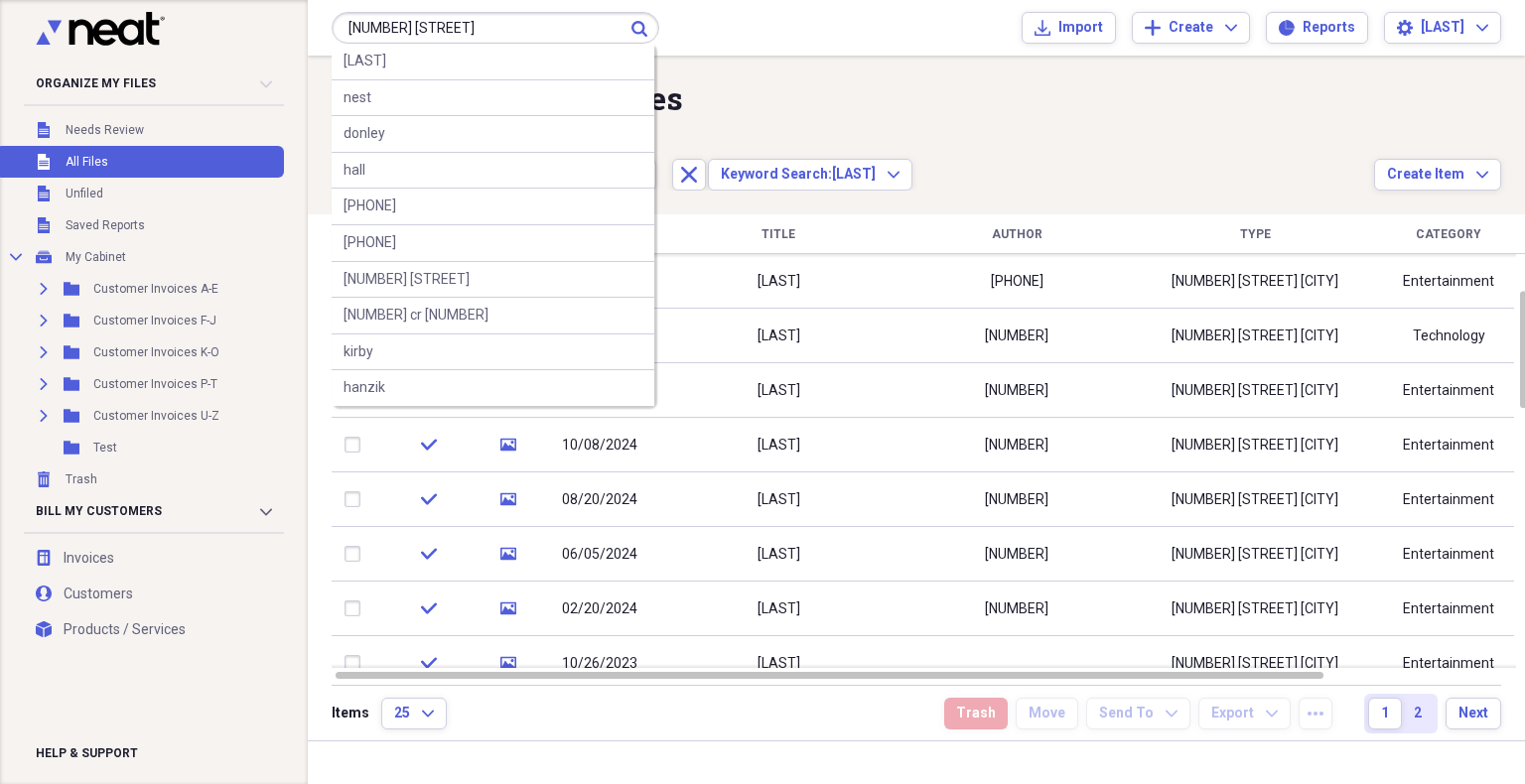 type on "[NUMBER] [STREET]" 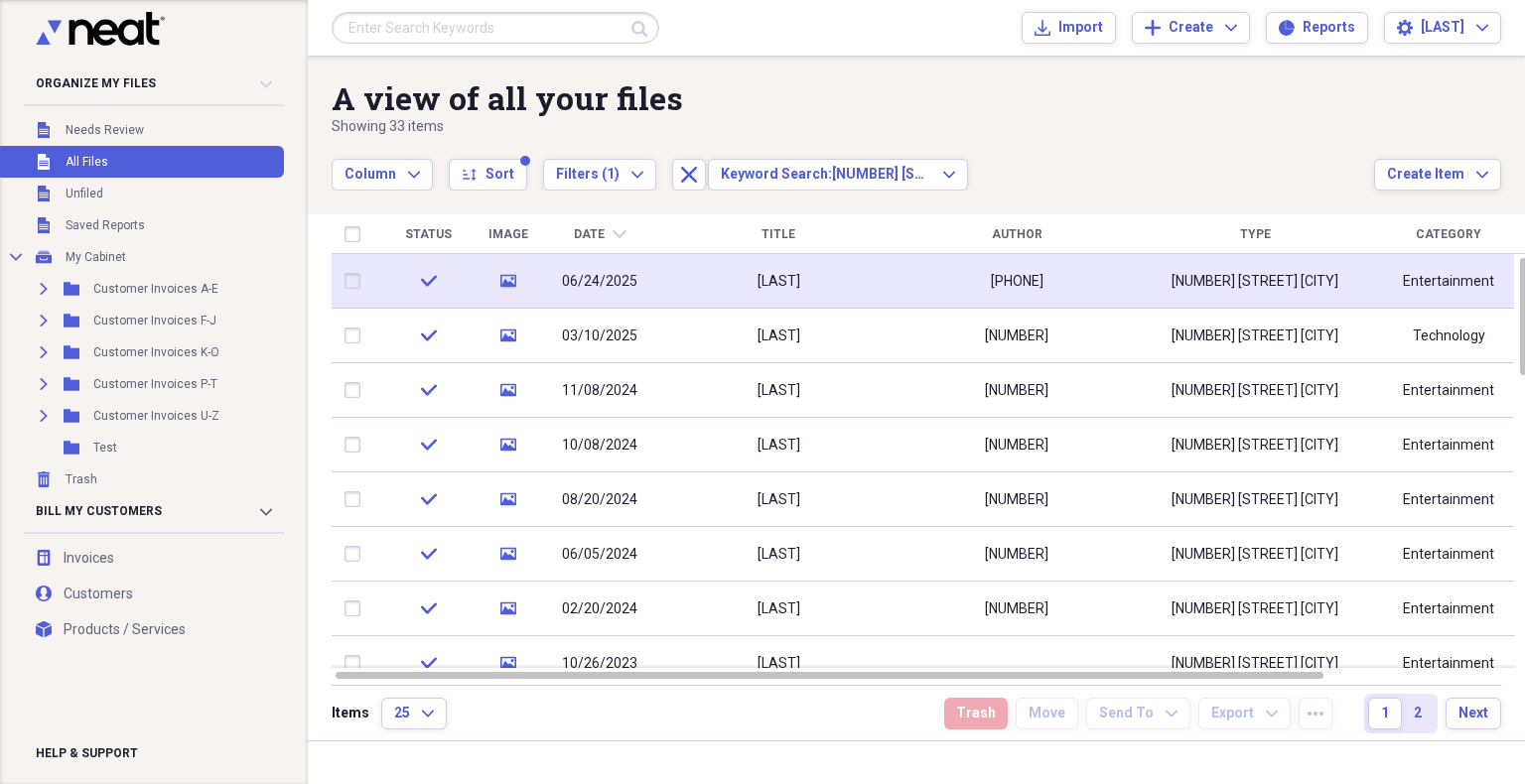 click on "[LAST]" at bounding box center [778, 281] 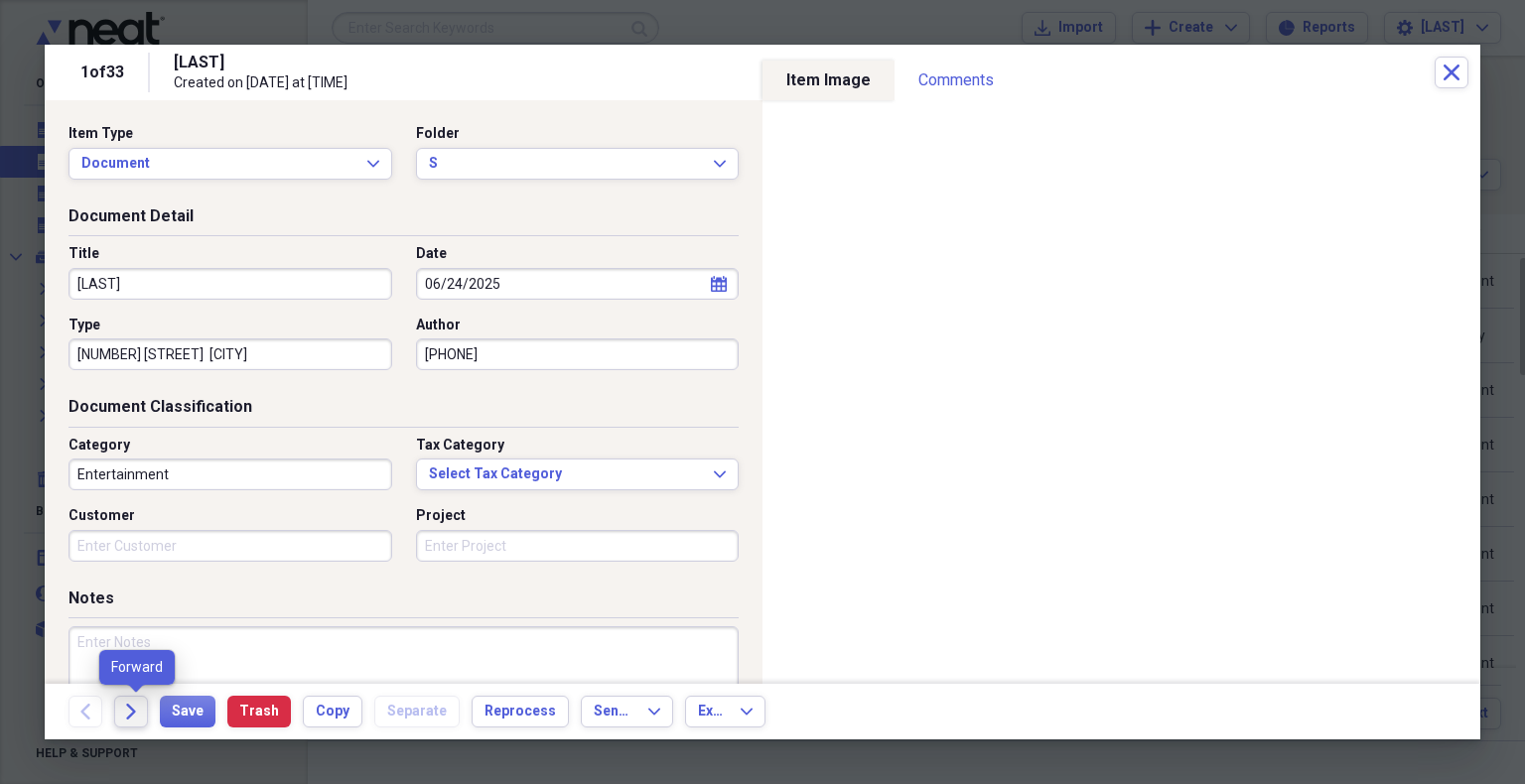click on "Forward" 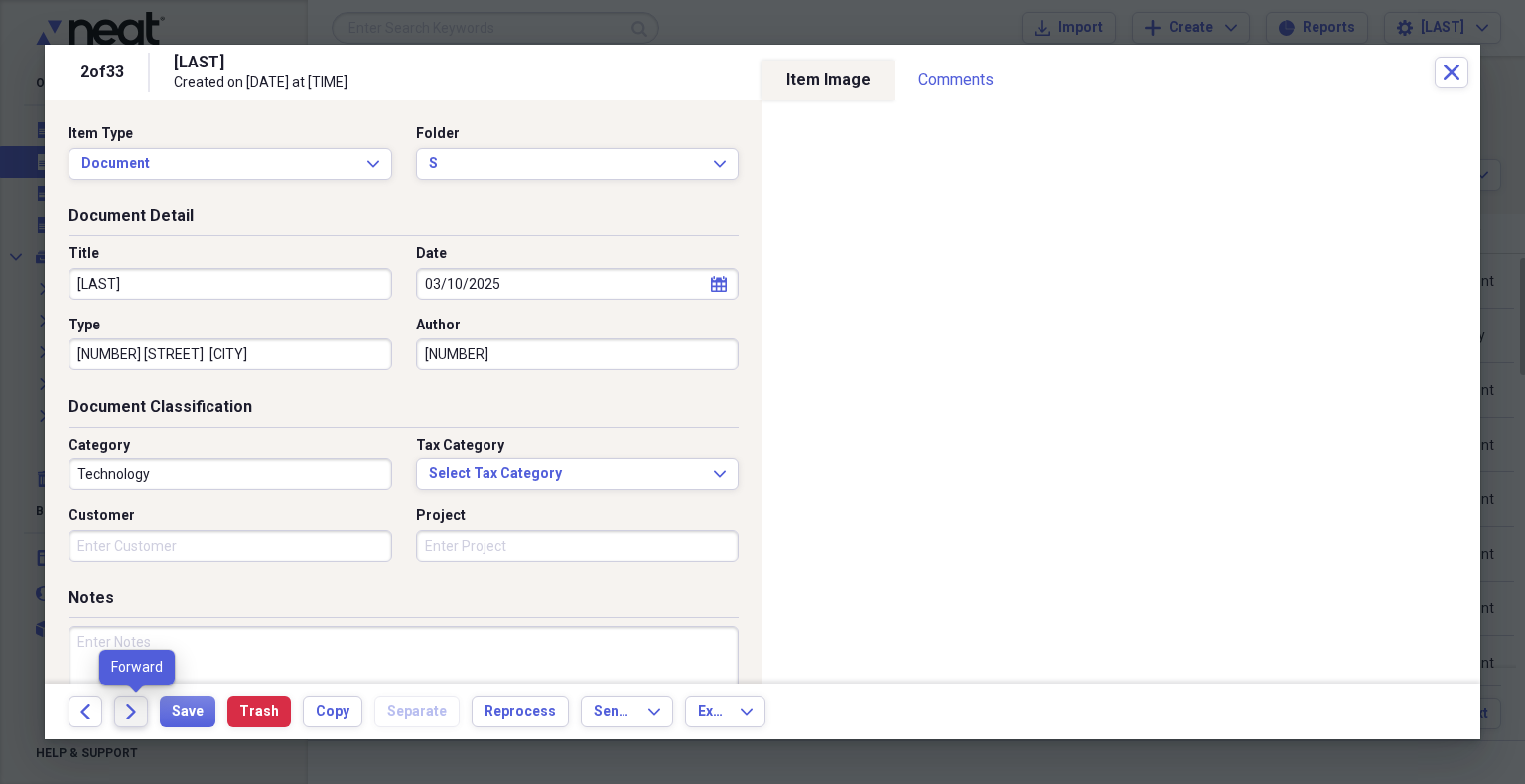 click on "Forward" 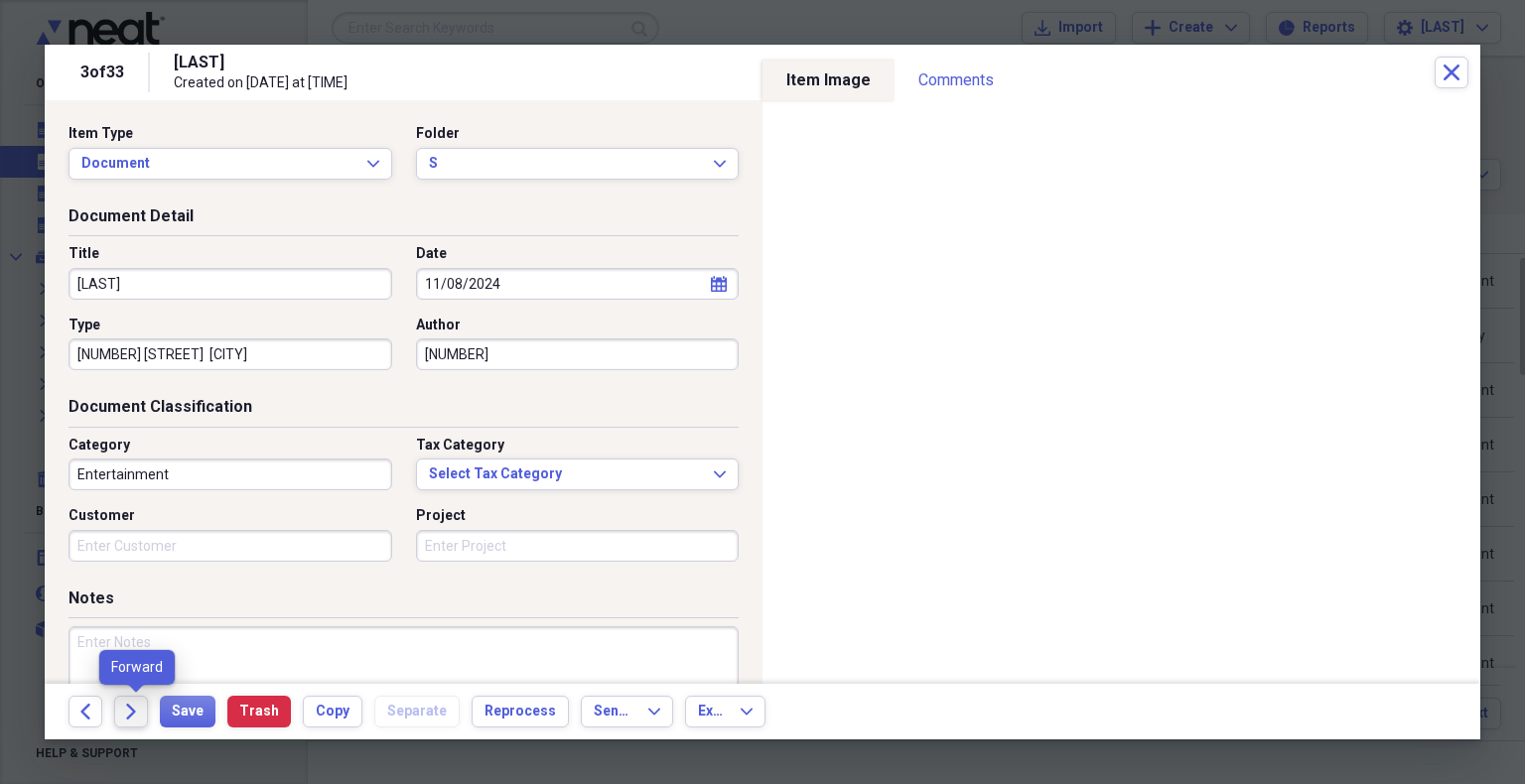 click on "Forward" 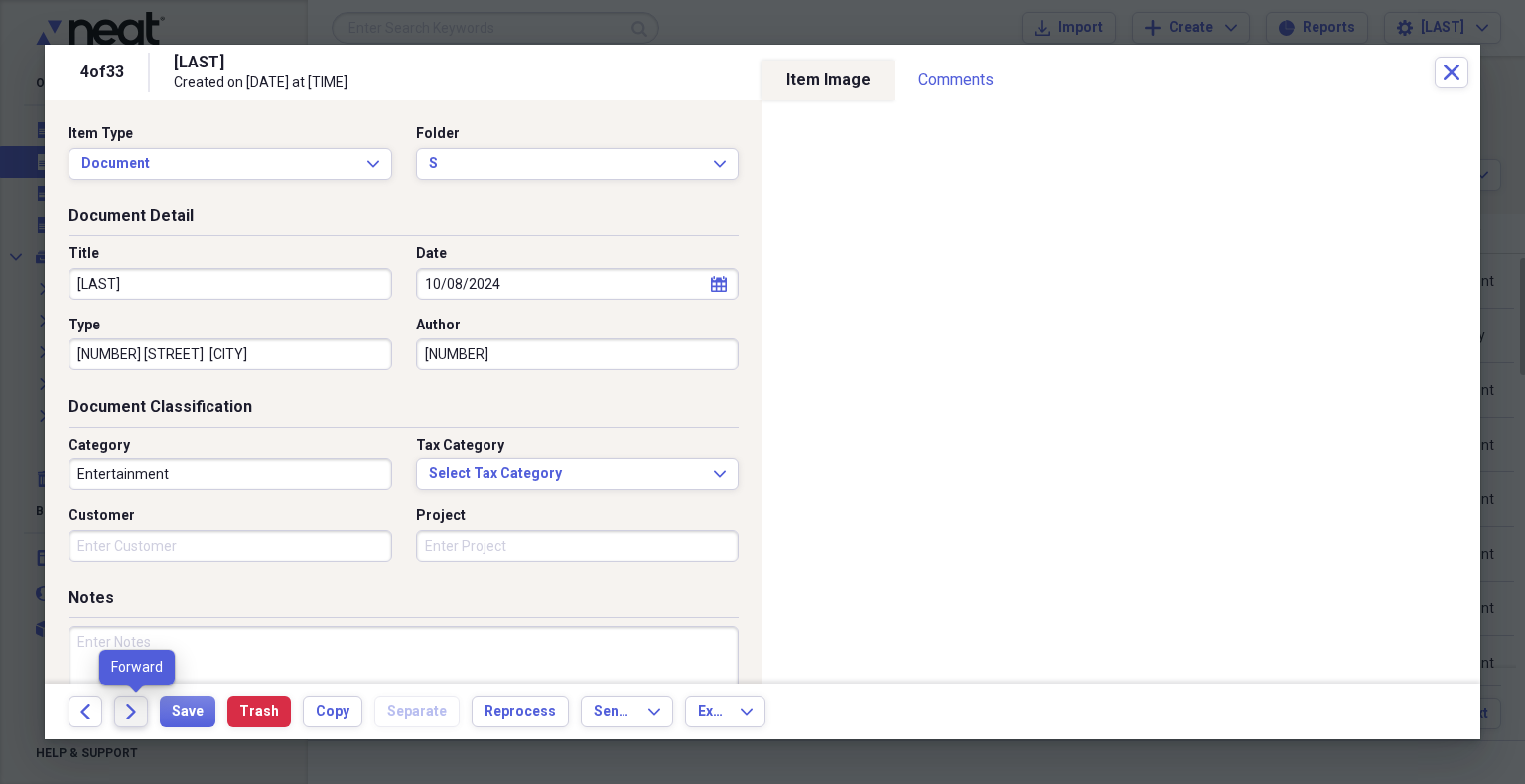 click on "Forward" 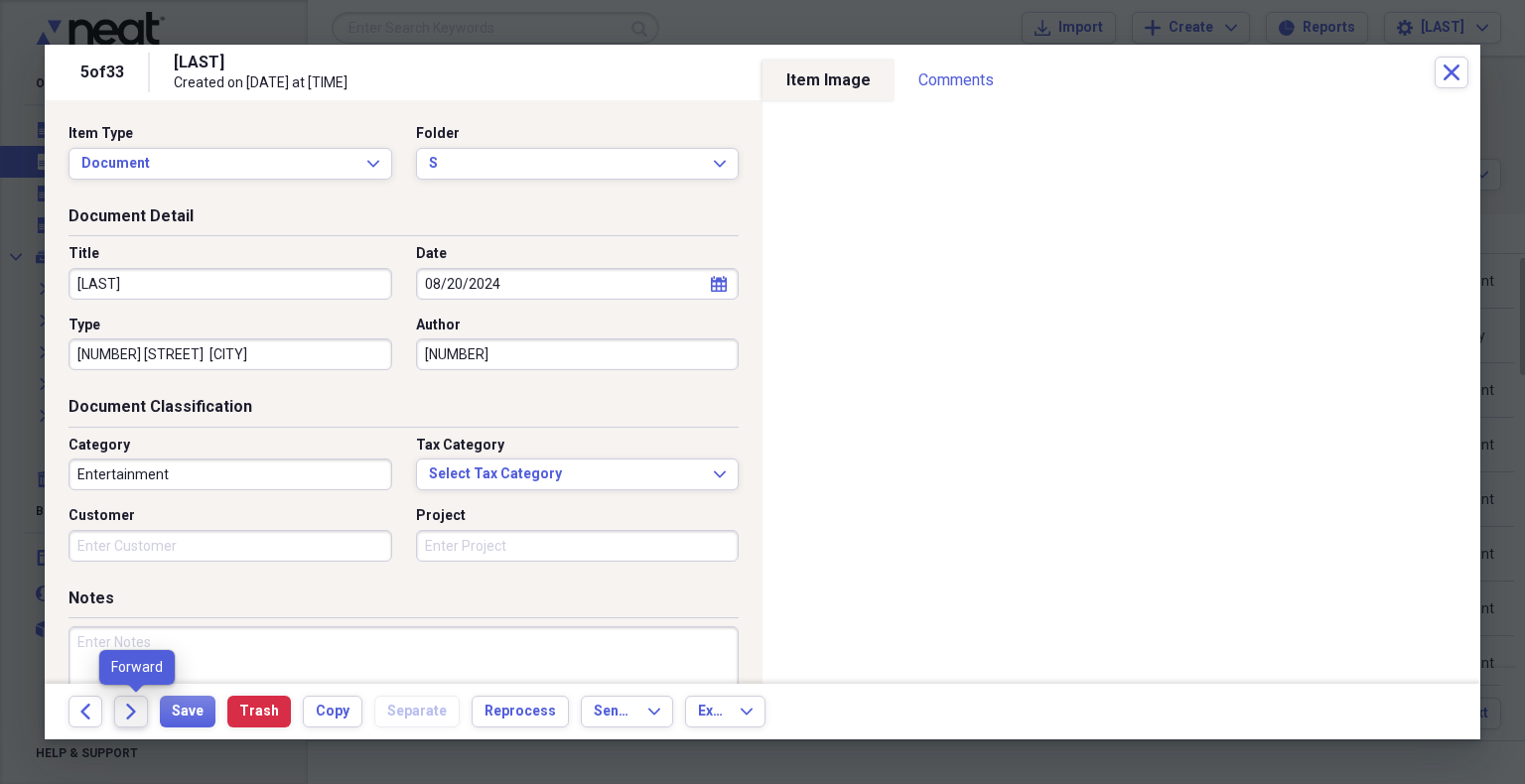 click on "Forward" 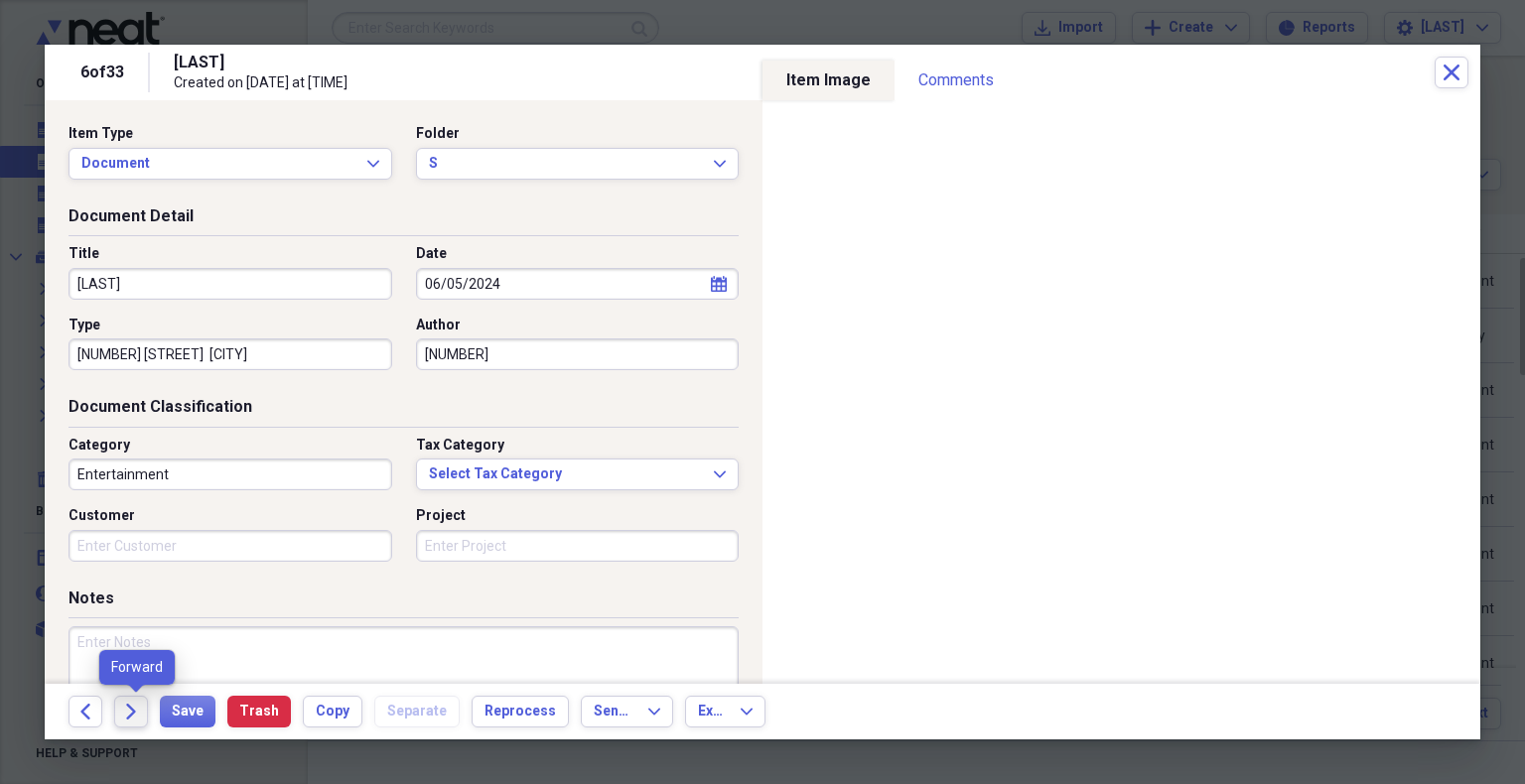 click on "Forward" 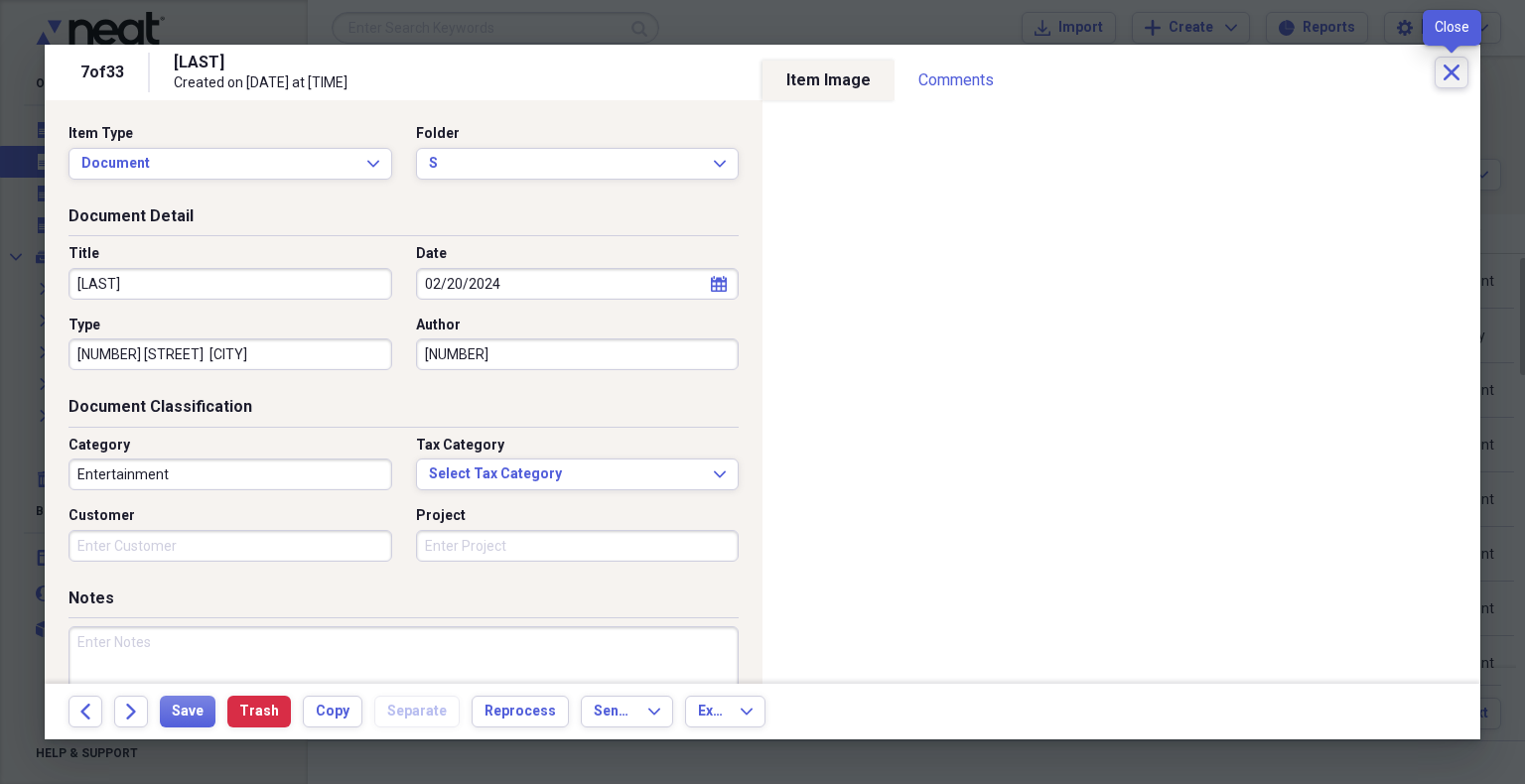 click on "Close" 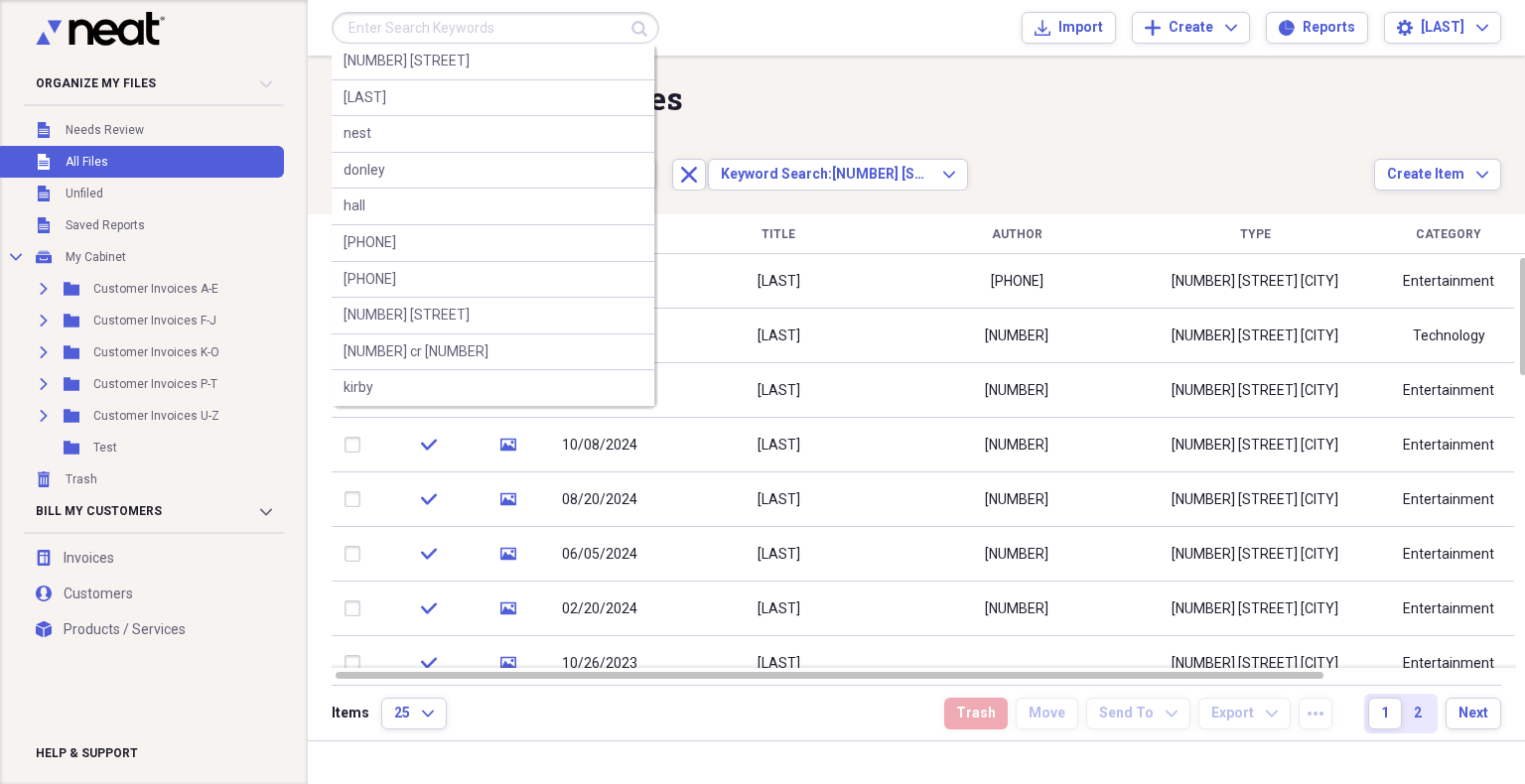 click at bounding box center (495, 28) 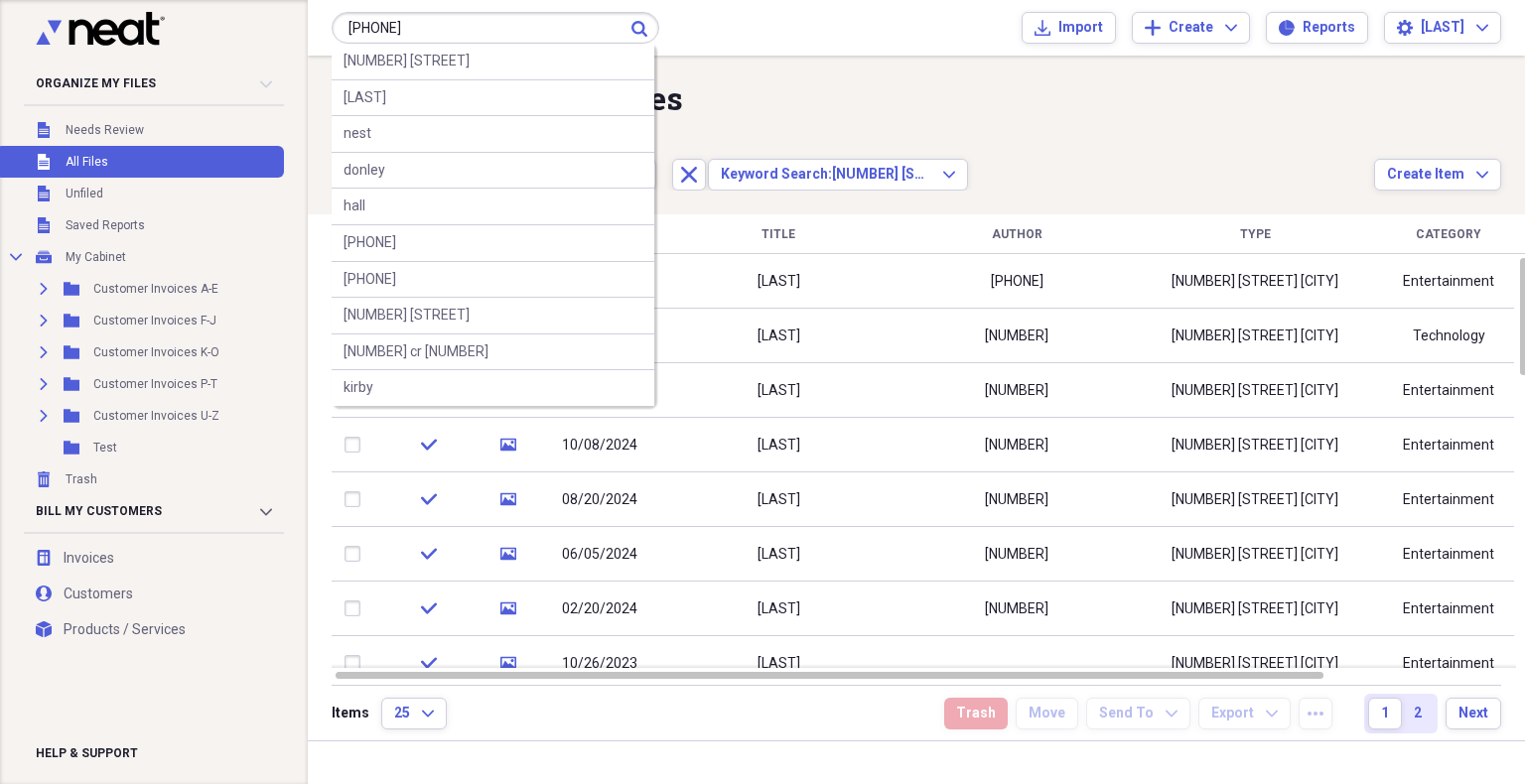 type on "[PHONE]" 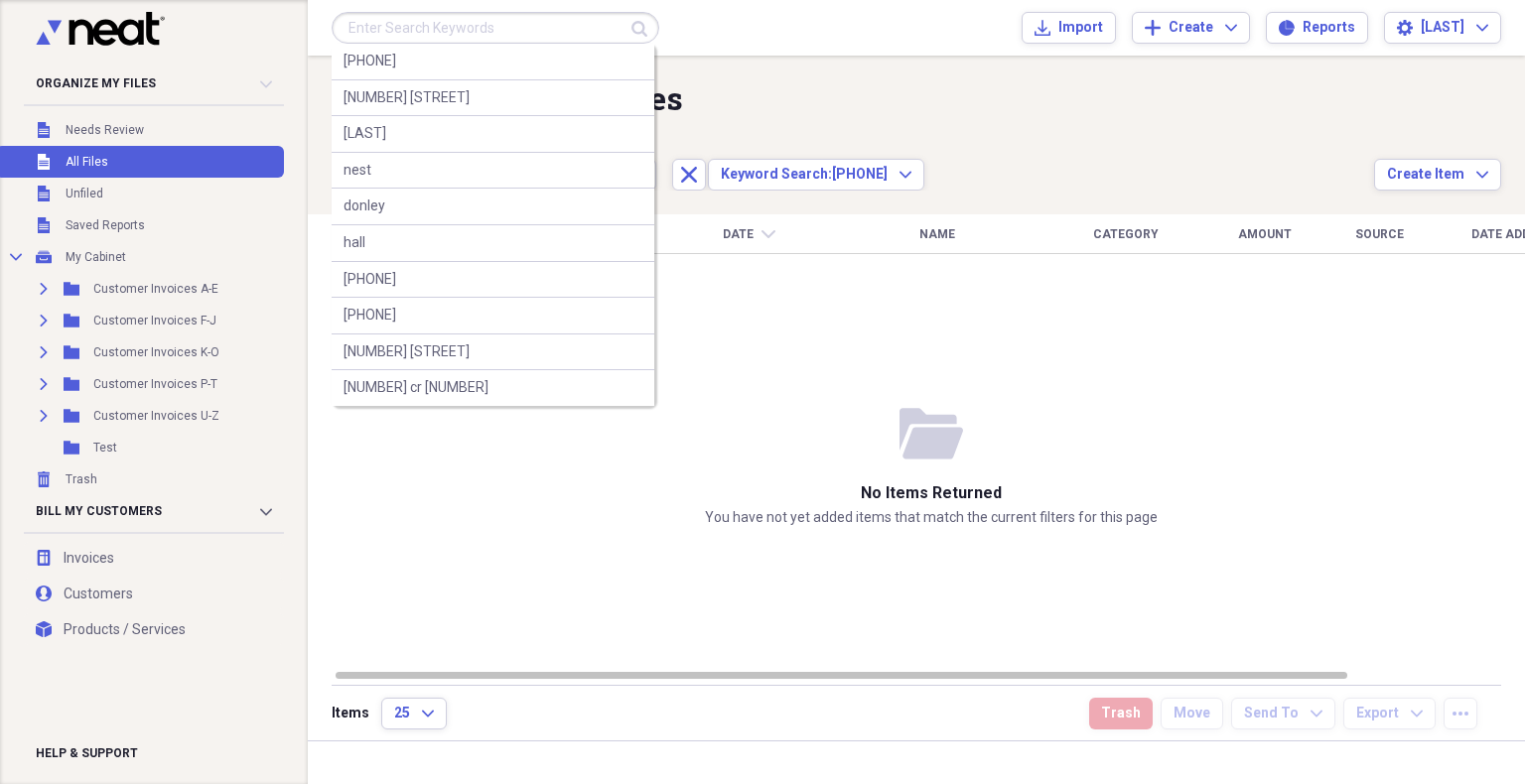click at bounding box center [495, 28] 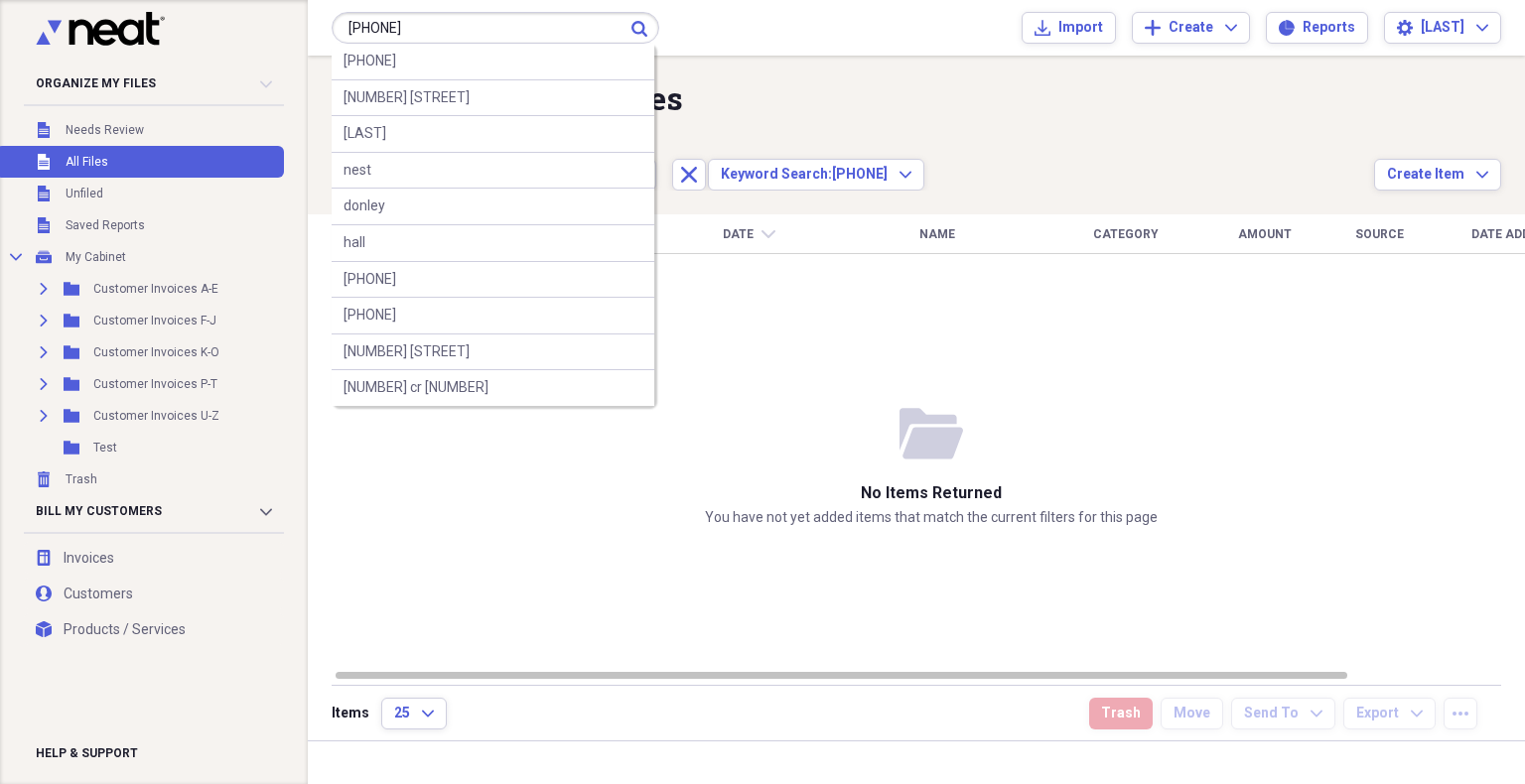 type on "[PHONE]" 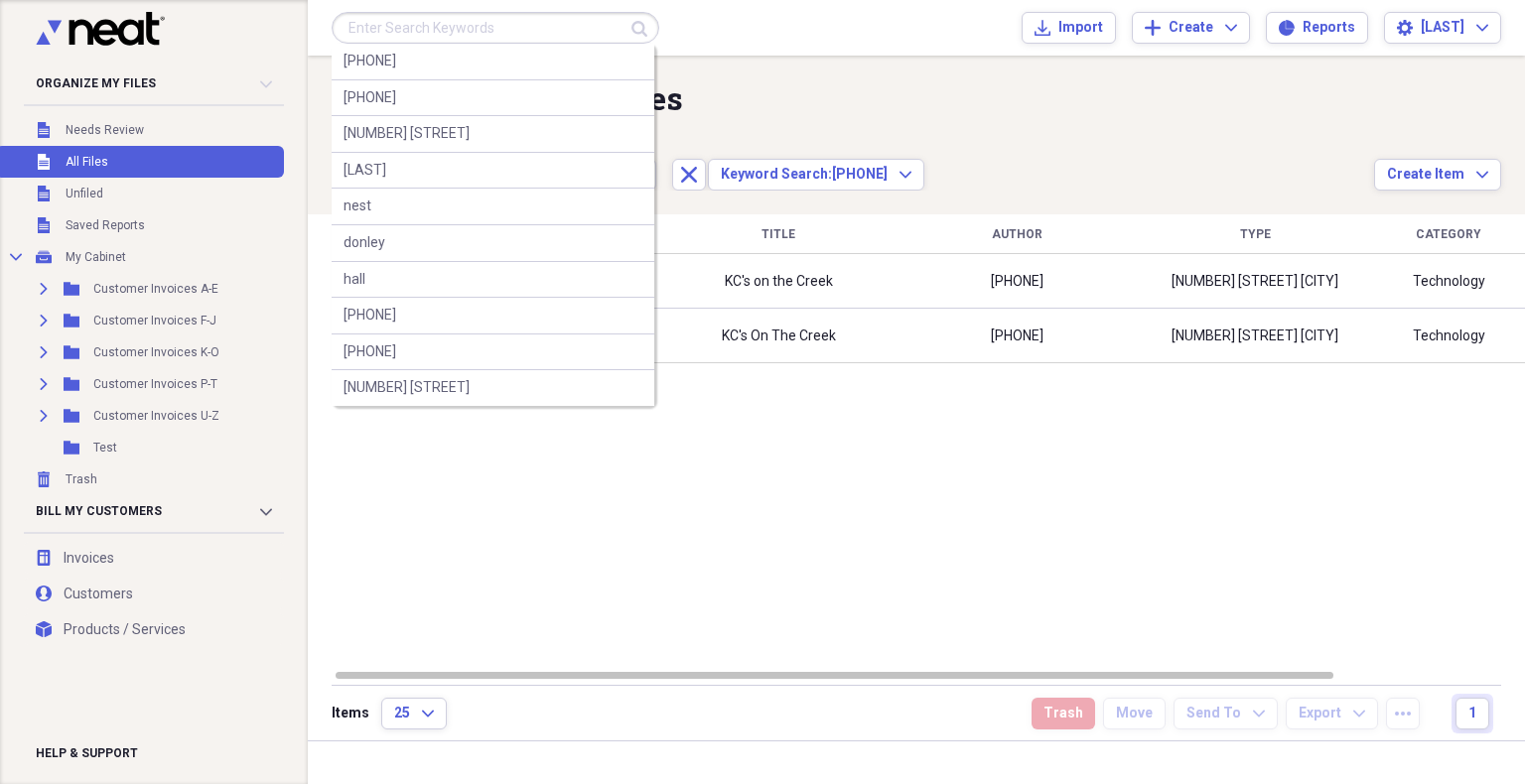 click at bounding box center [495, 28] 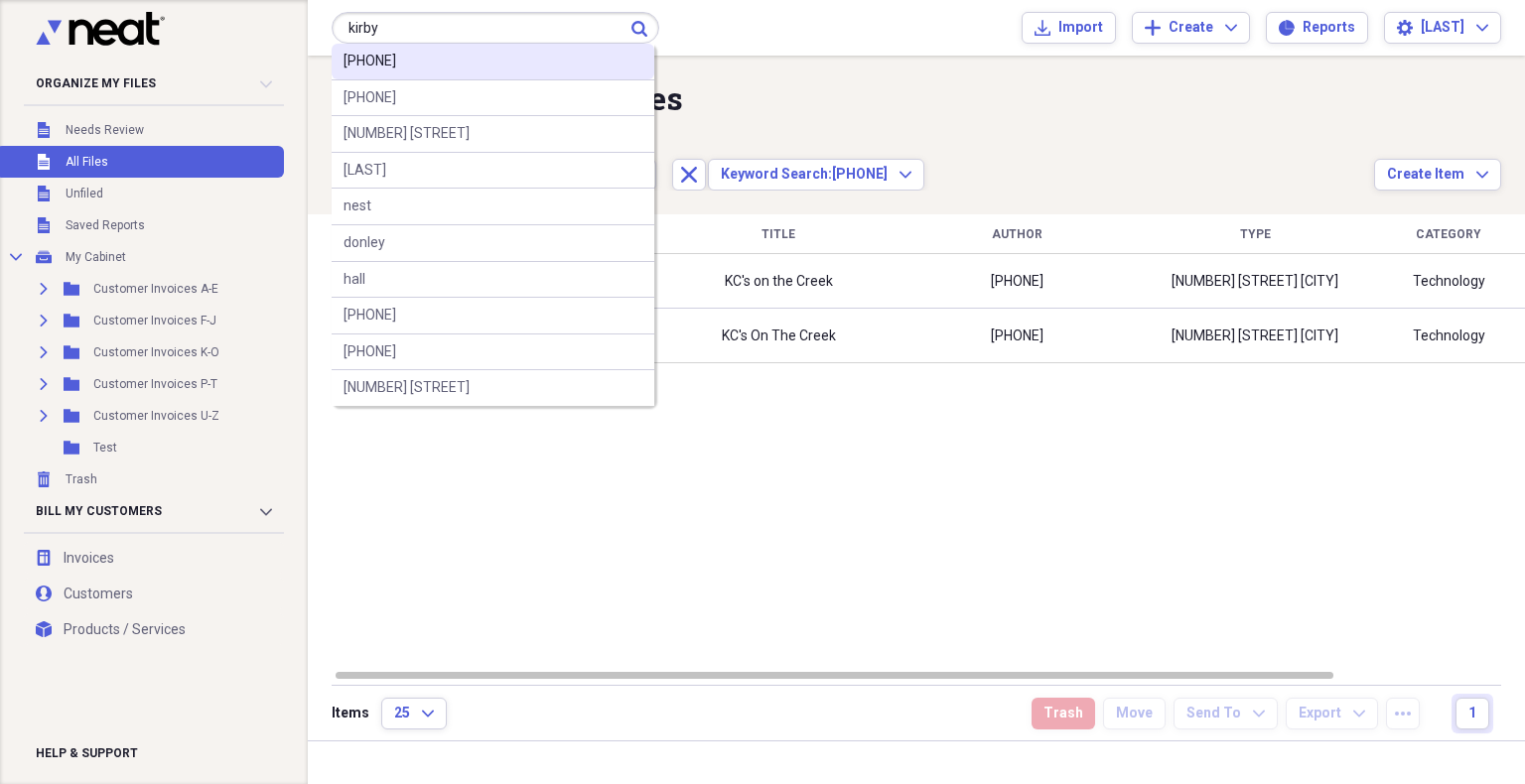 type on "kirby" 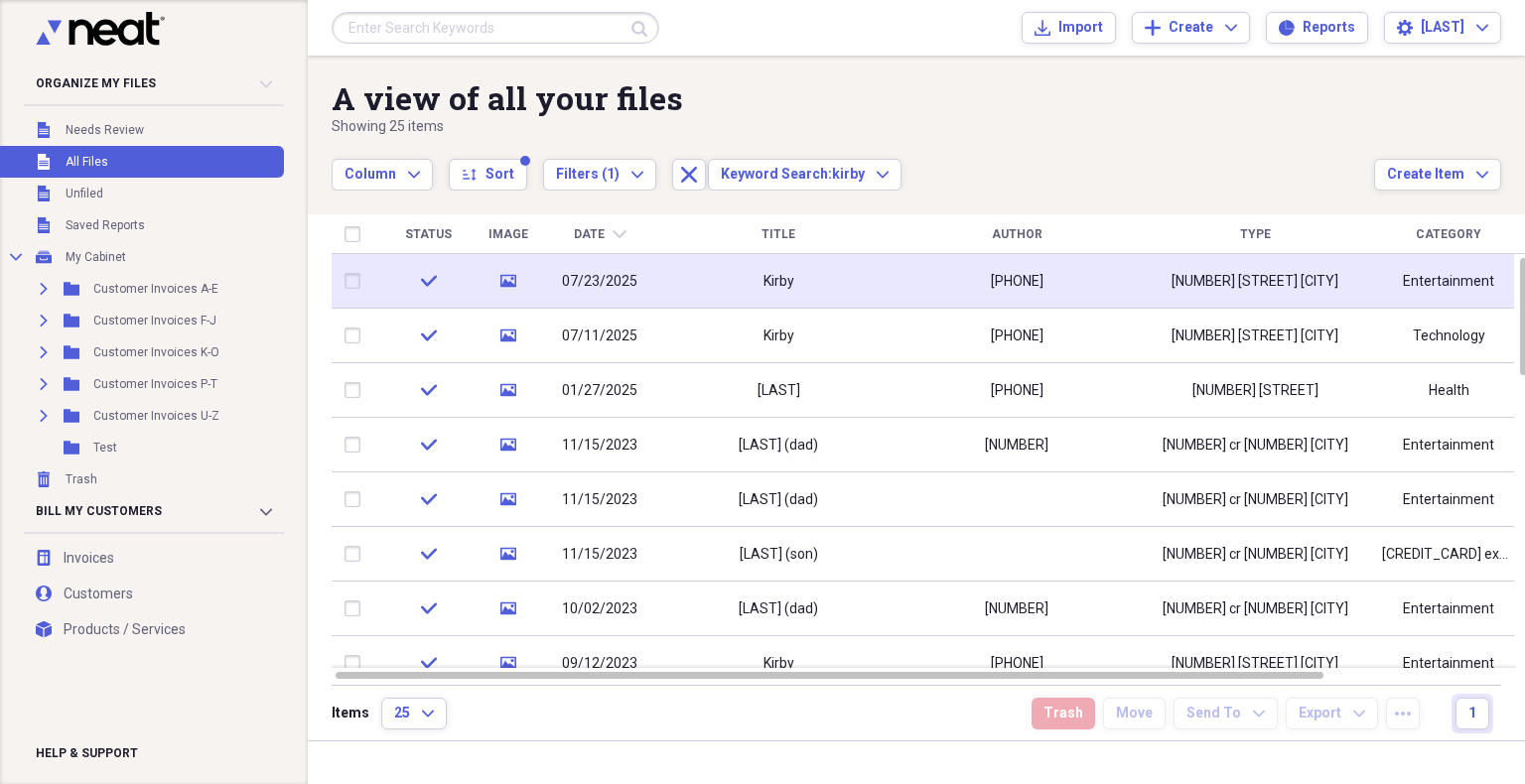 click on "[PHONE]" at bounding box center (1017, 281) 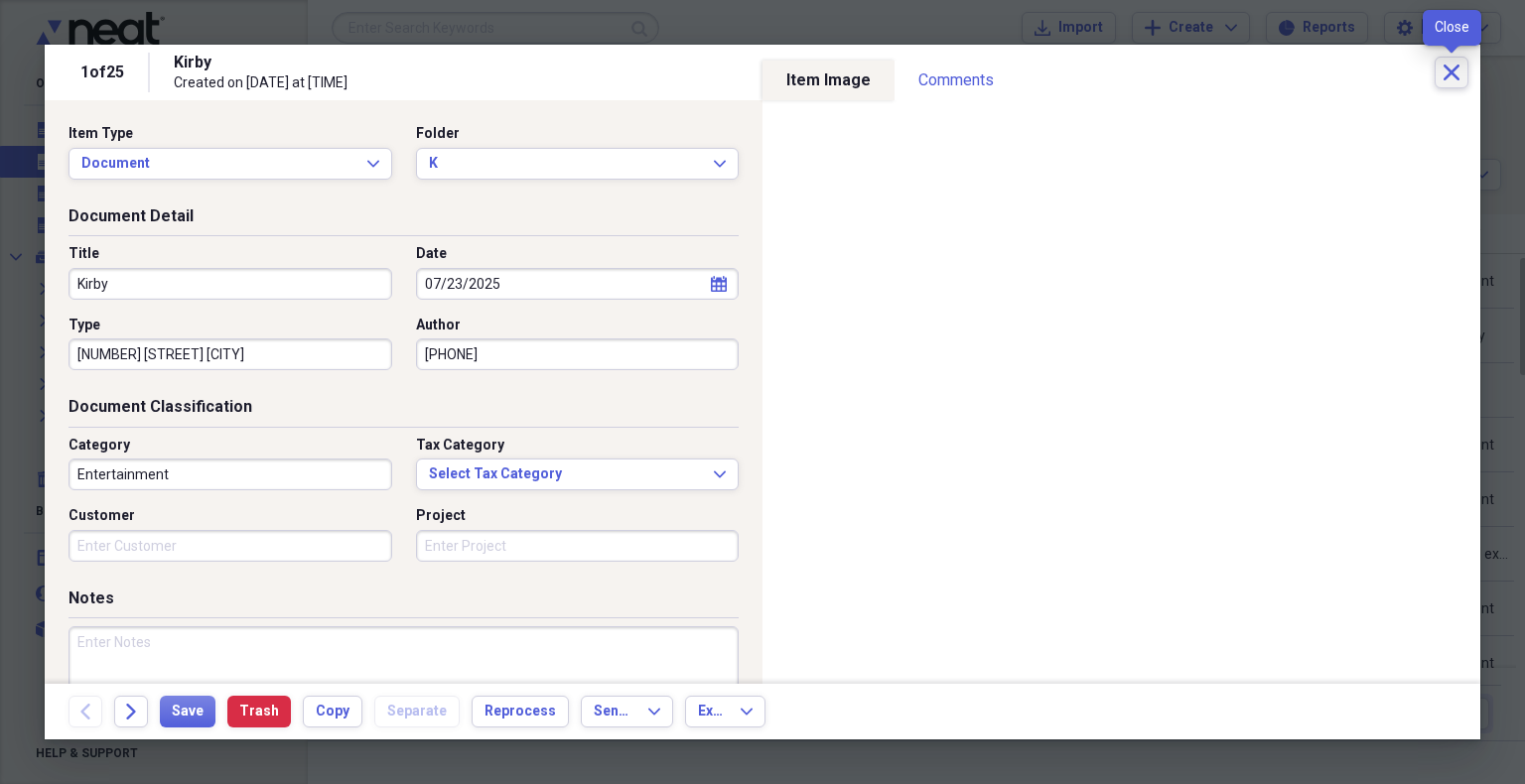 click on "Close" 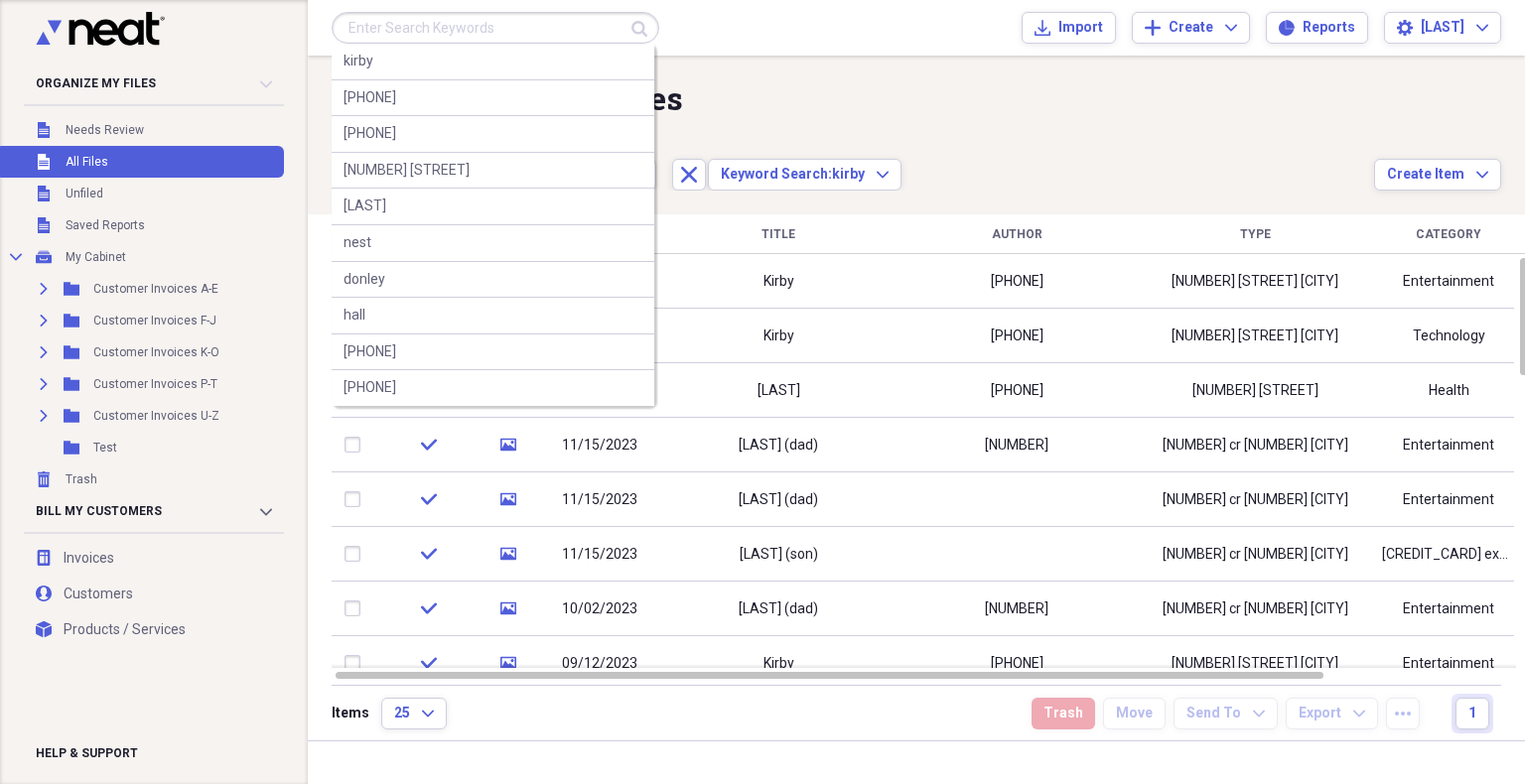 click at bounding box center (495, 28) 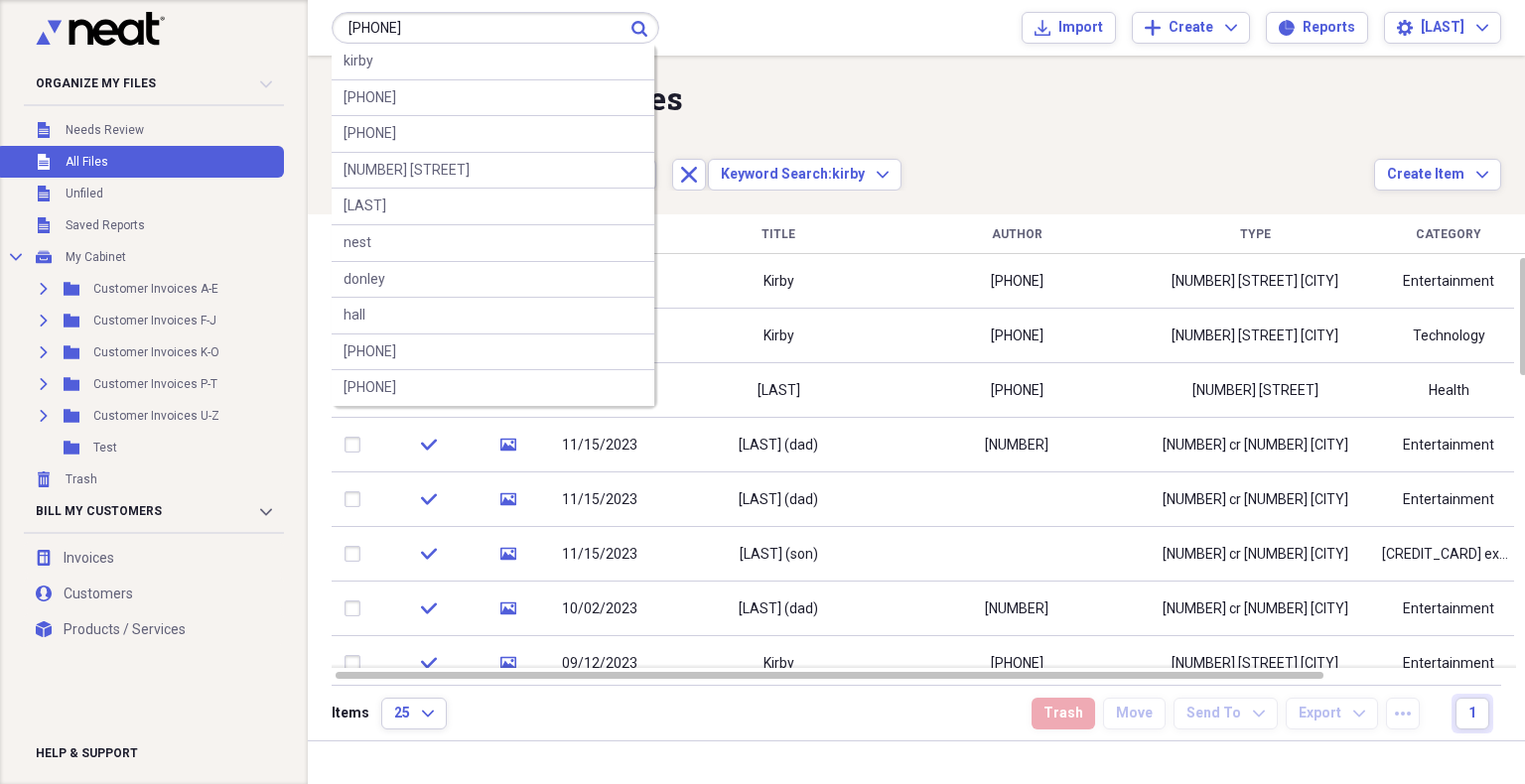 type on "[PHONE]" 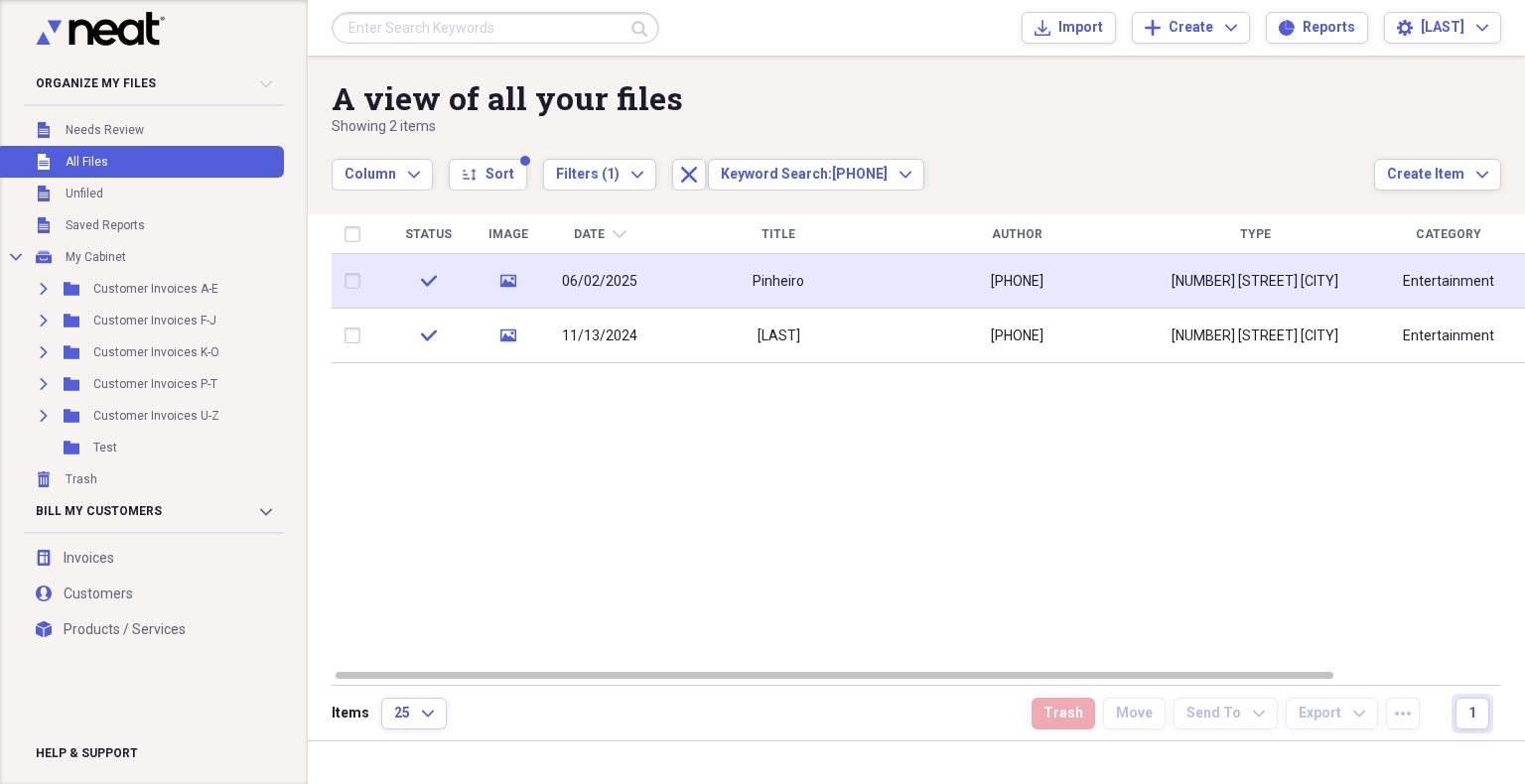 click on "Pinheiro" at bounding box center (778, 281) 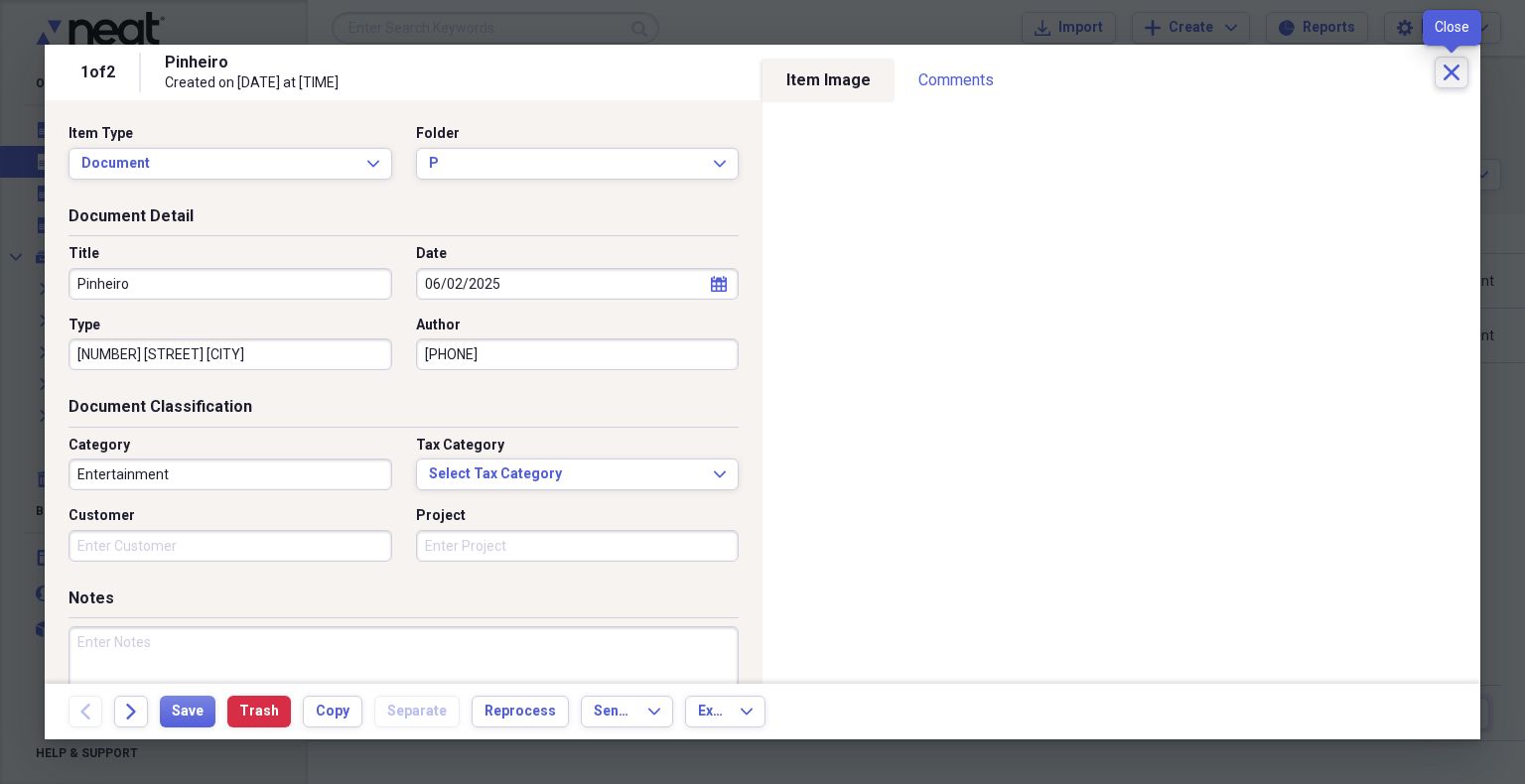 click on "Close" 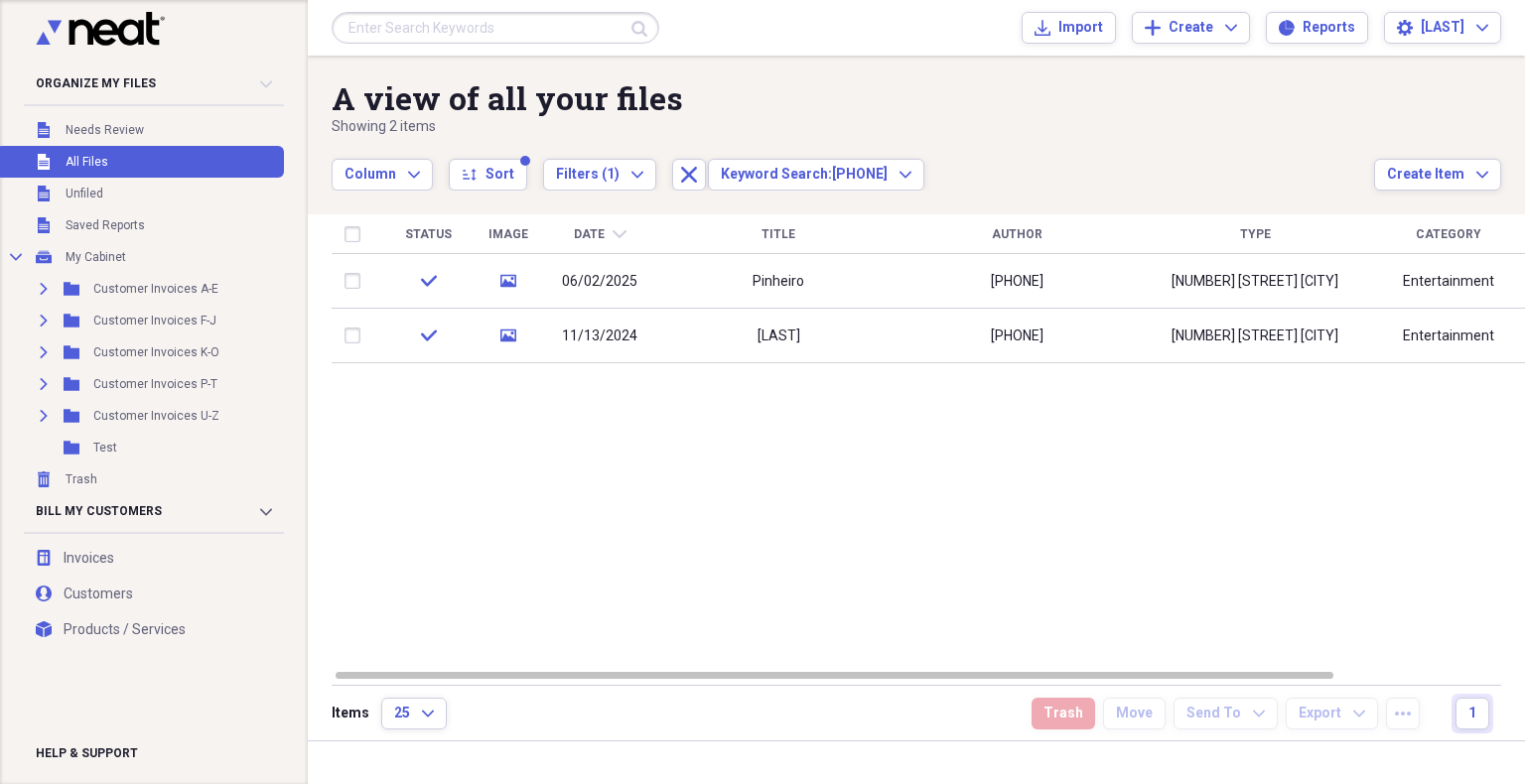 click at bounding box center [495, 28] 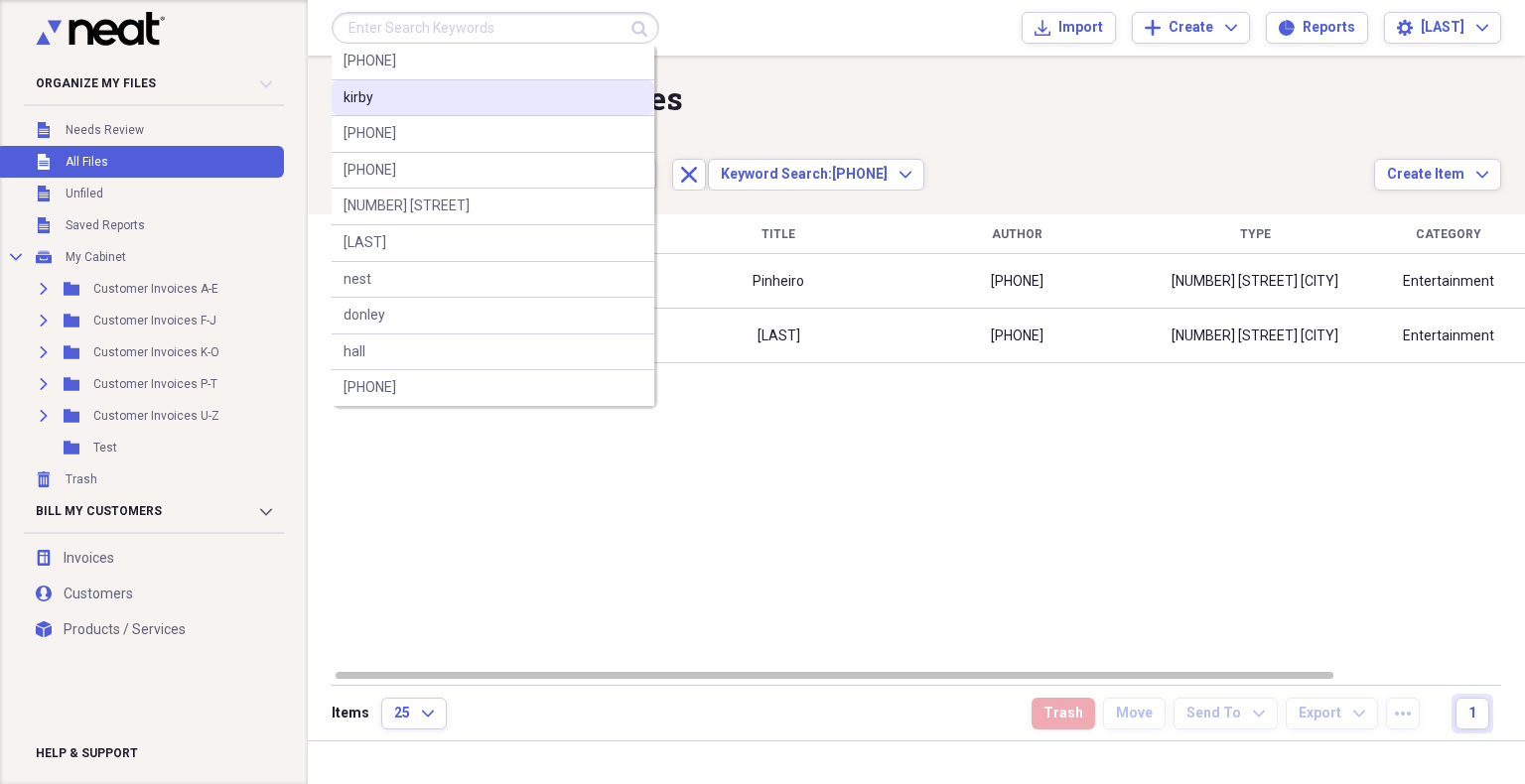 click on "kirby" at bounding box center [492, 98] 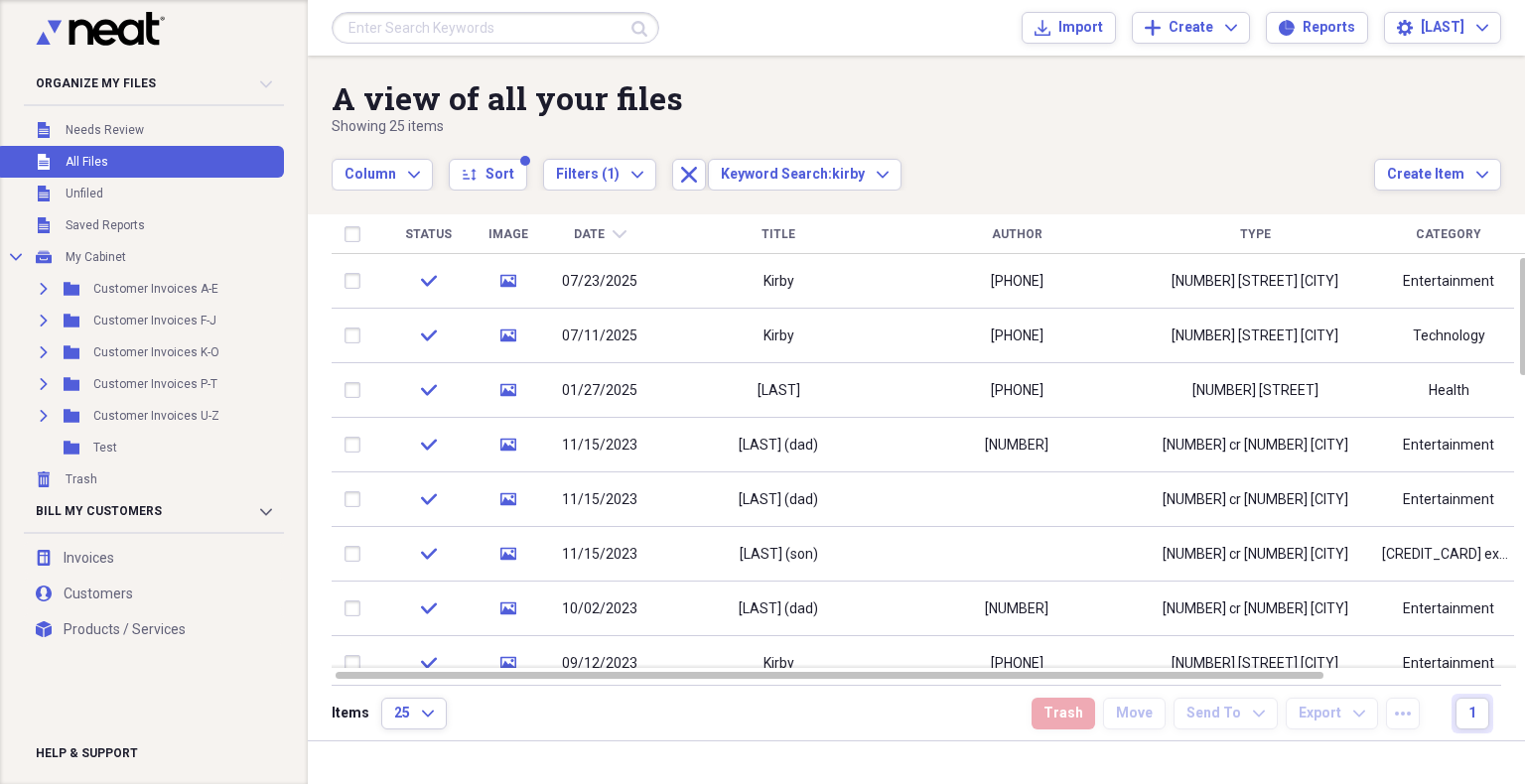 click at bounding box center [495, 28] 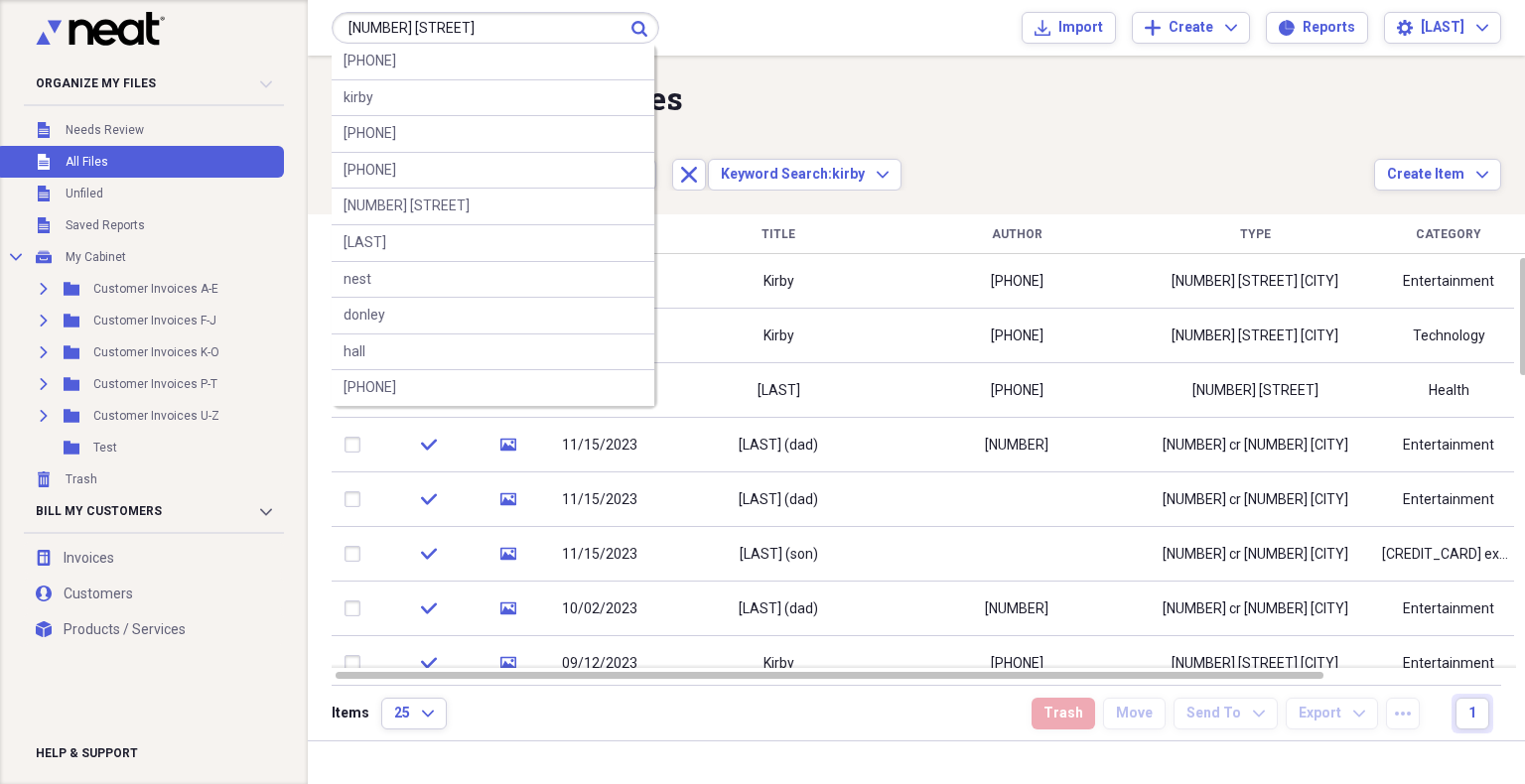 type on "[NUMBER] [STREET]" 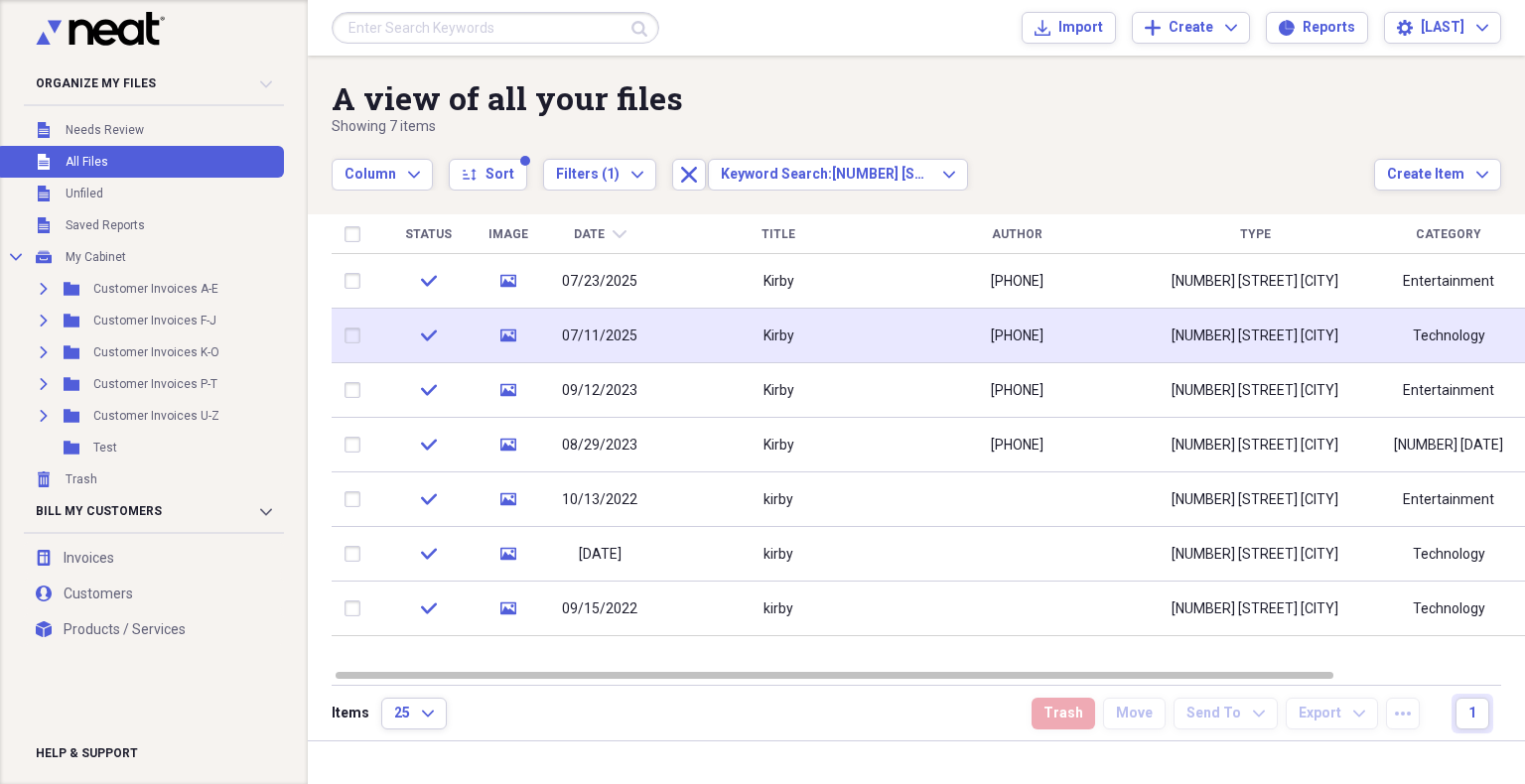 click on "Kirby" at bounding box center [778, 335] 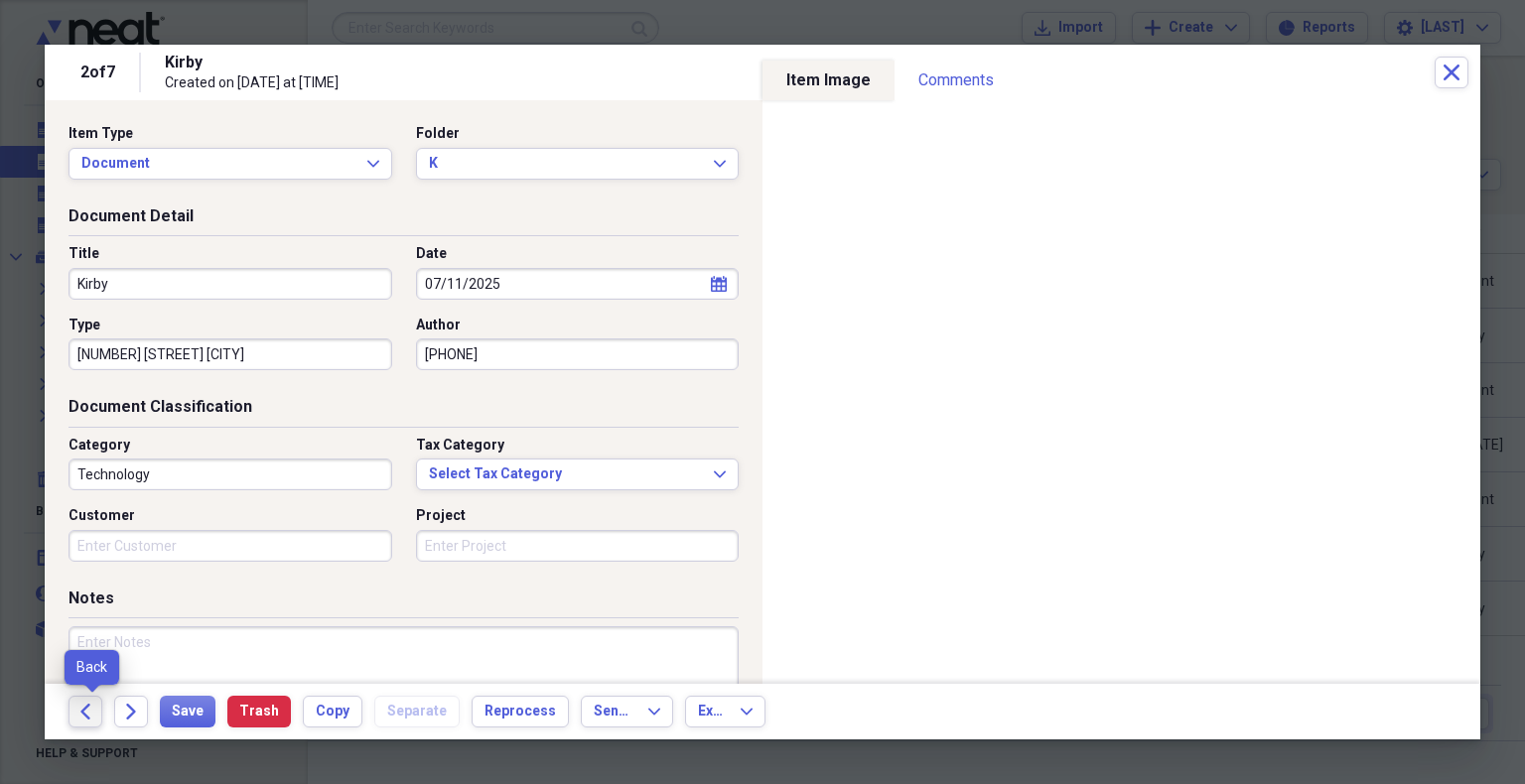 click on "Back" 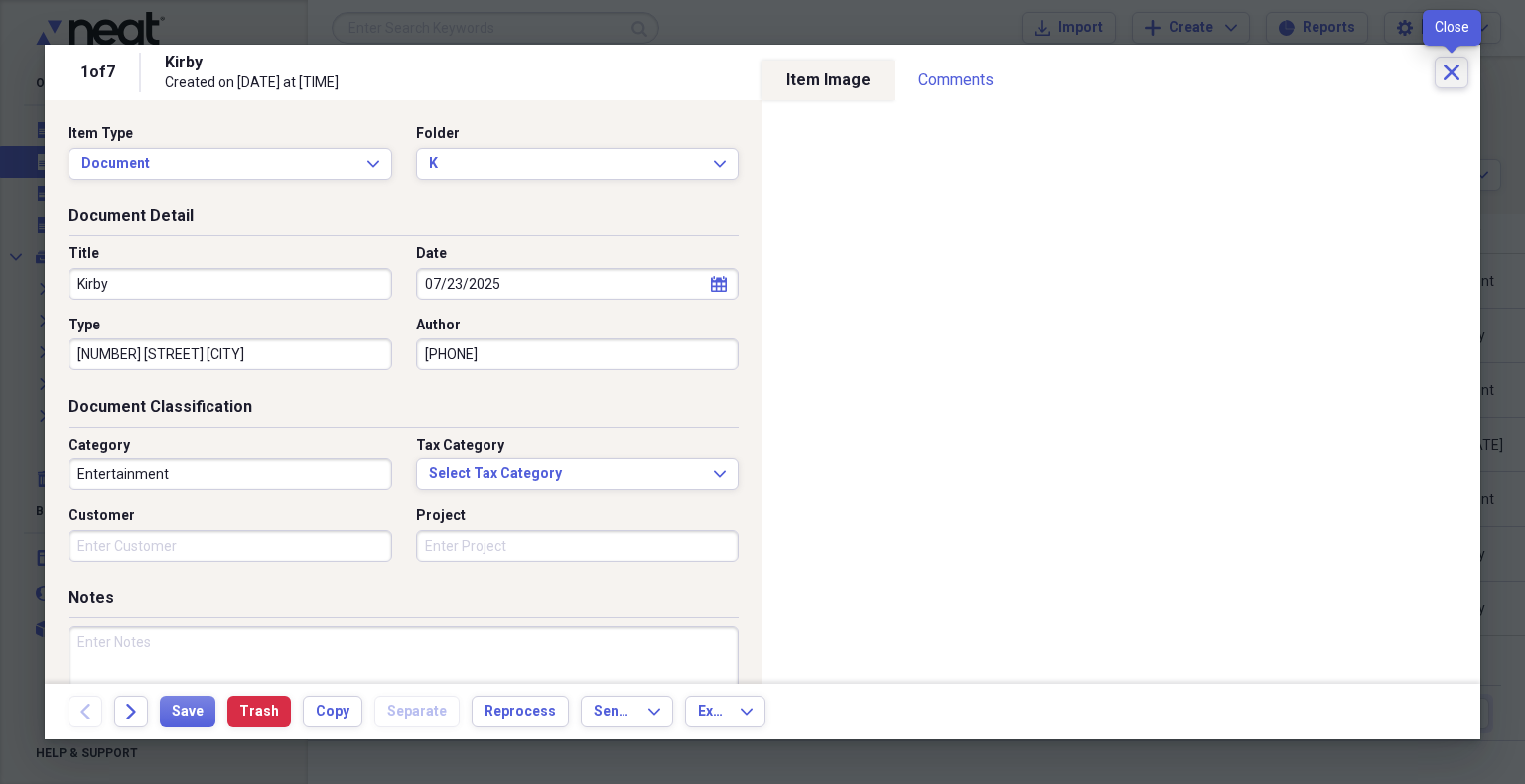 click on "Close" 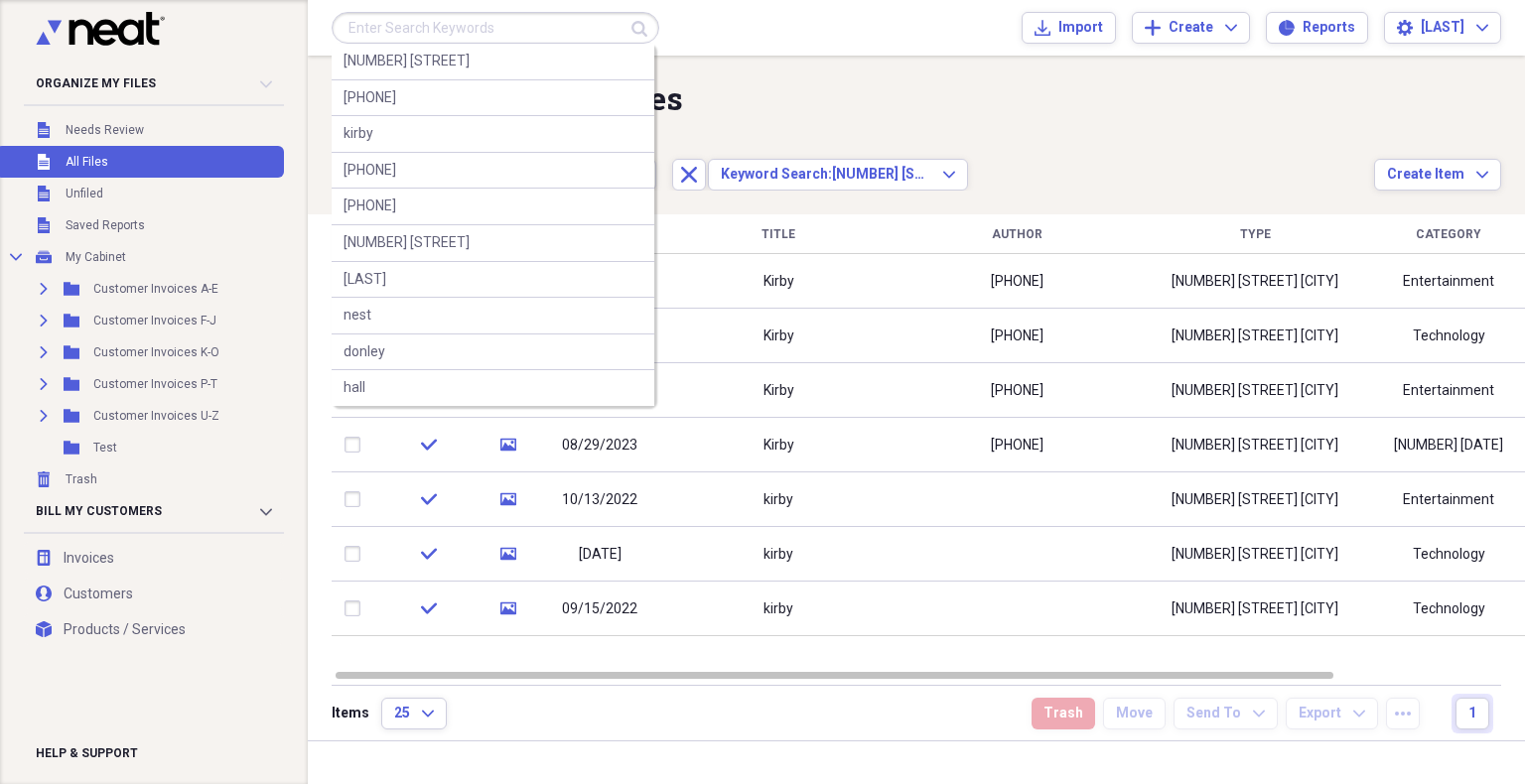 click at bounding box center [495, 28] 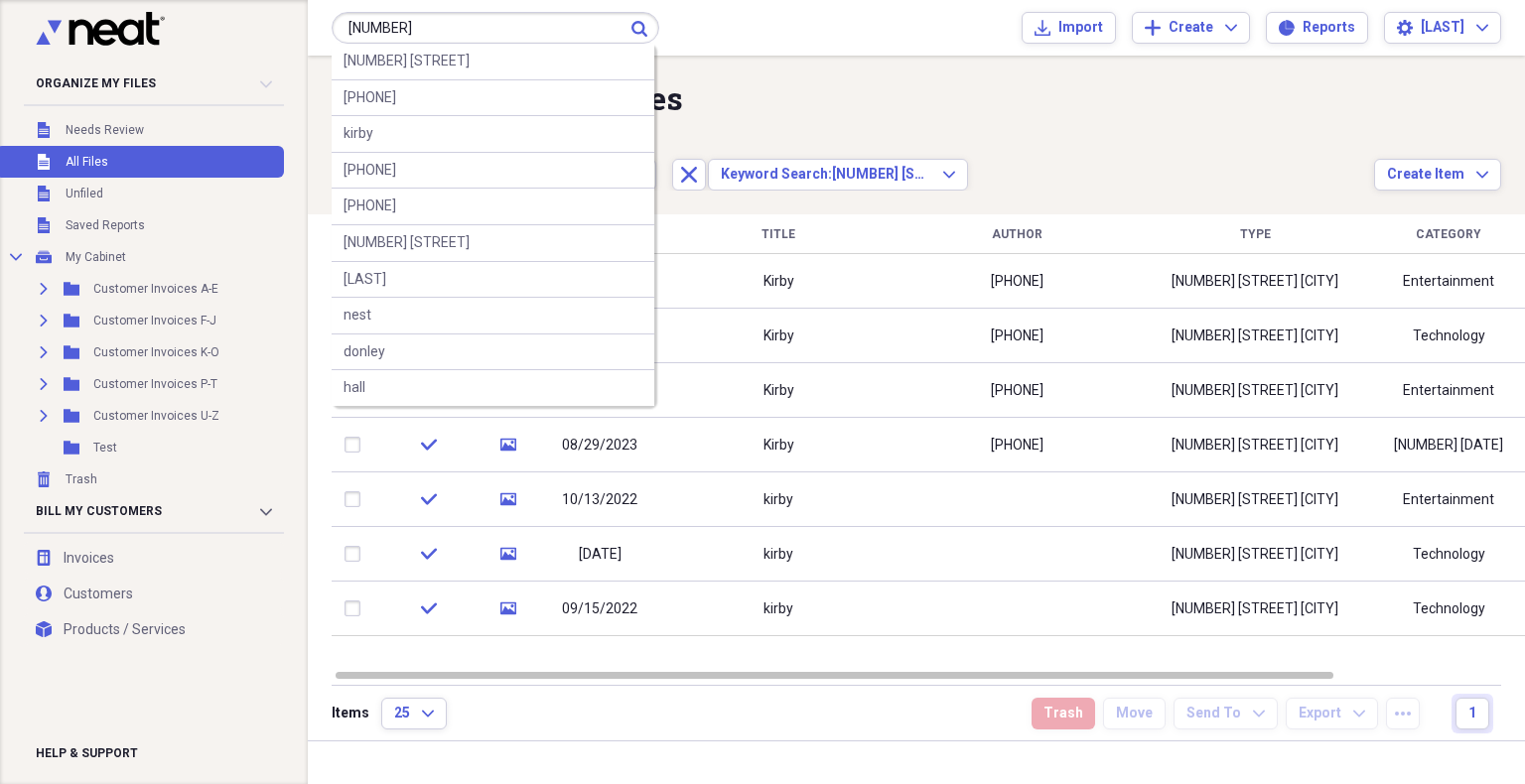 type on "[NUMBER]" 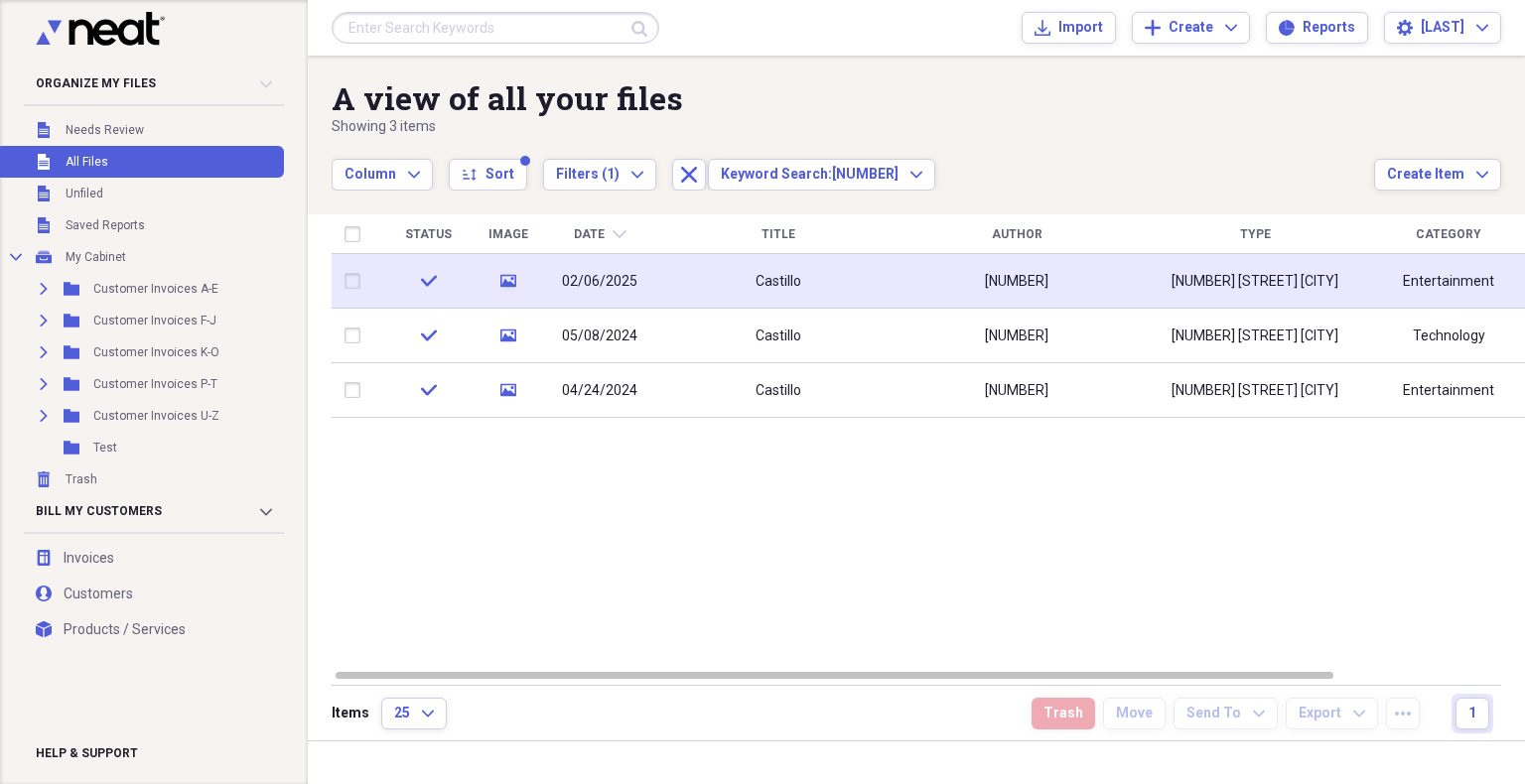 click on "[NUMBER]" at bounding box center (1017, 281) 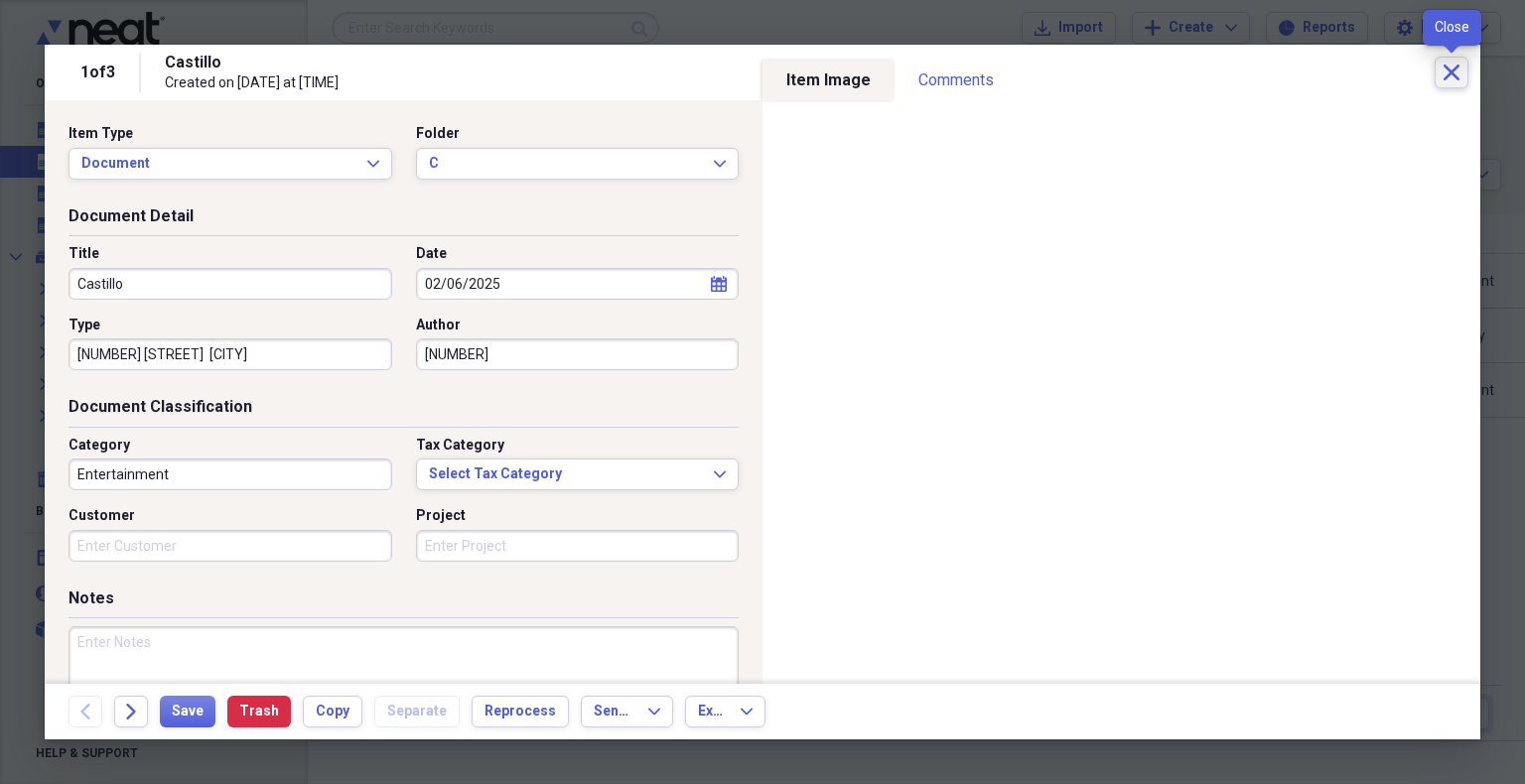 click on "Close" 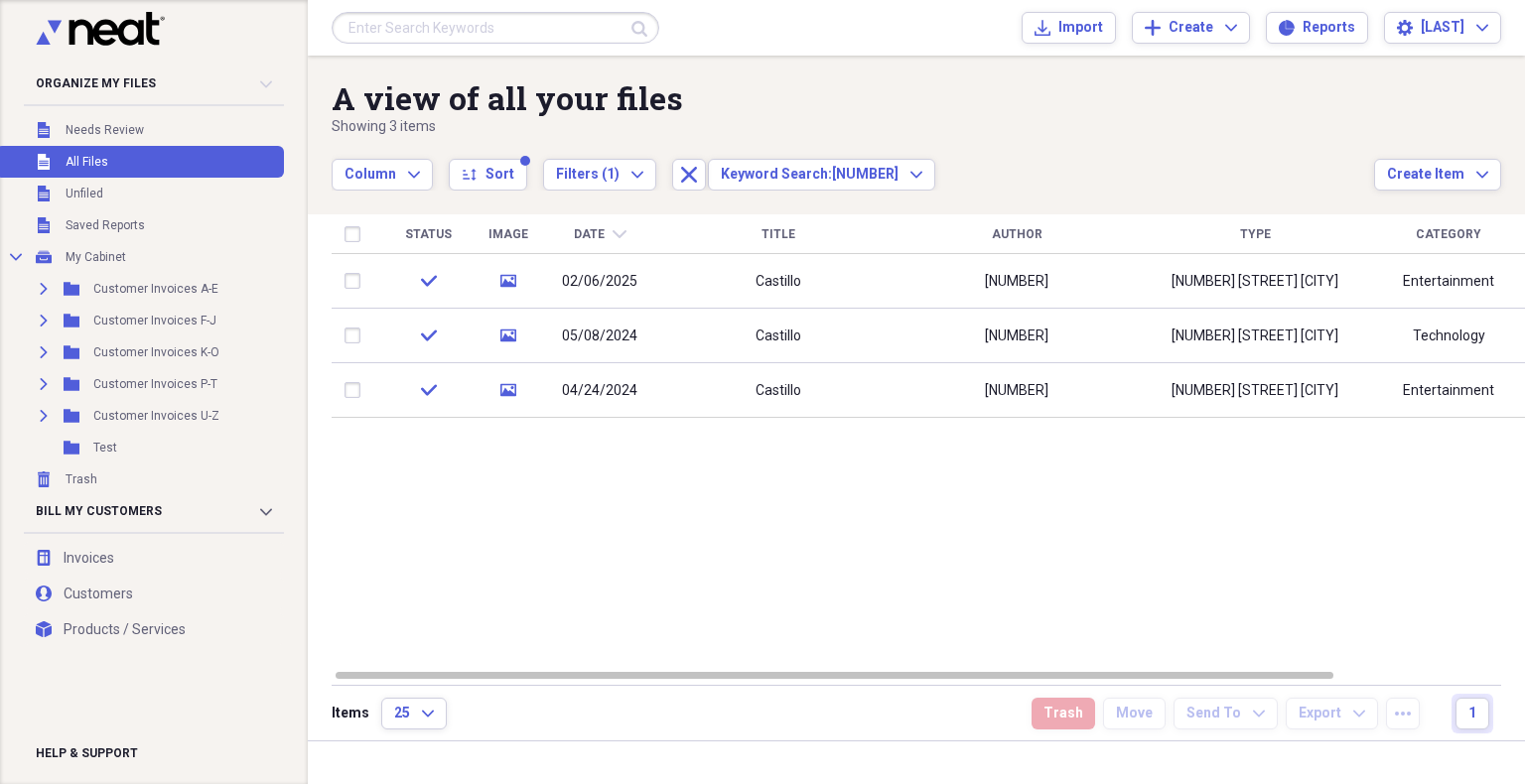 click at bounding box center (495, 28) 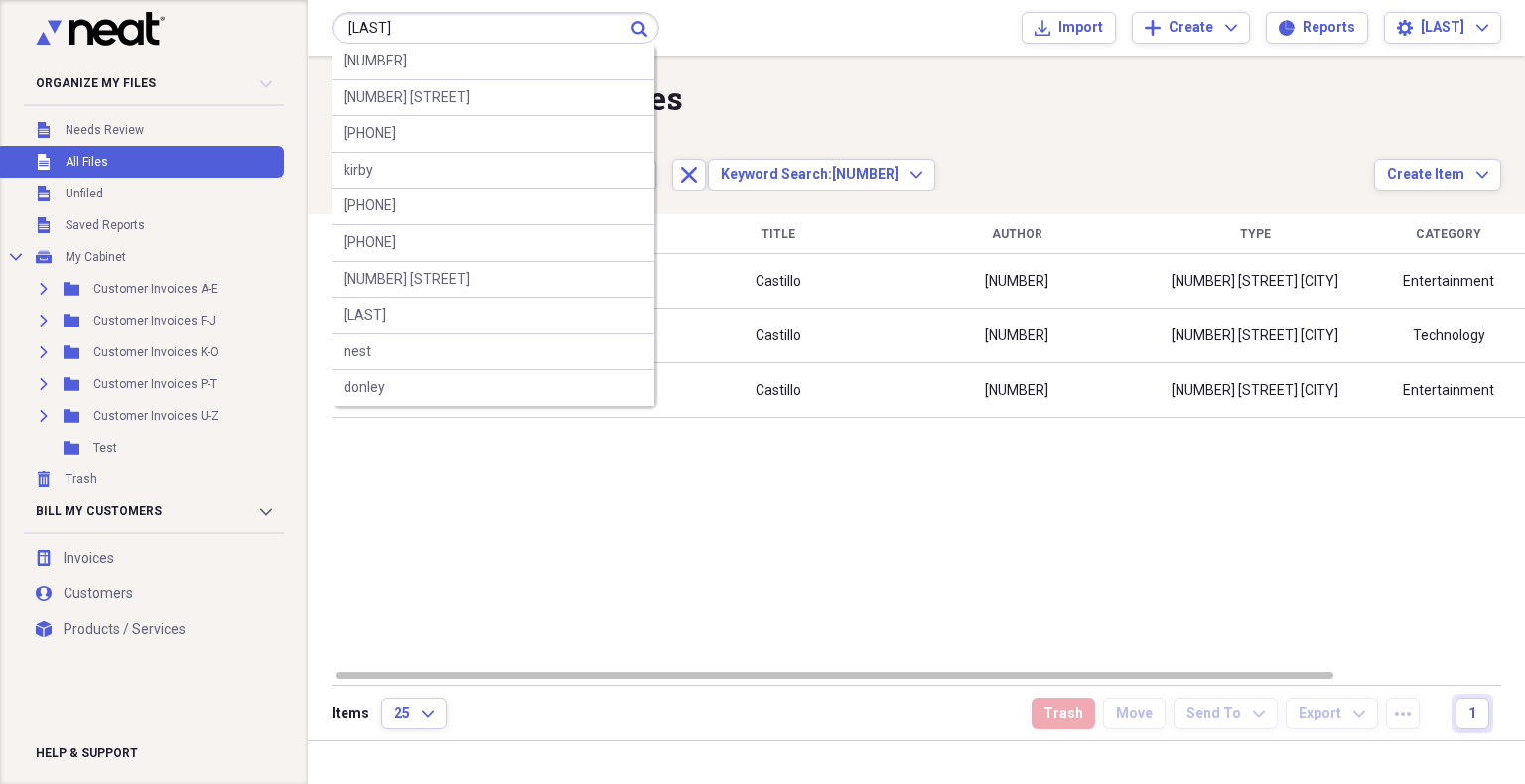 type on "[LAST]" 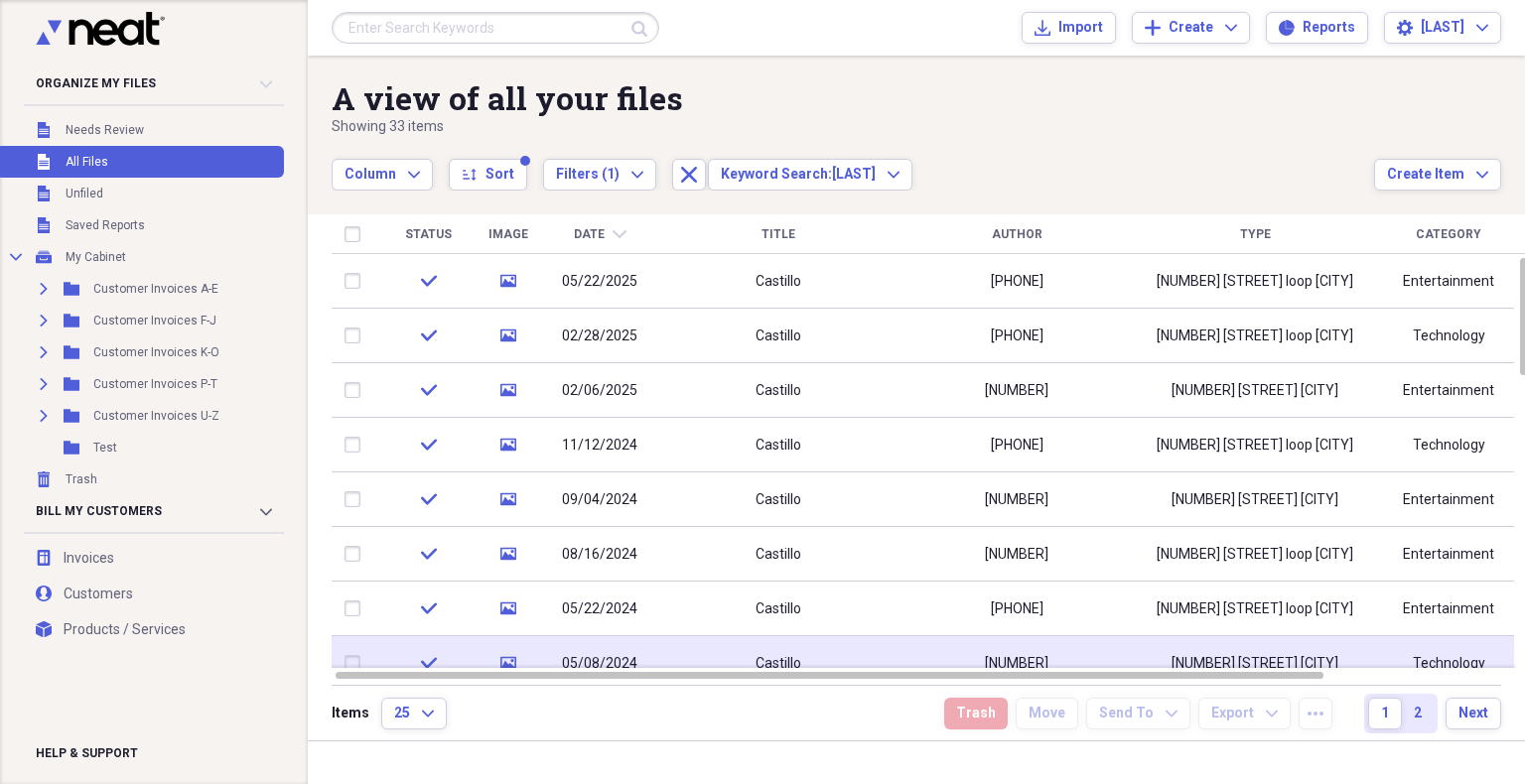 click on "[NUMBER]" at bounding box center [1017, 663] 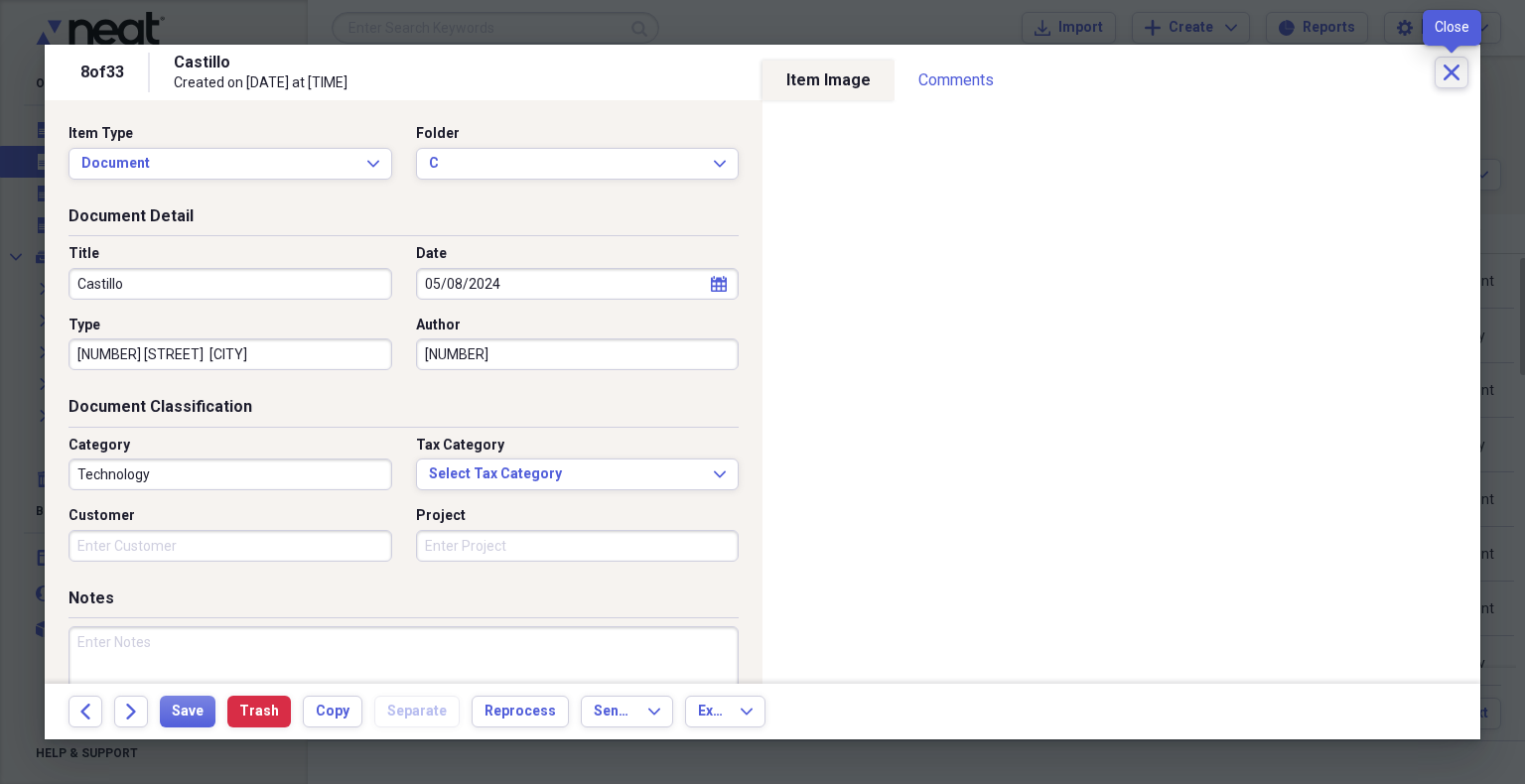 click on "Close" at bounding box center [1452, 72] 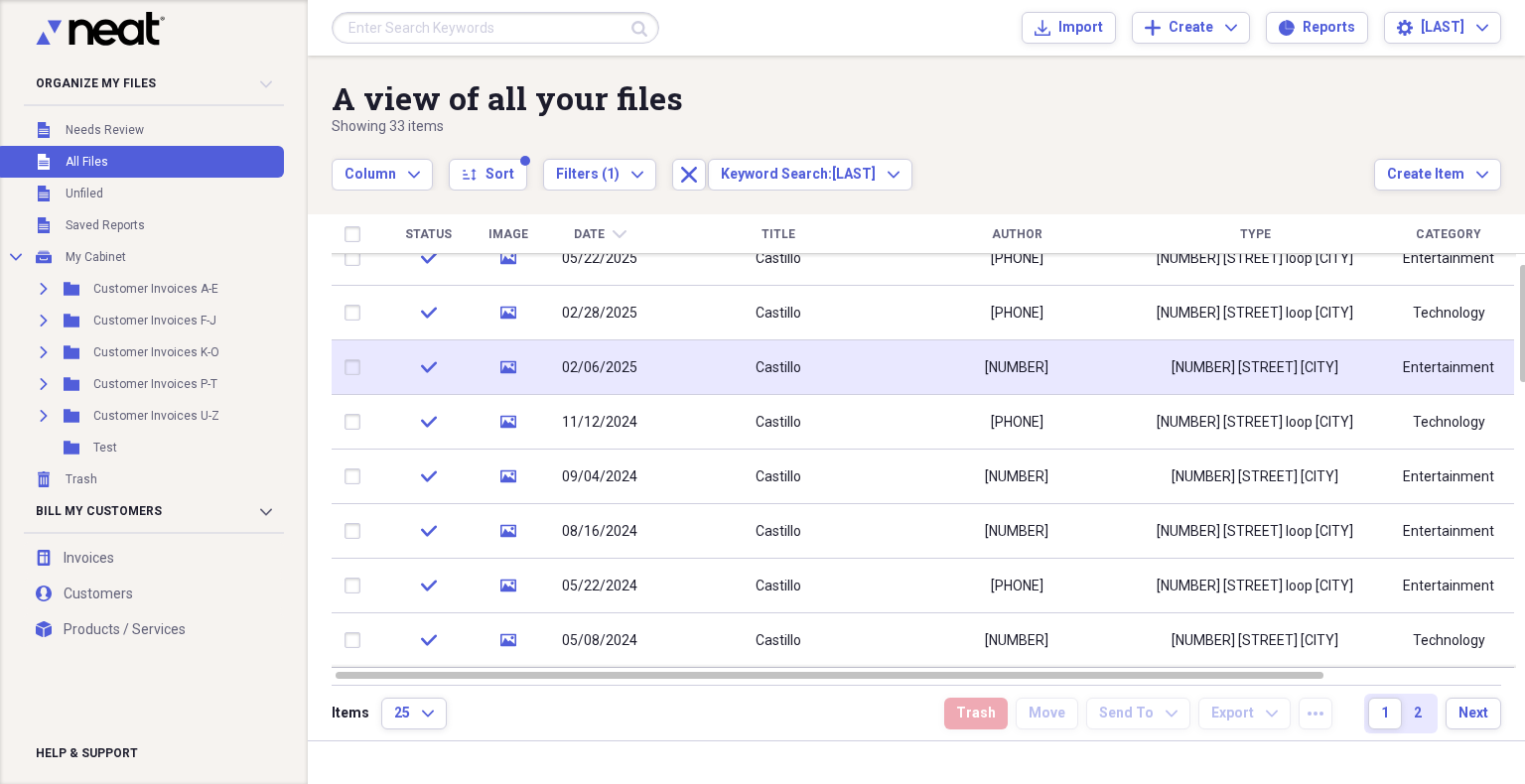 click on "[NUMBER] [STREET]  [CITY]" at bounding box center [1255, 368] 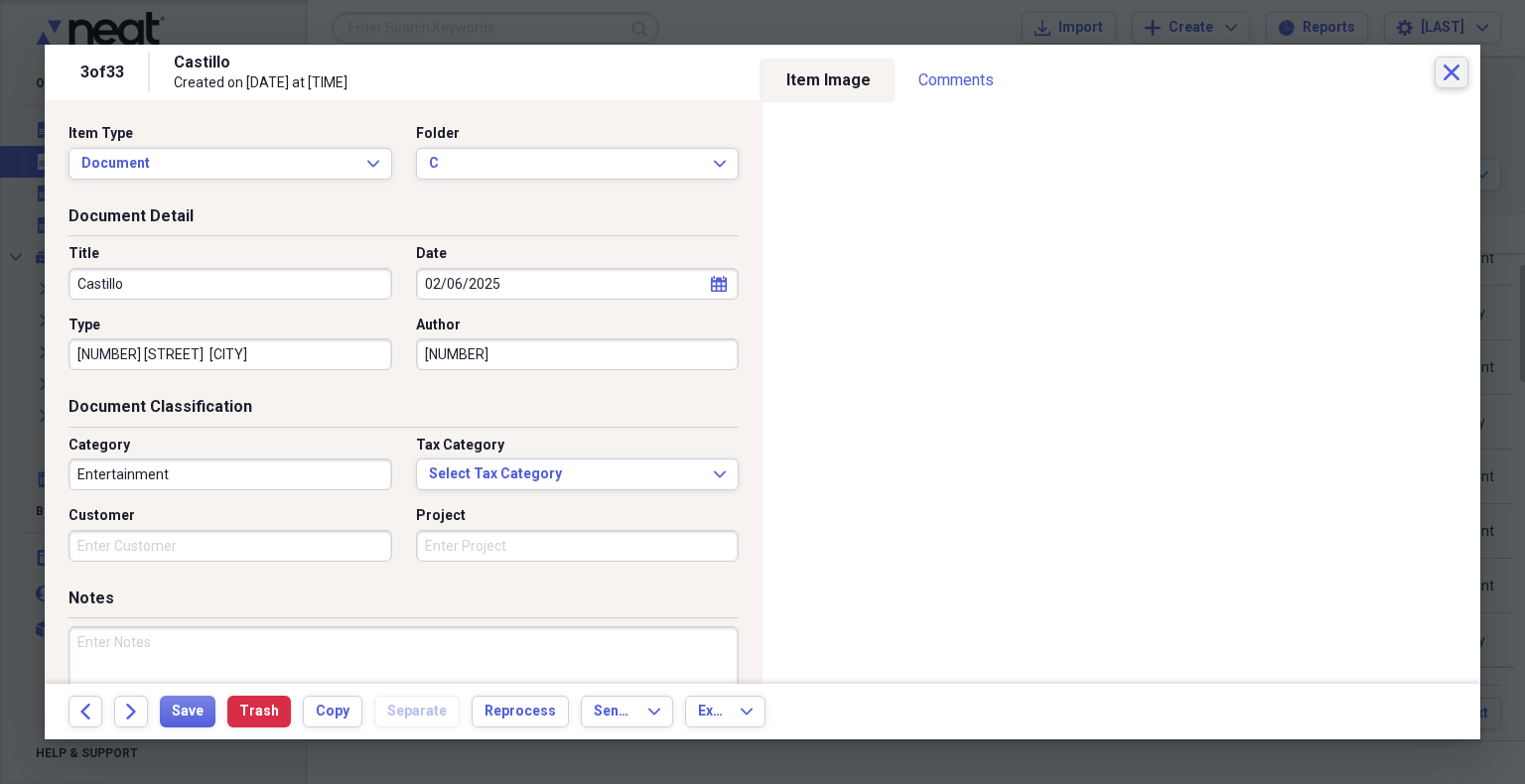 click on "Close" 